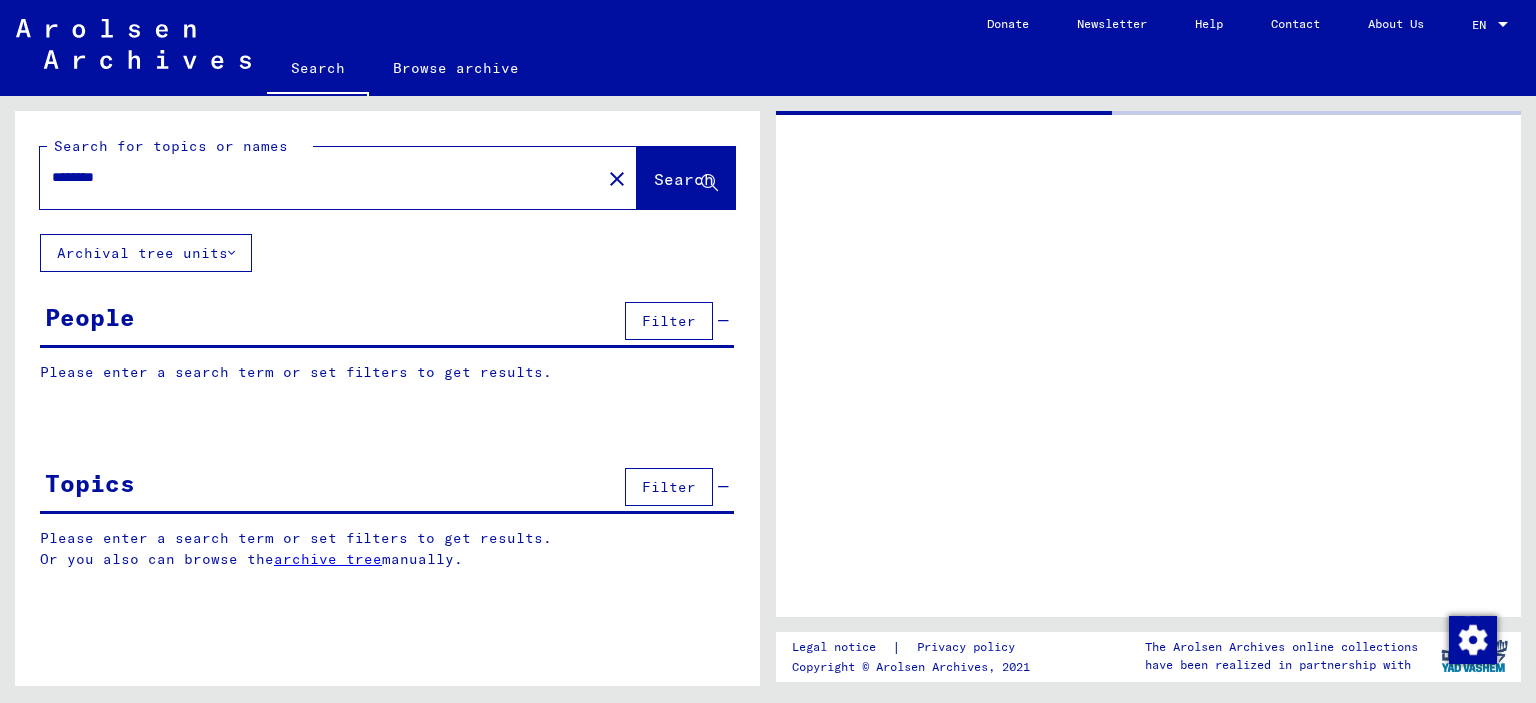 scroll, scrollTop: 0, scrollLeft: 0, axis: both 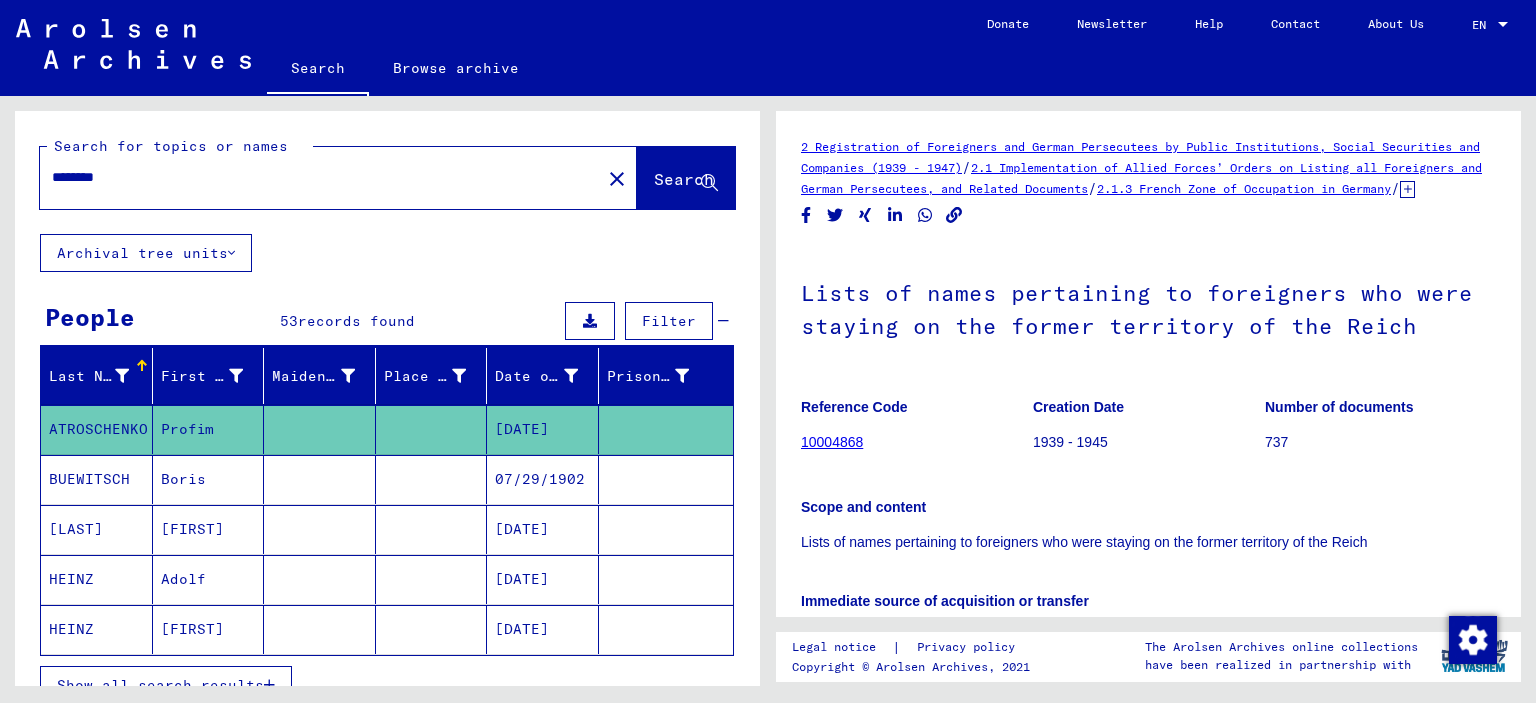 click on "********" at bounding box center [320, 177] 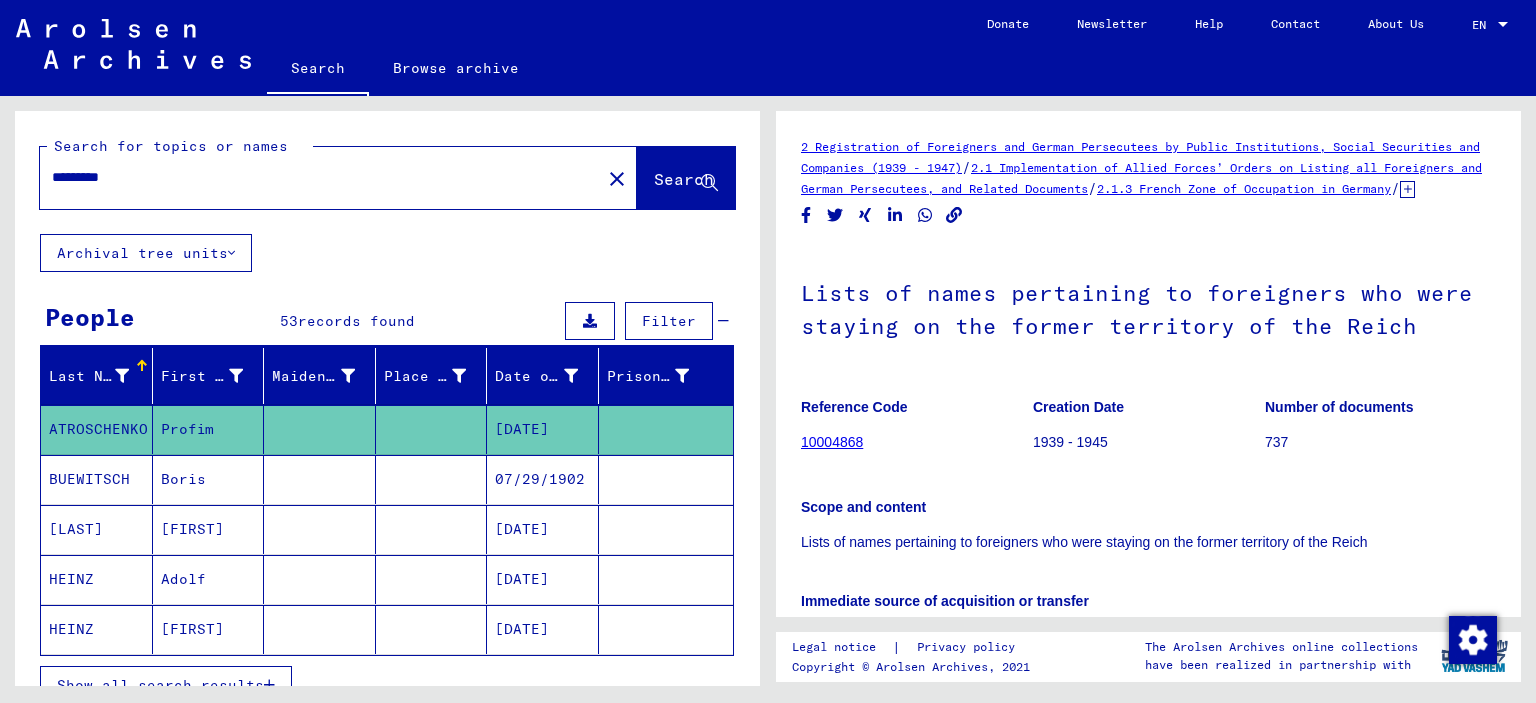 type on "*********" 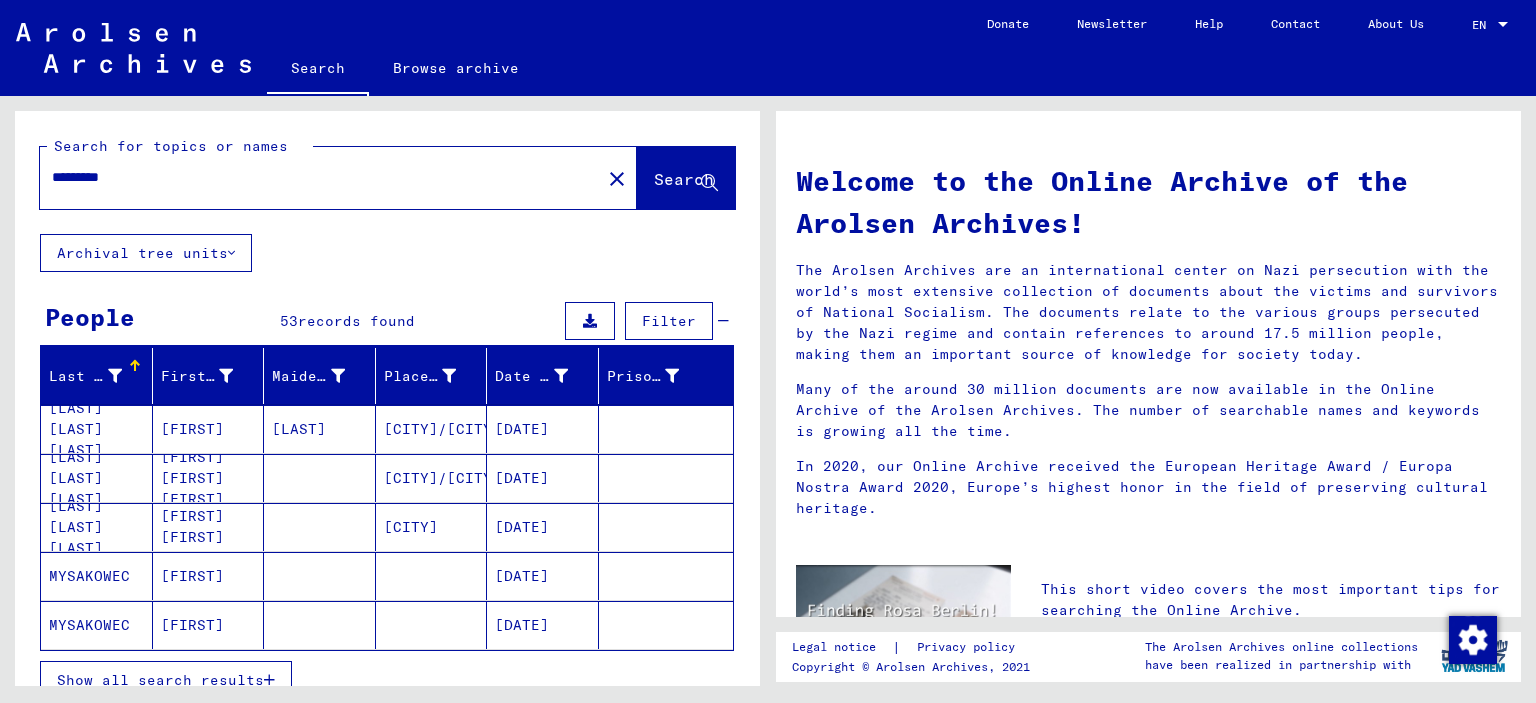click on "Show all search results" at bounding box center [160, 680] 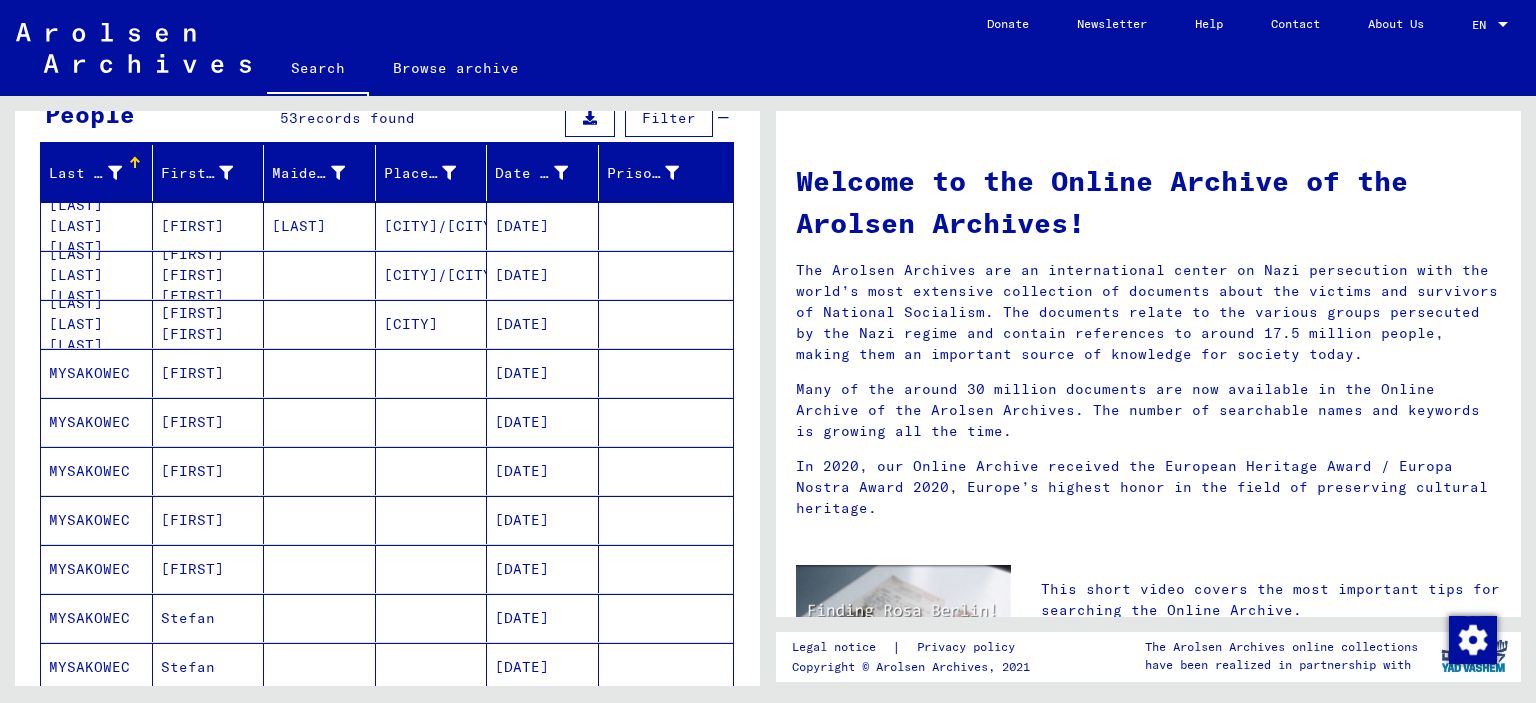 scroll, scrollTop: 200, scrollLeft: 0, axis: vertical 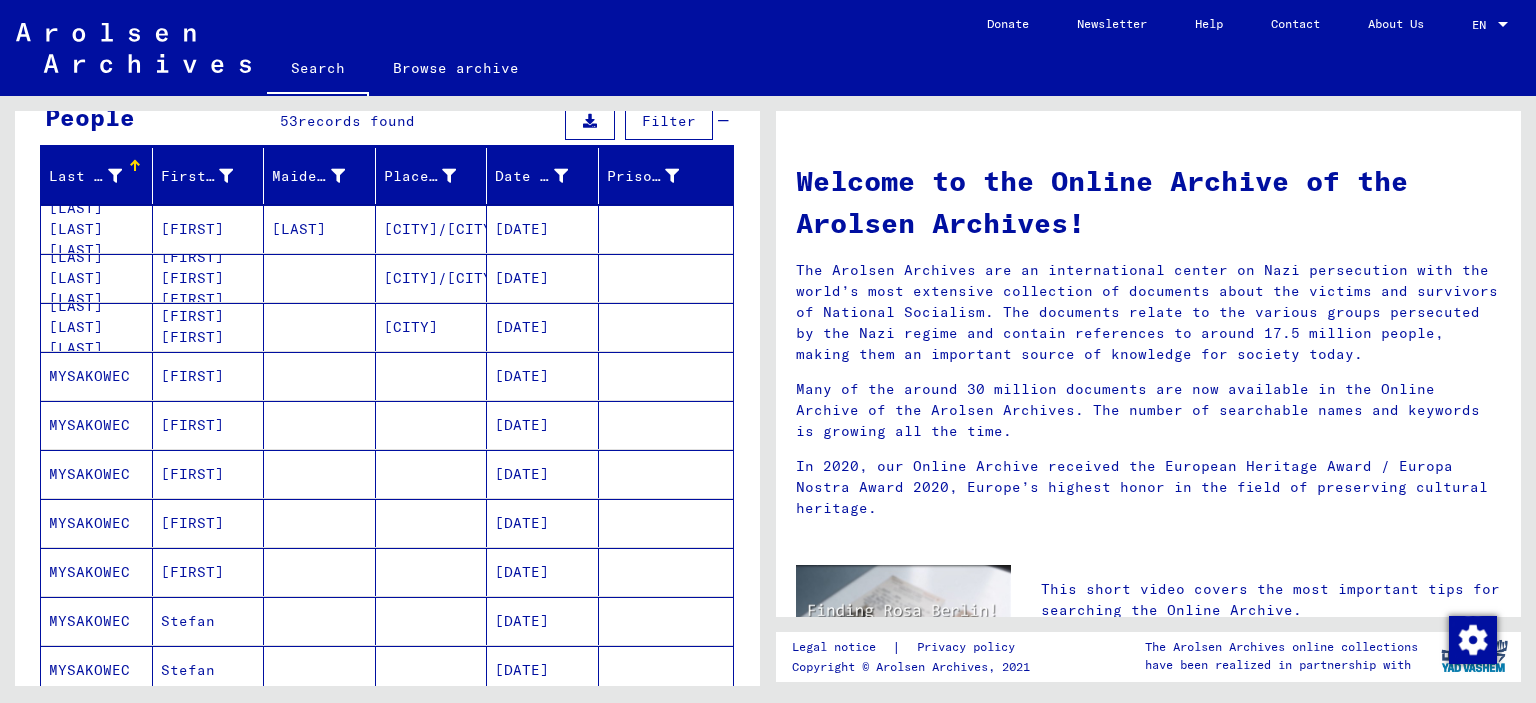 click on "[FIRST] [FIRST] [FIRST]" at bounding box center [209, 327] 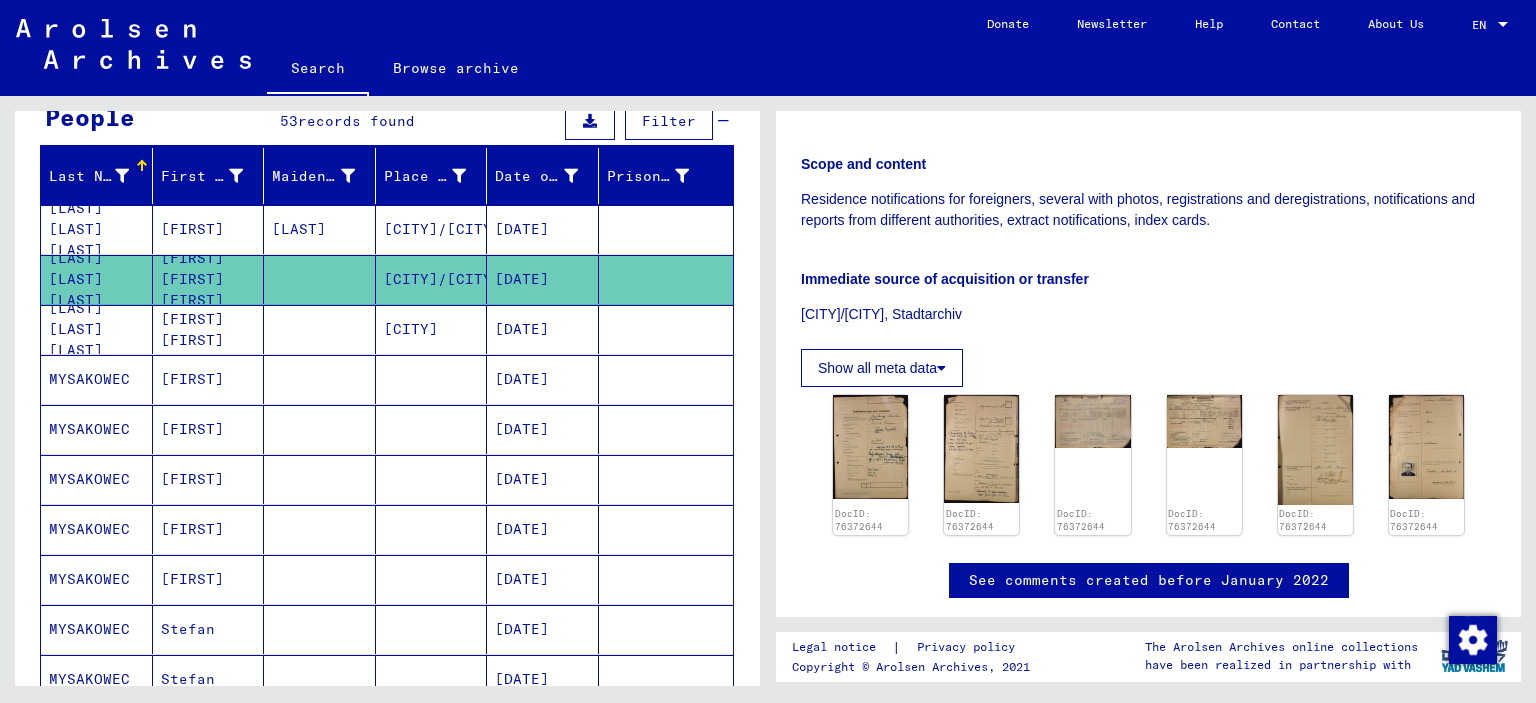 scroll, scrollTop: 400, scrollLeft: 0, axis: vertical 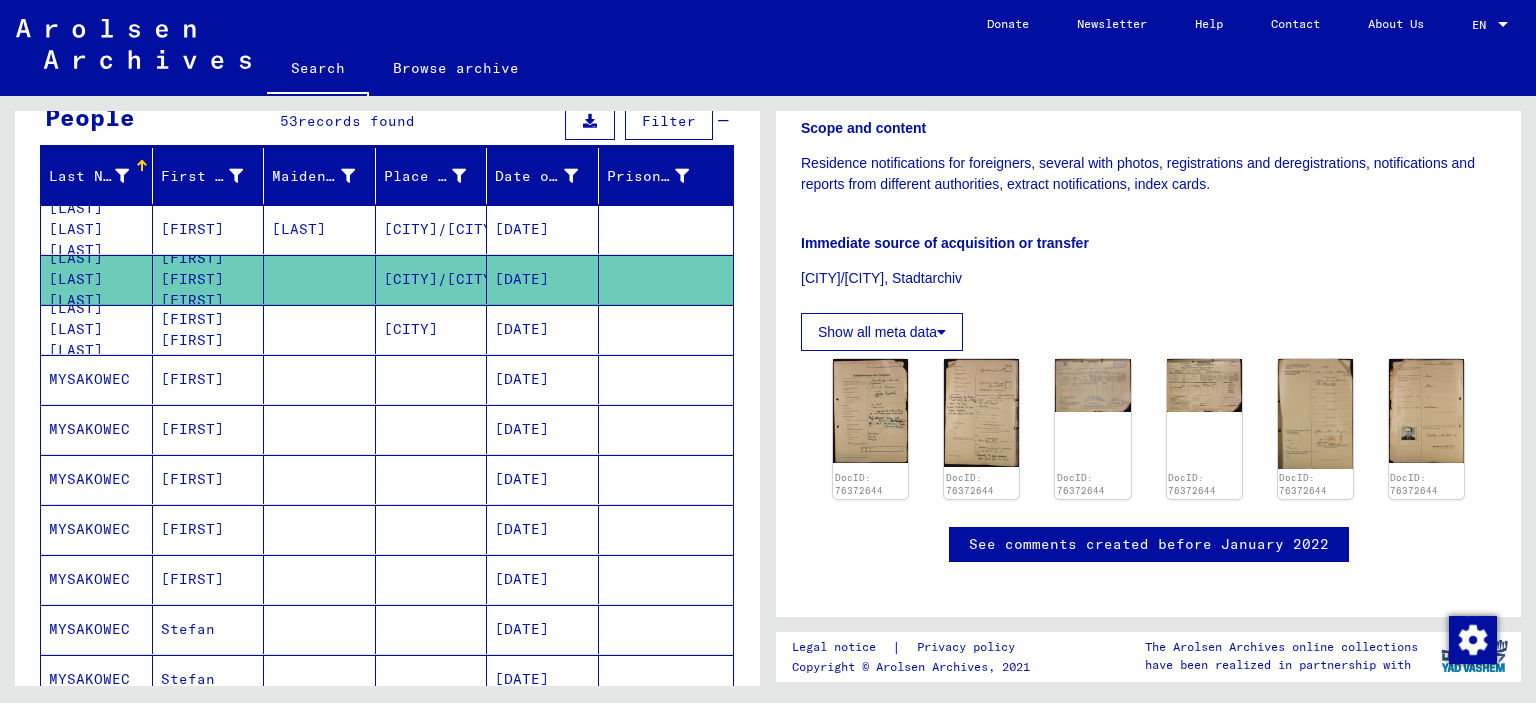 click on "[FIRST] [FIRST]" at bounding box center [209, 379] 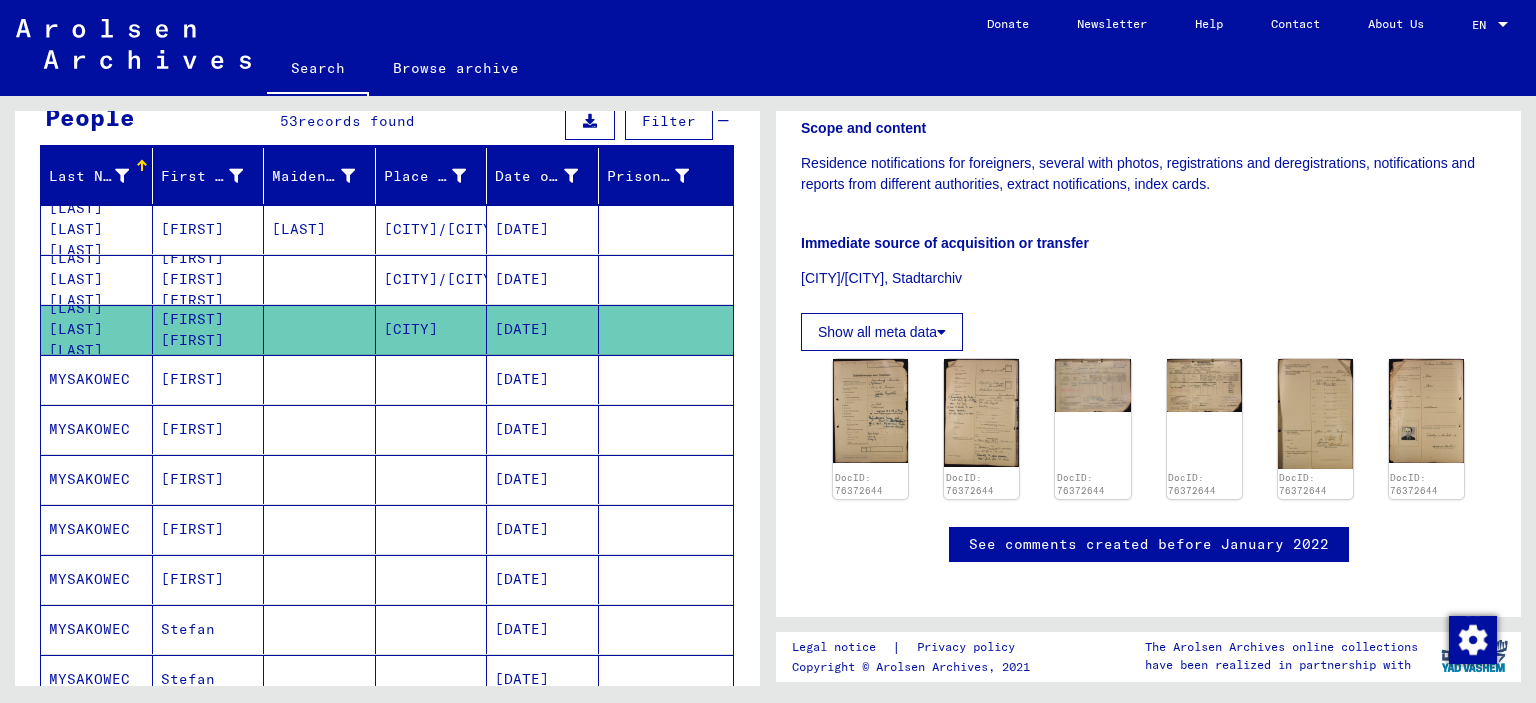 click on "[FIRST]" at bounding box center (209, 429) 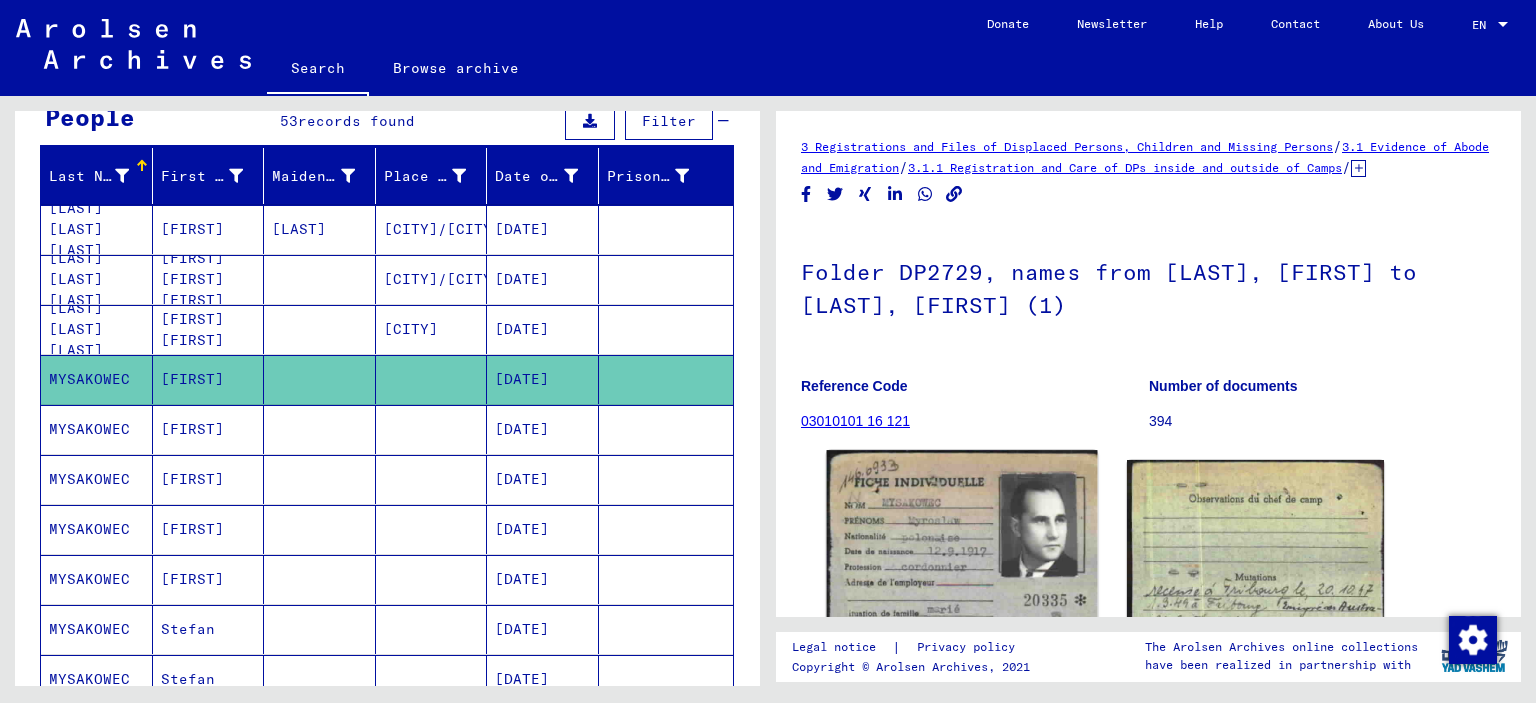 click 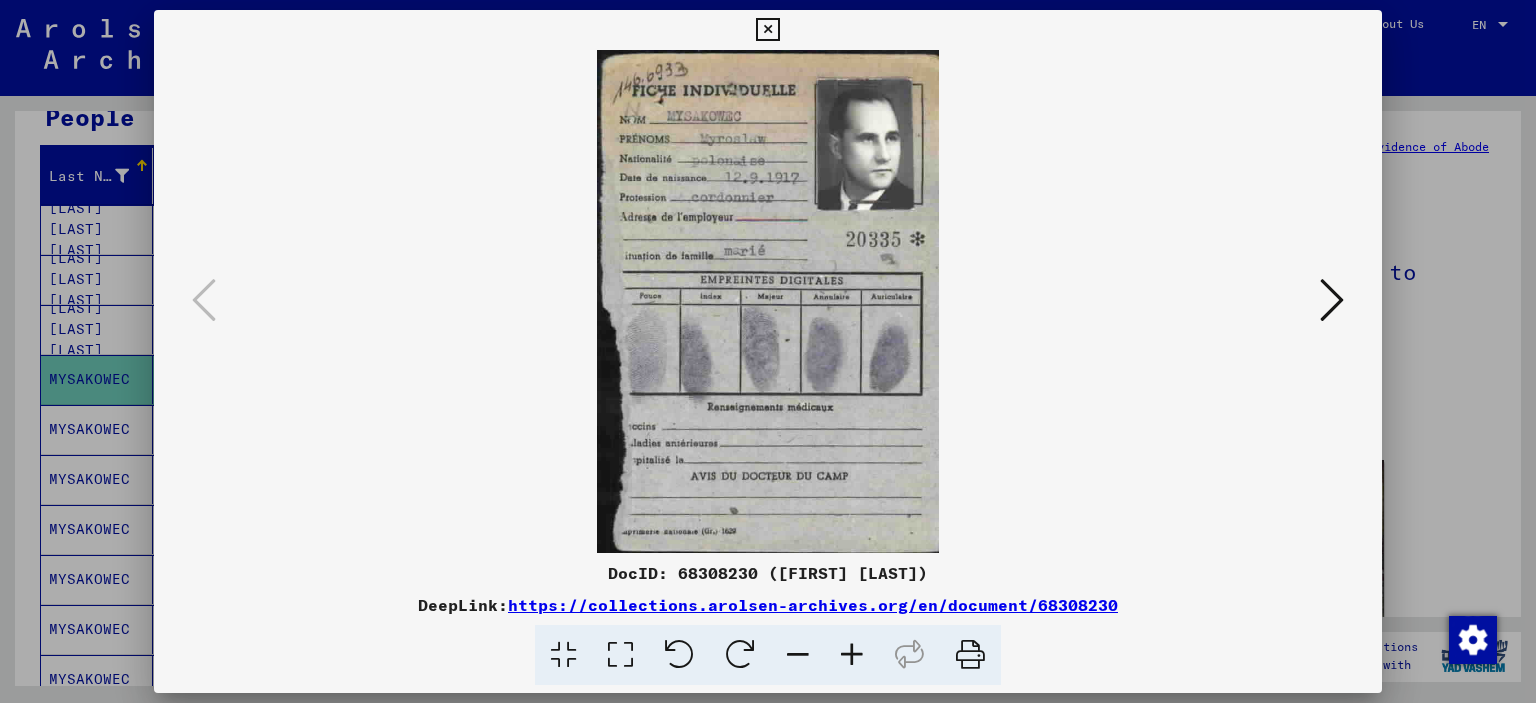 click at bounding box center [1332, 301] 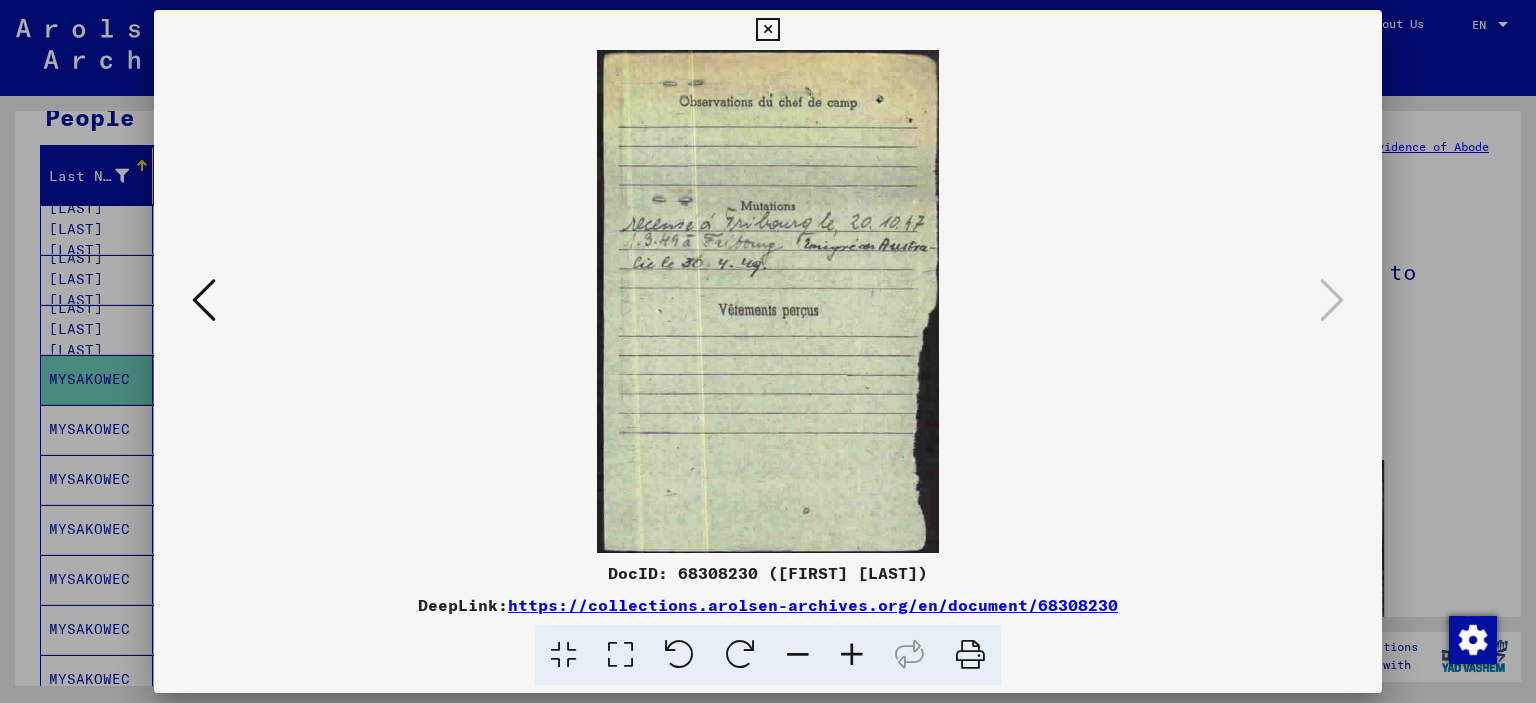 click at bounding box center [767, 30] 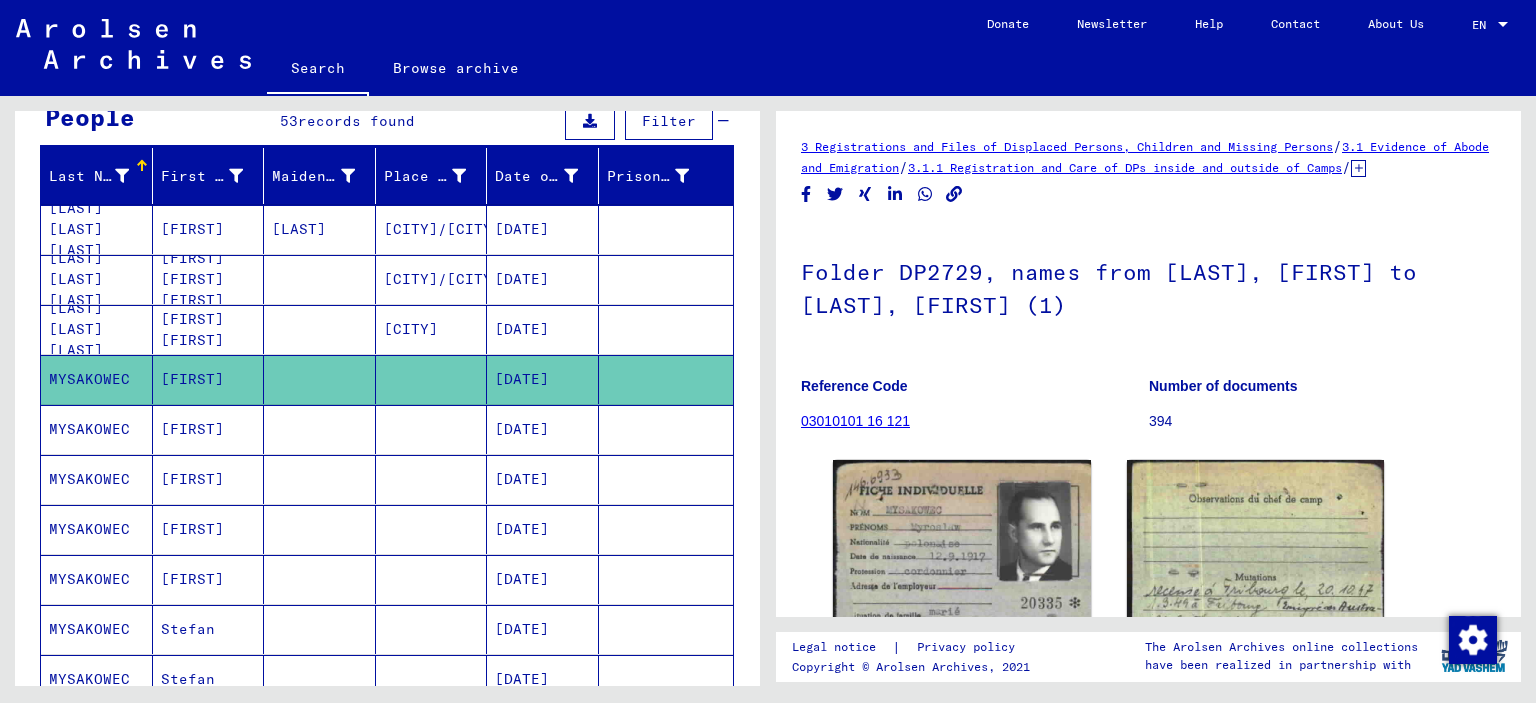 click on "[FIRST]" at bounding box center (209, 479) 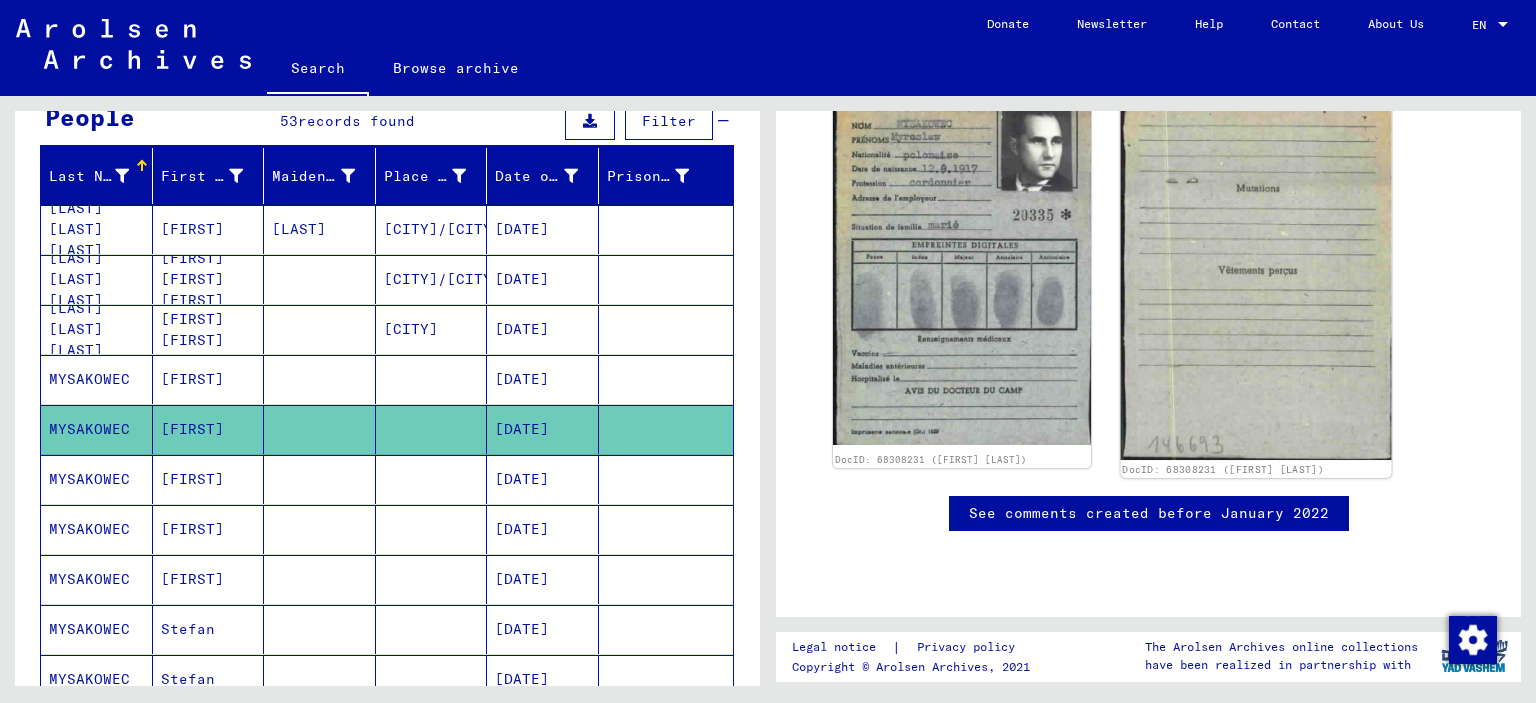 scroll, scrollTop: 400, scrollLeft: 0, axis: vertical 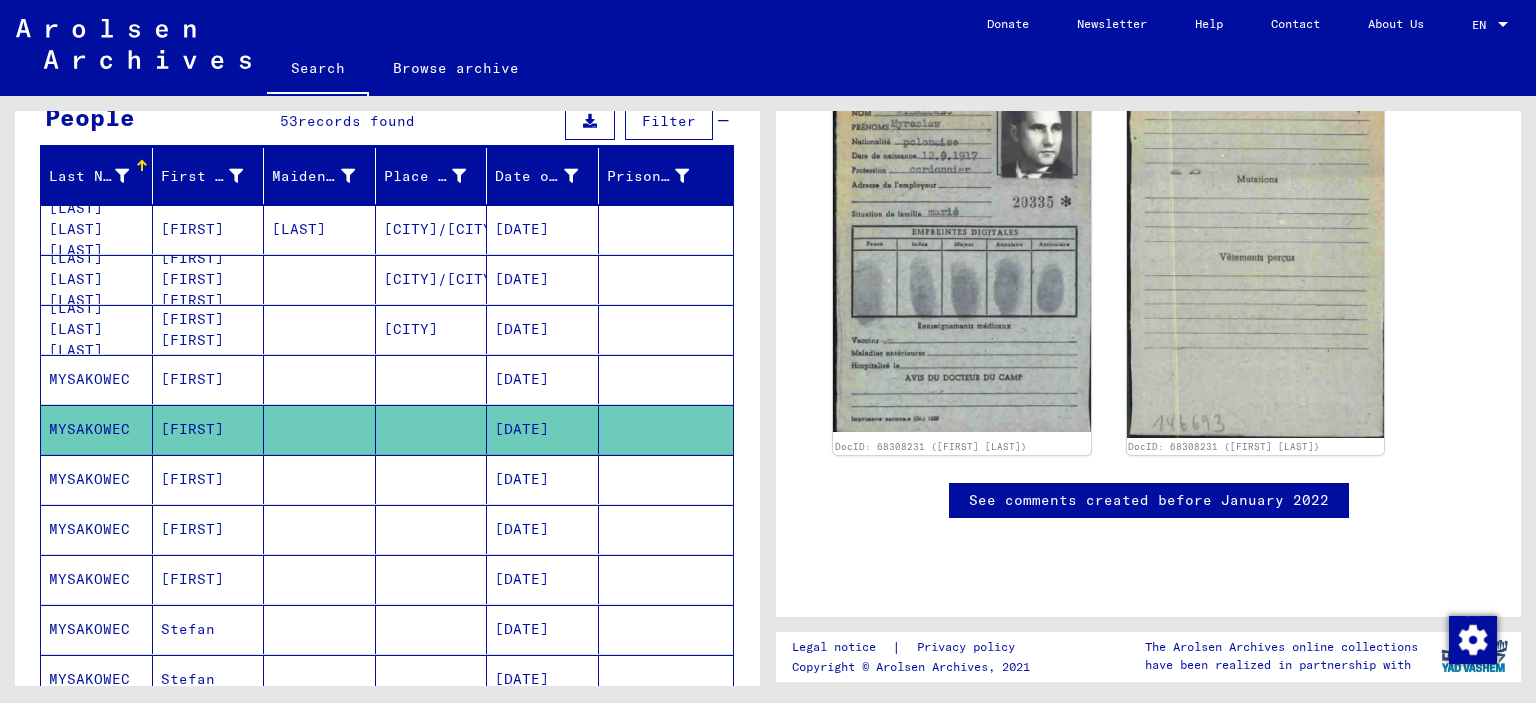 click on "[FIRST]" at bounding box center [209, 529] 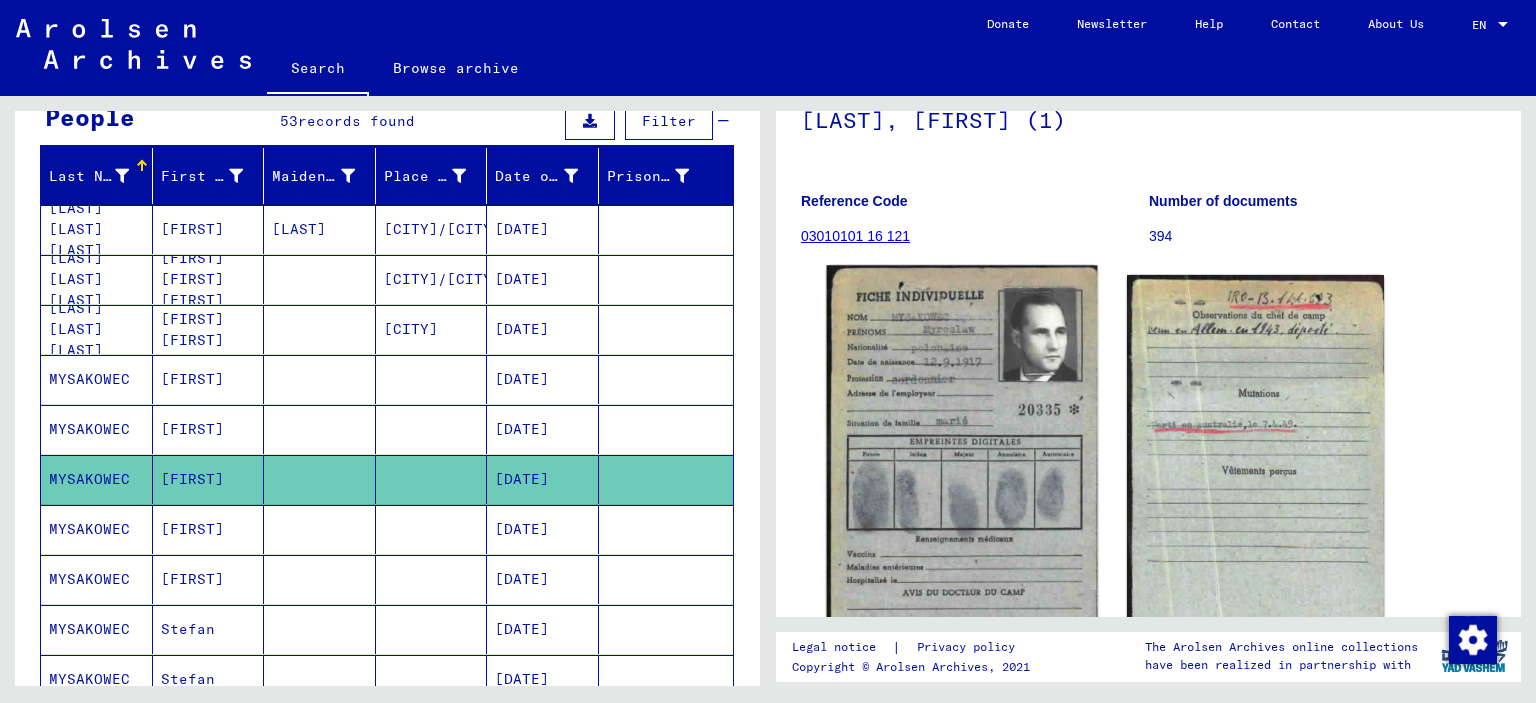 scroll, scrollTop: 500, scrollLeft: 0, axis: vertical 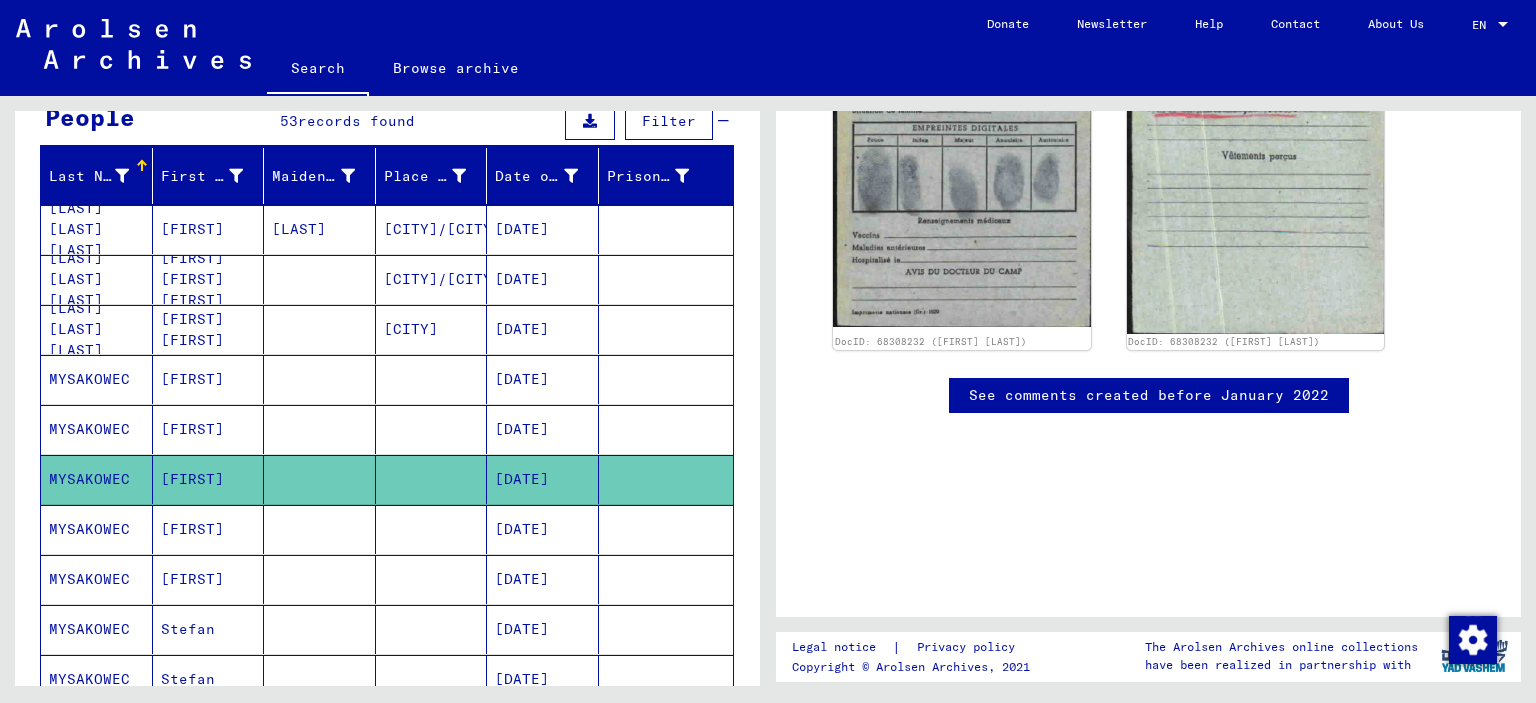 click on "[FIRST]" at bounding box center (209, 579) 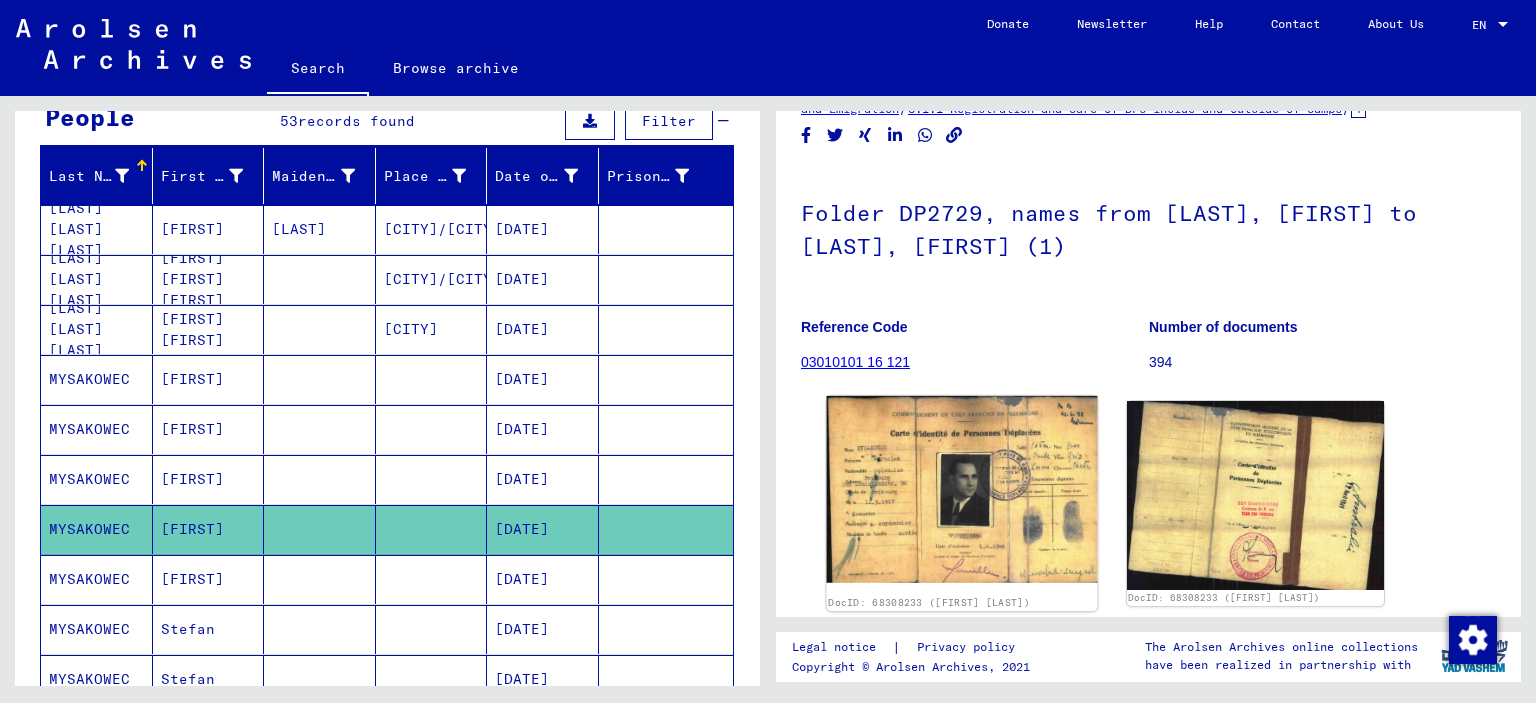 scroll, scrollTop: 300, scrollLeft: 0, axis: vertical 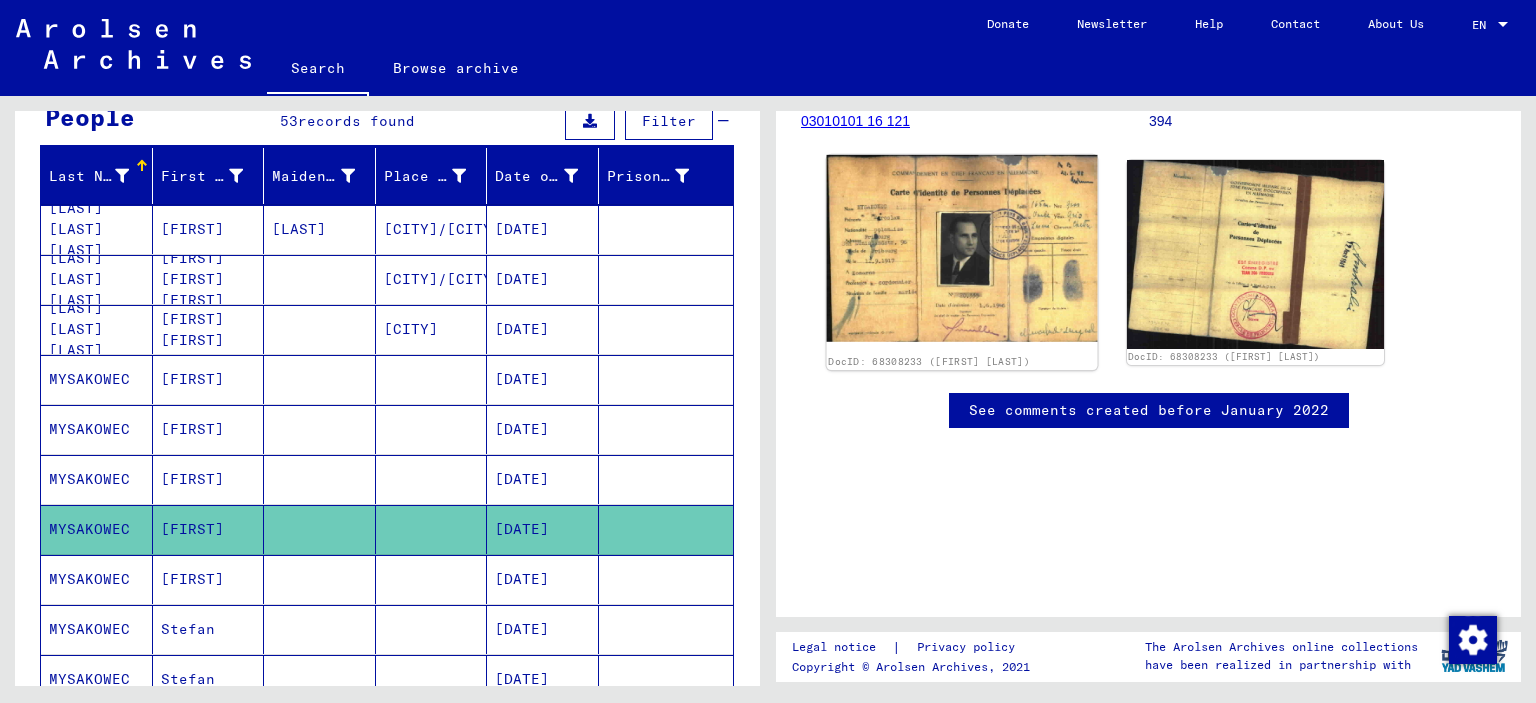 click 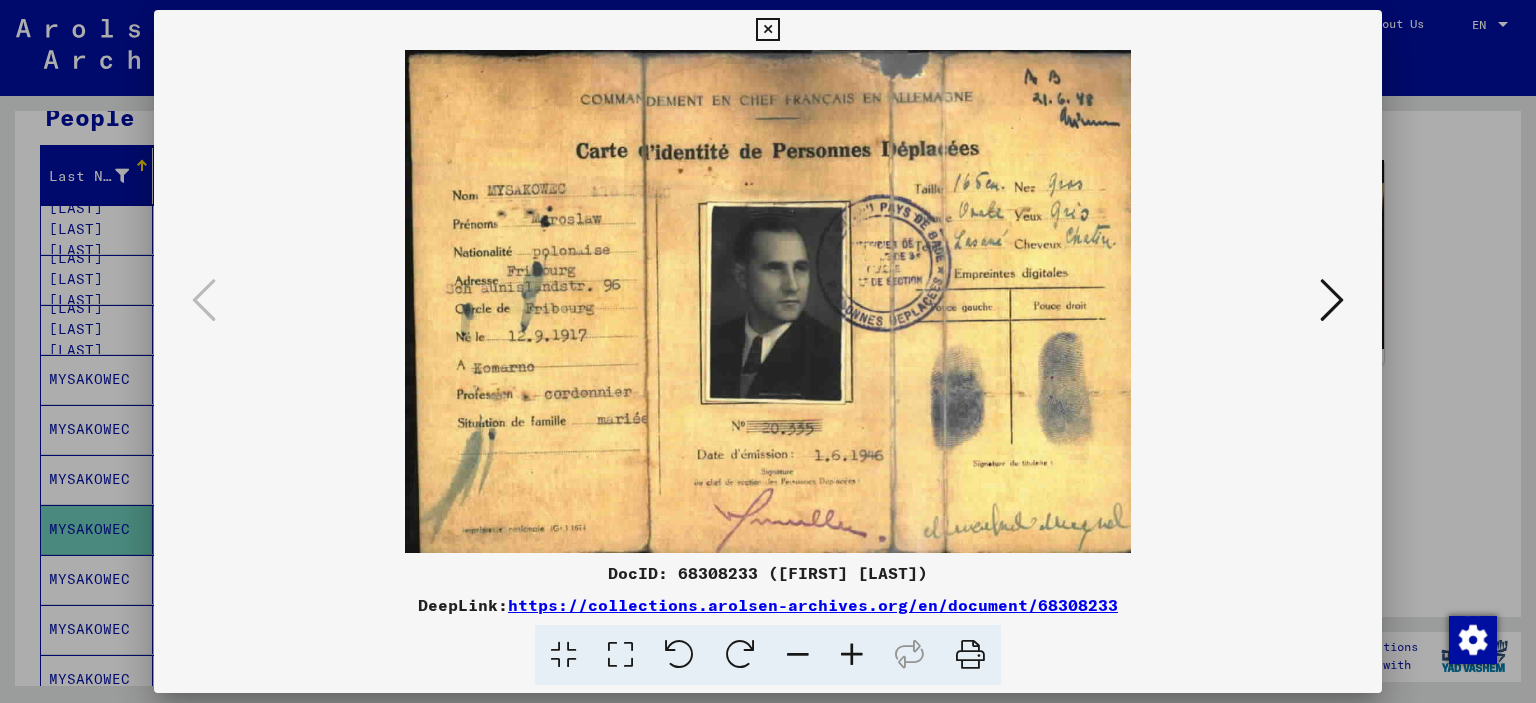 click at bounding box center [1332, 300] 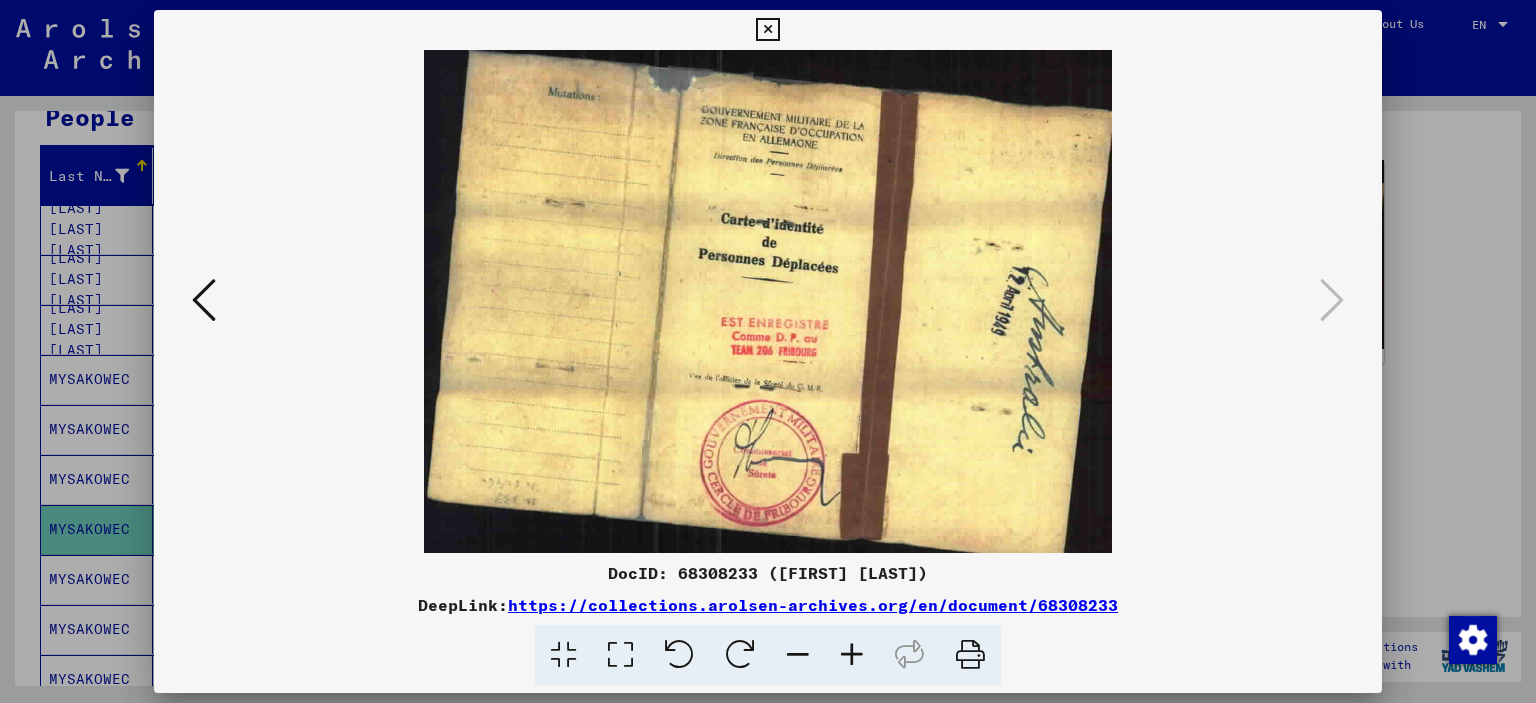 click at bounding box center [767, 30] 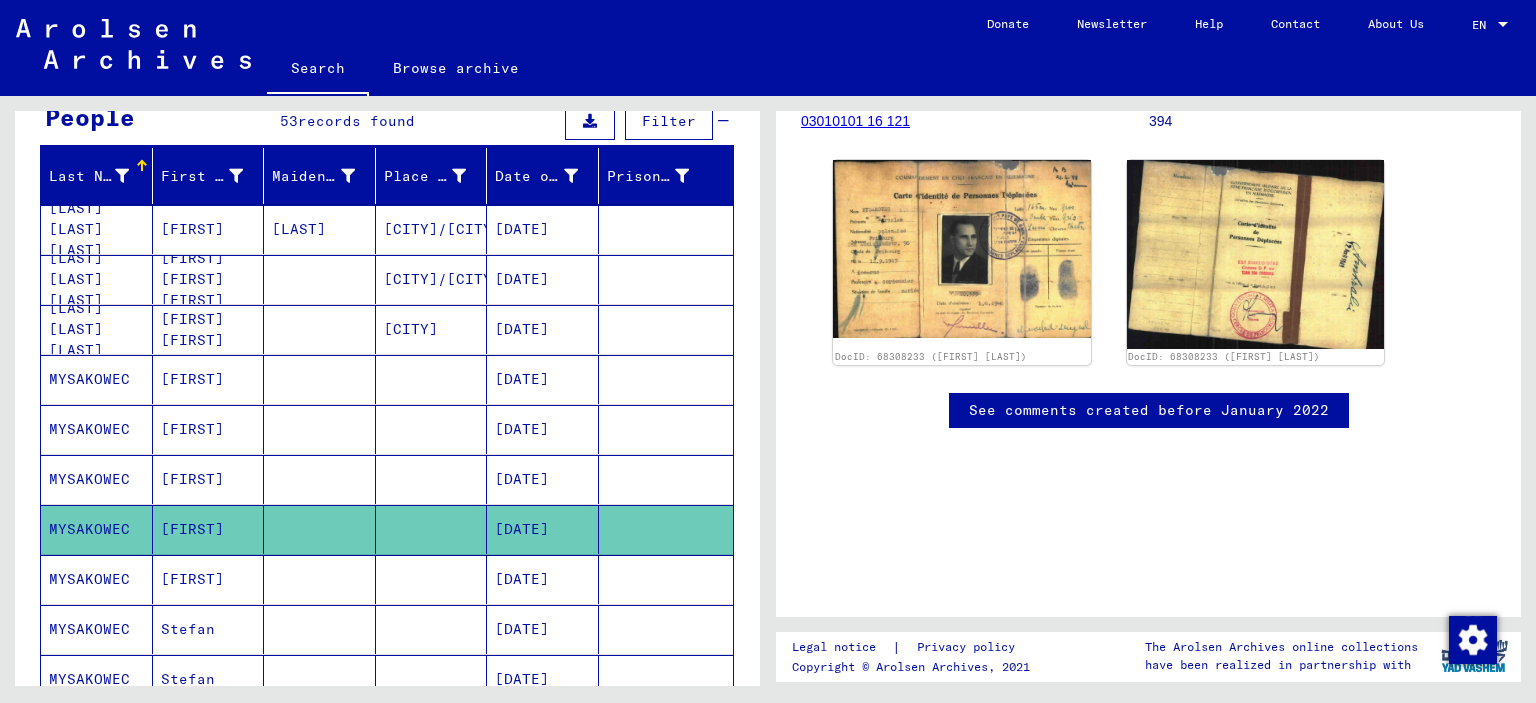click on "[FIRST]" at bounding box center [209, 629] 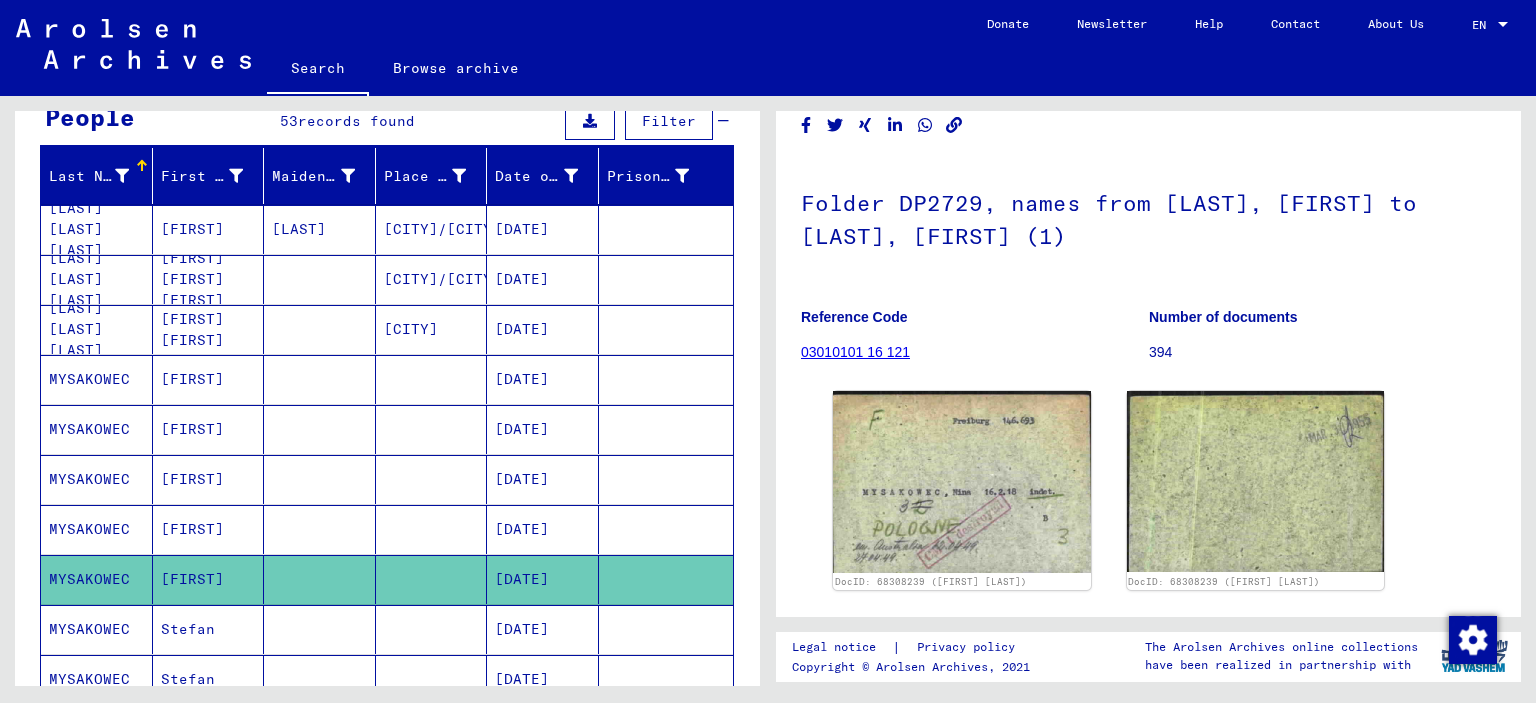 scroll, scrollTop: 300, scrollLeft: 0, axis: vertical 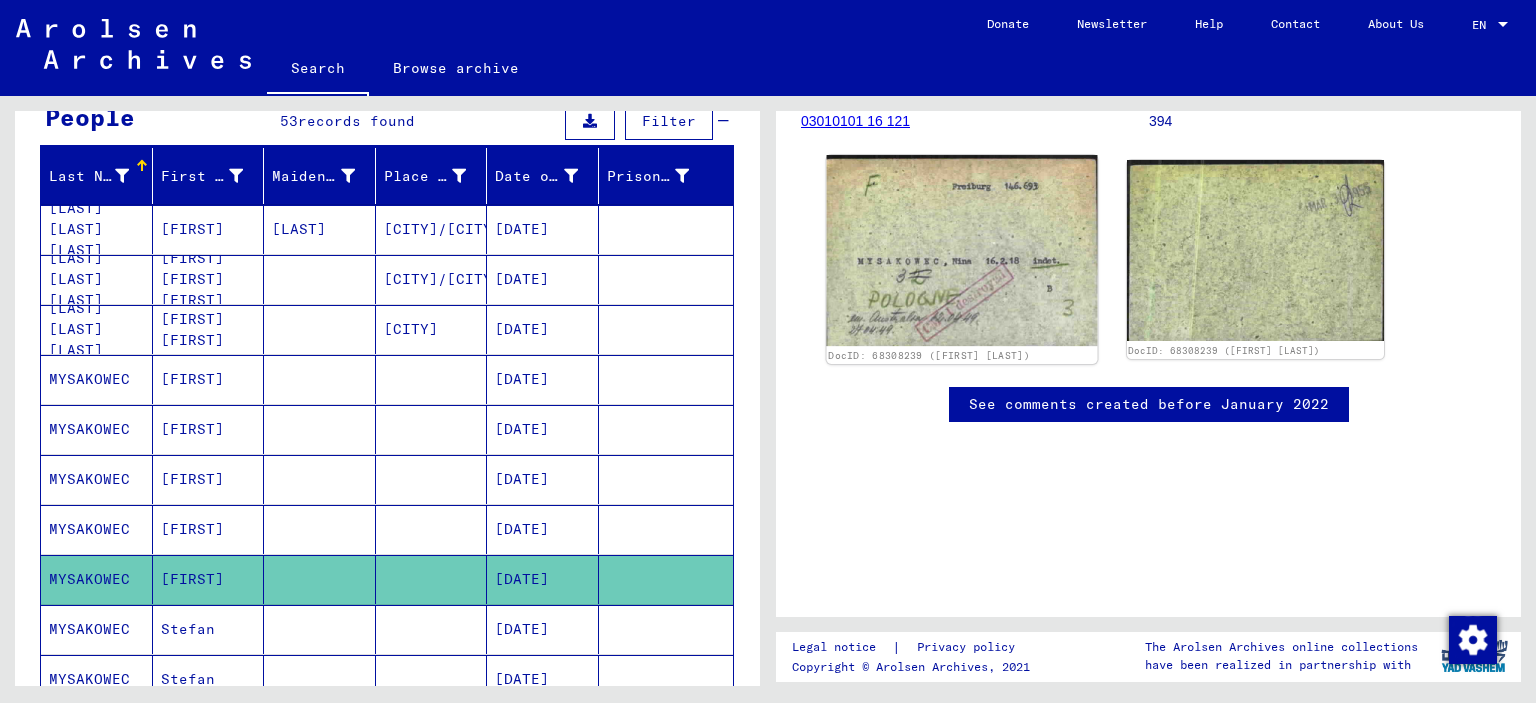 click 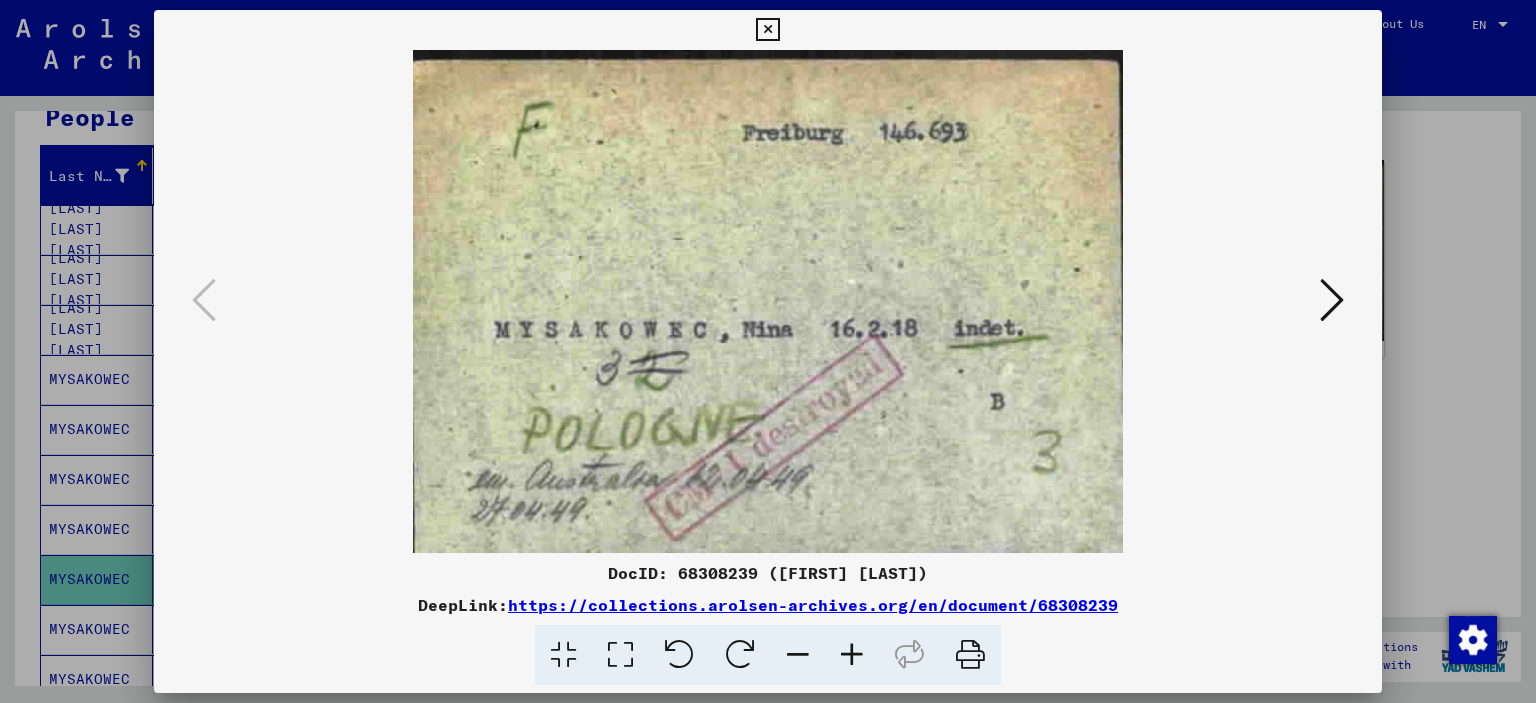 click at bounding box center (1332, 300) 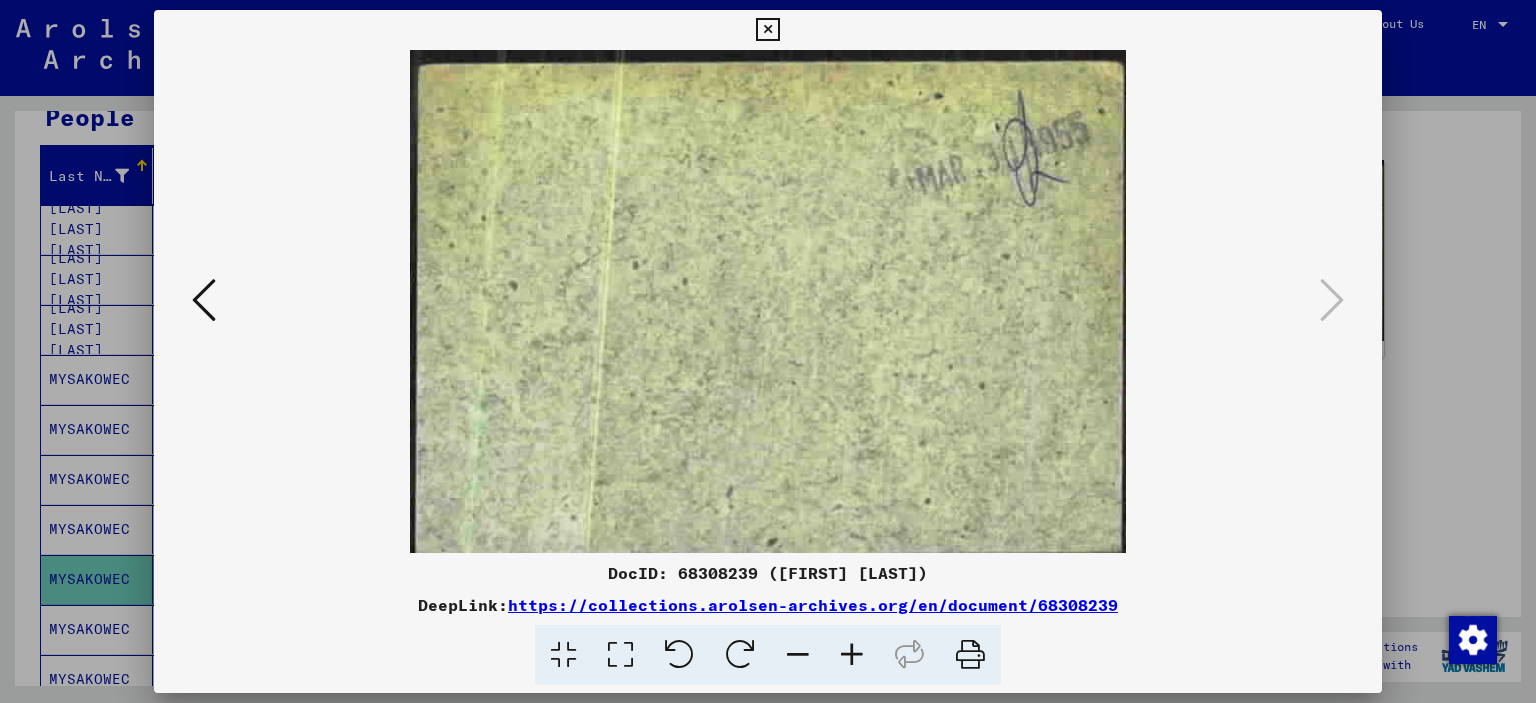 click at bounding box center [767, 30] 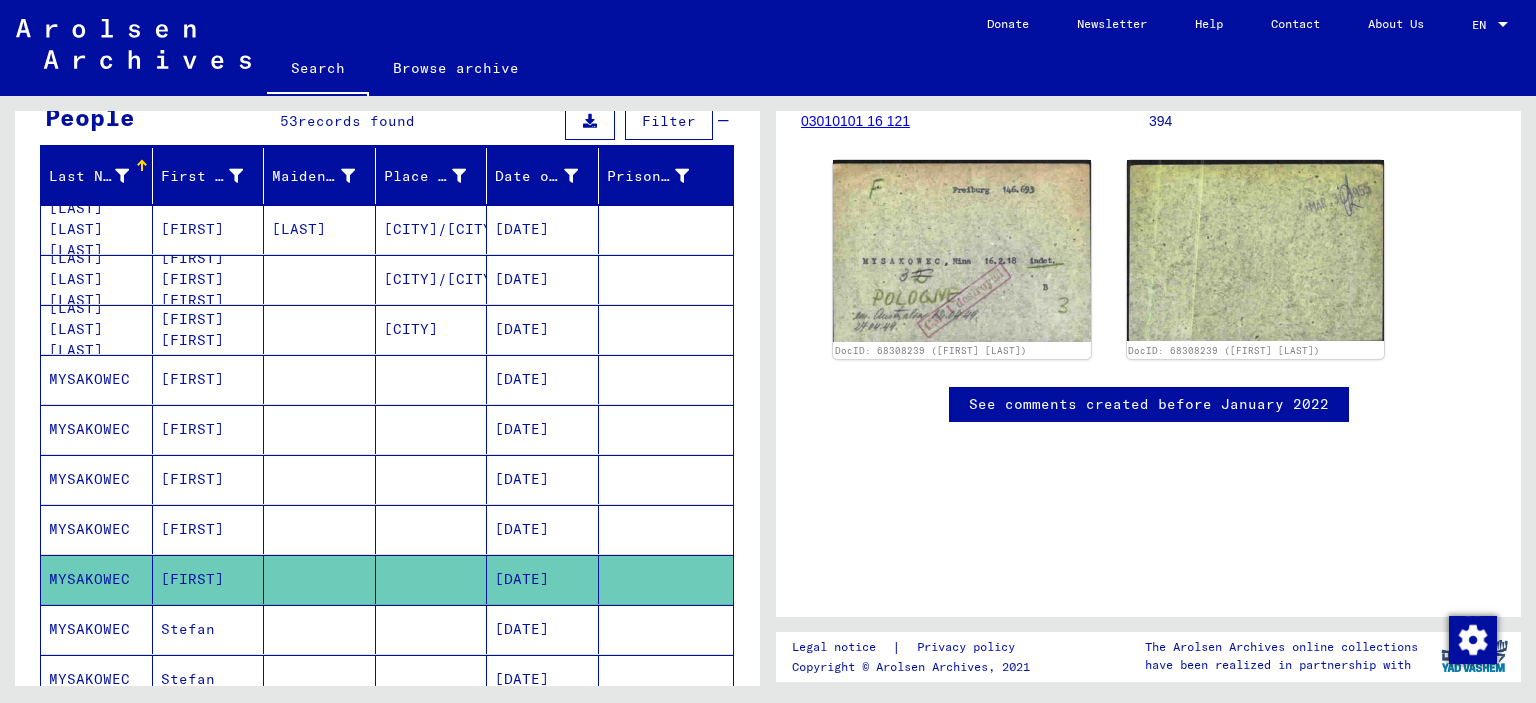 click 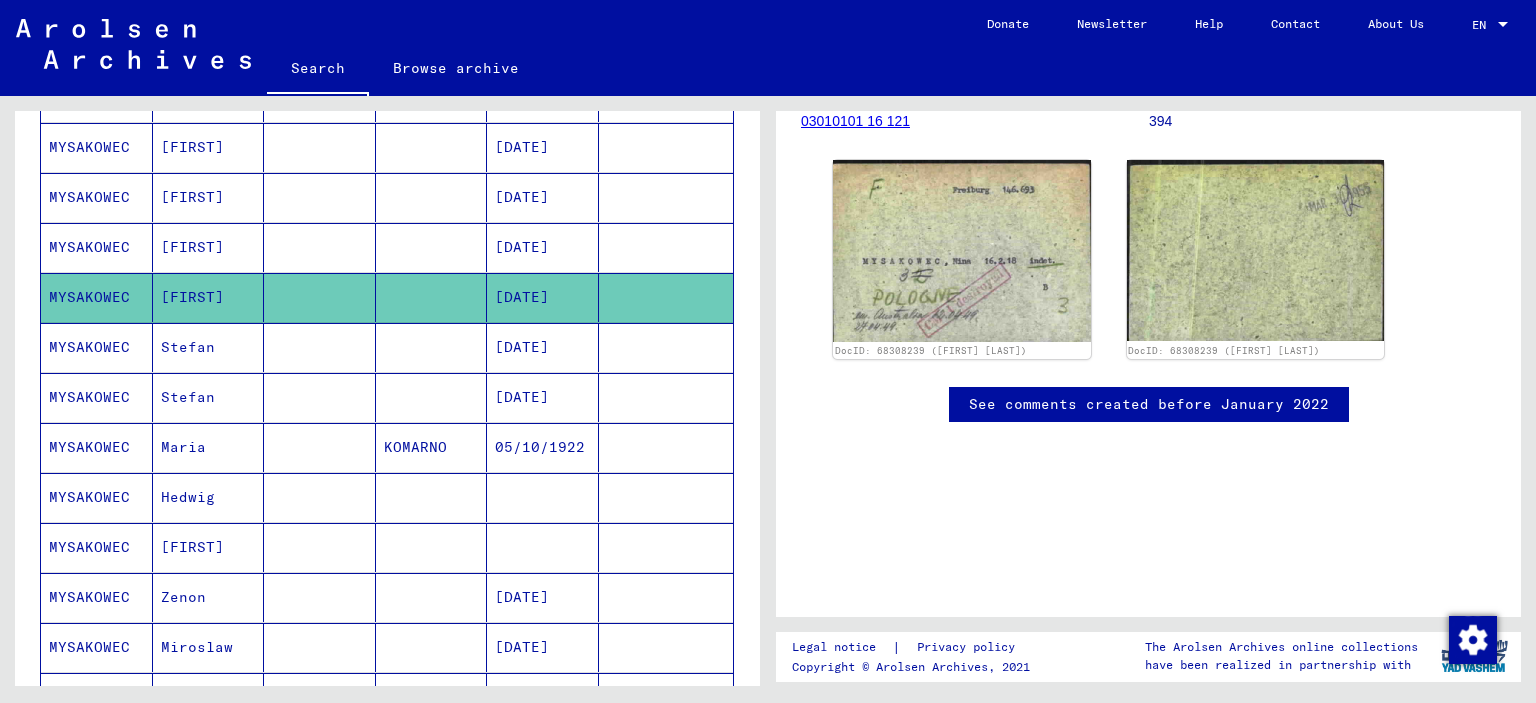 scroll, scrollTop: 500, scrollLeft: 0, axis: vertical 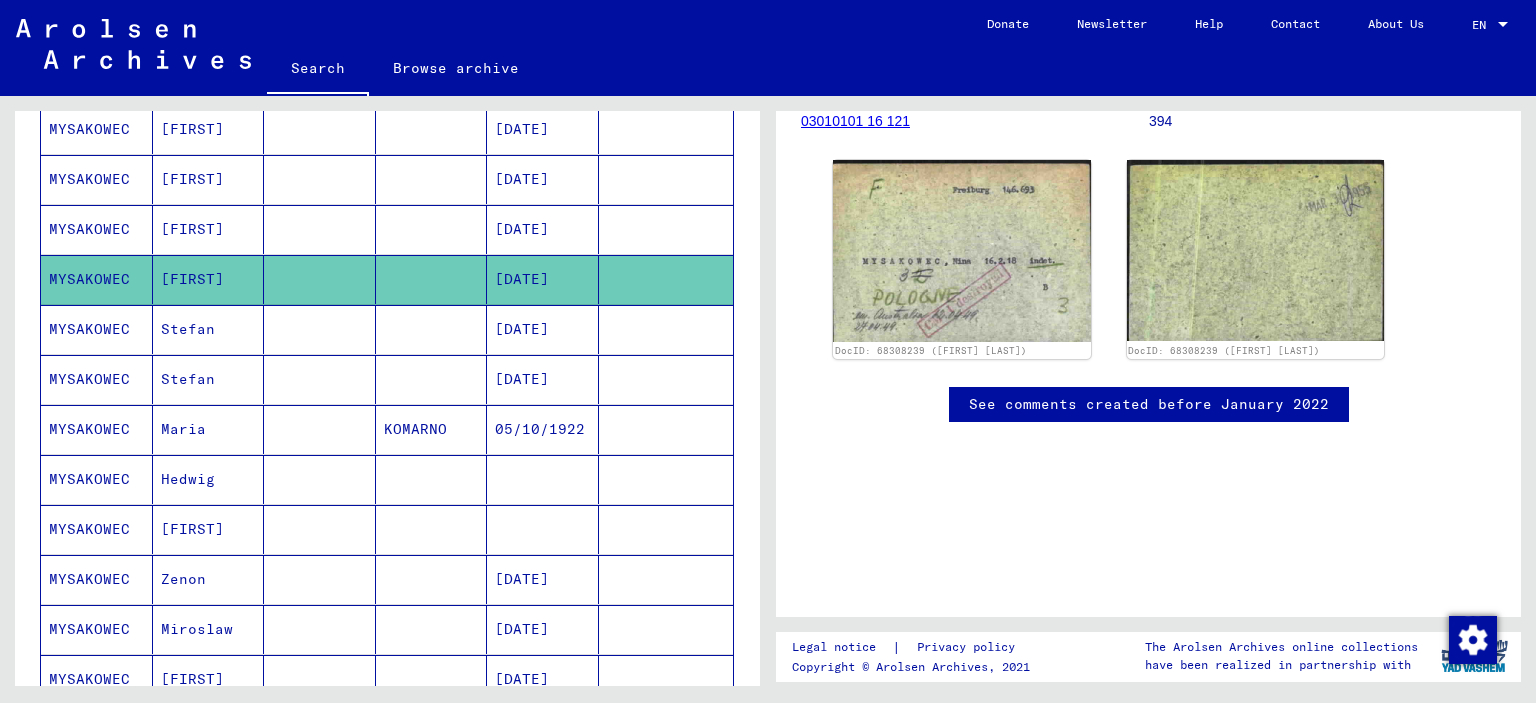 drag, startPoint x: 157, startPoint y: 303, endPoint x: 171, endPoint y: 326, distance: 26.925823 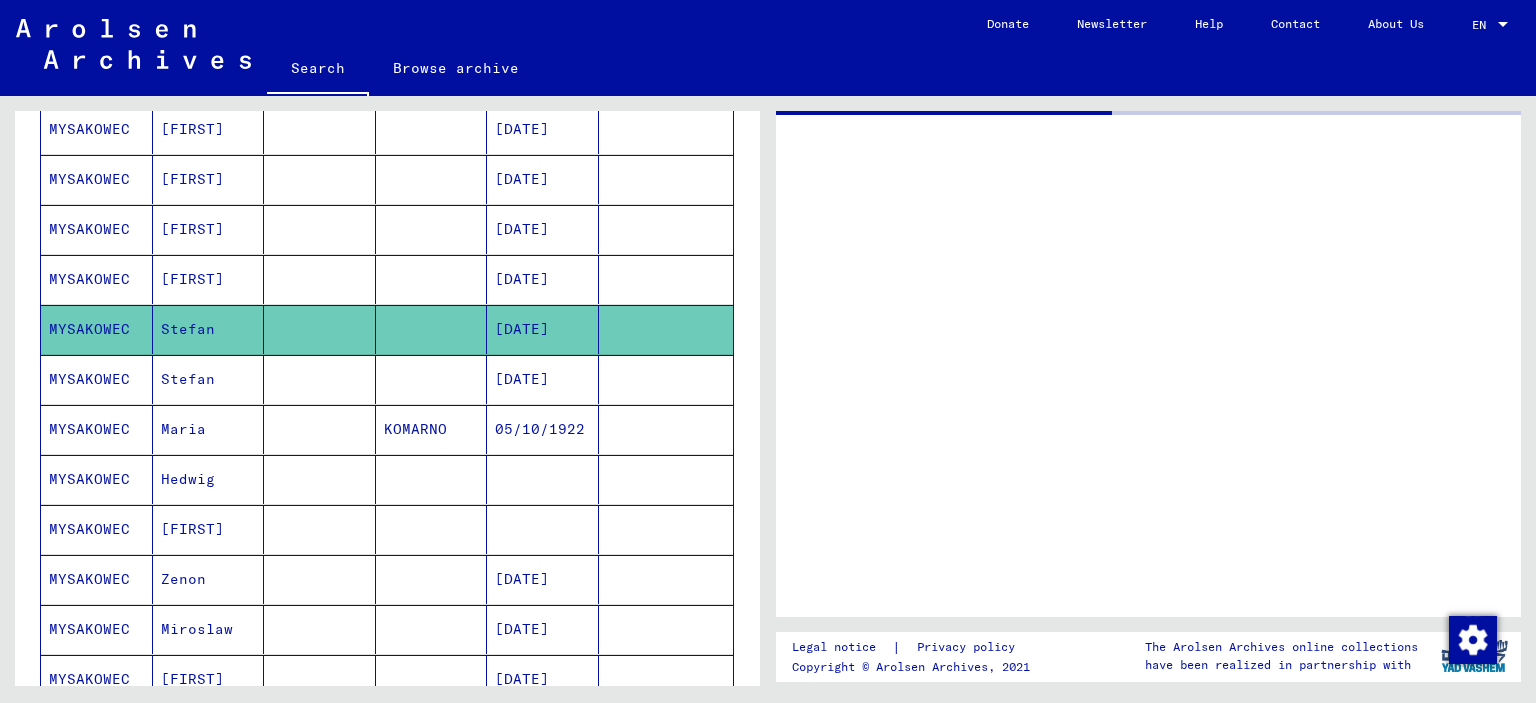scroll, scrollTop: 0, scrollLeft: 0, axis: both 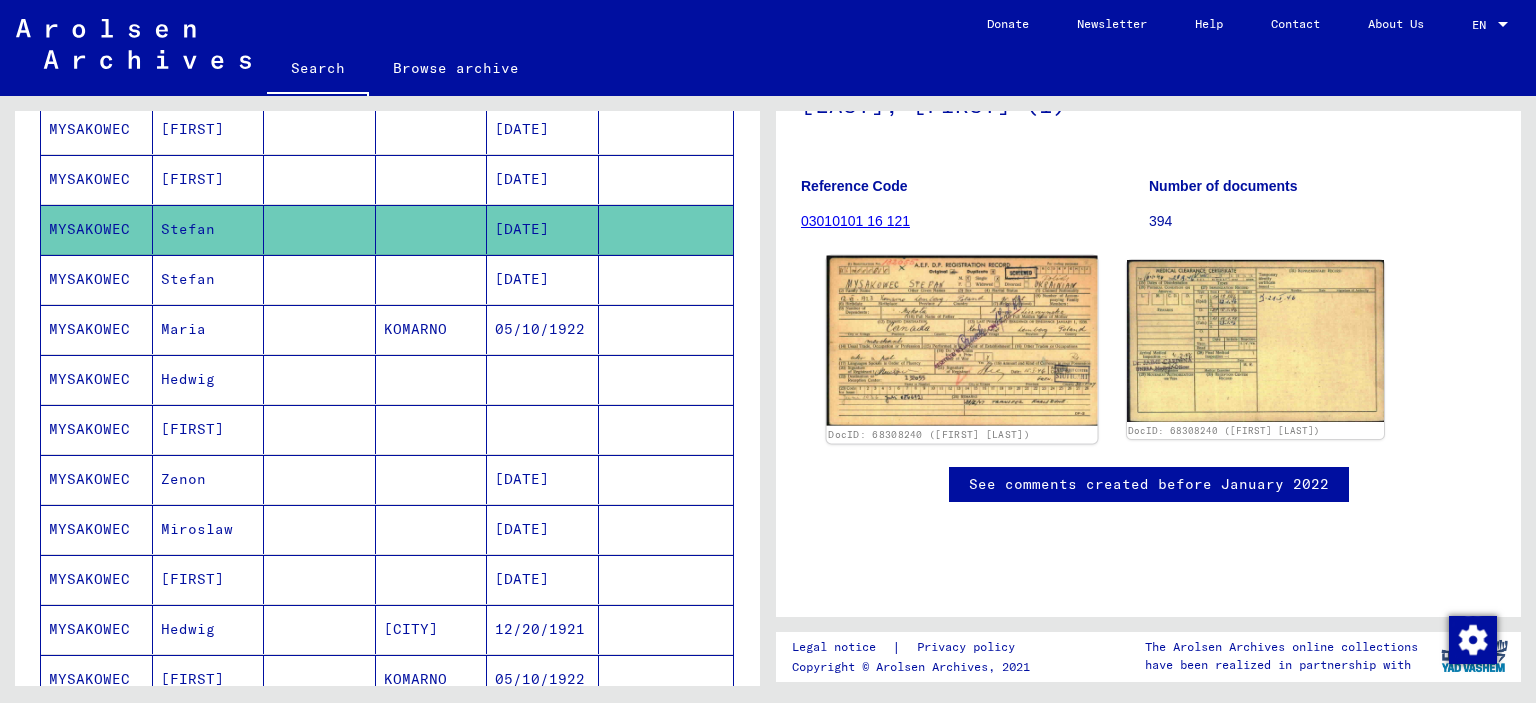 click 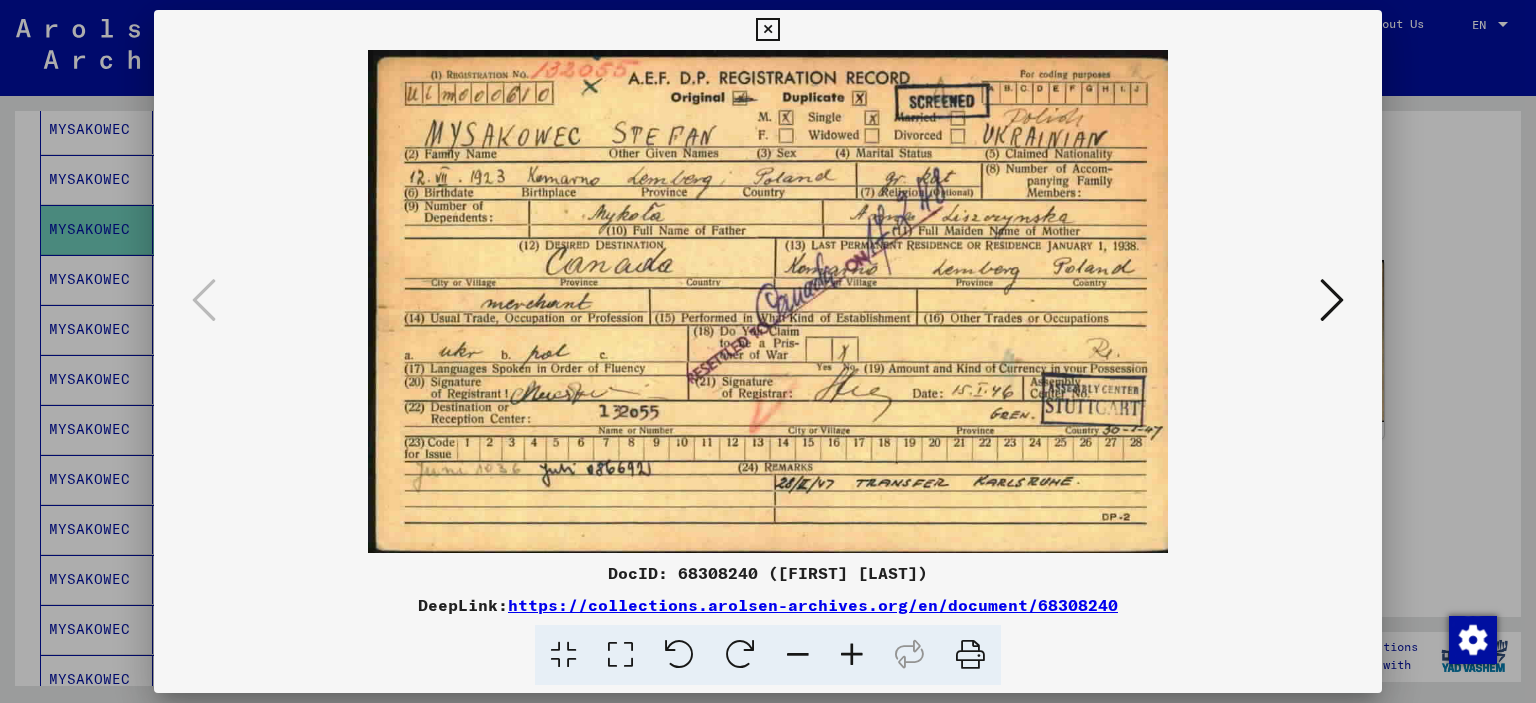 type 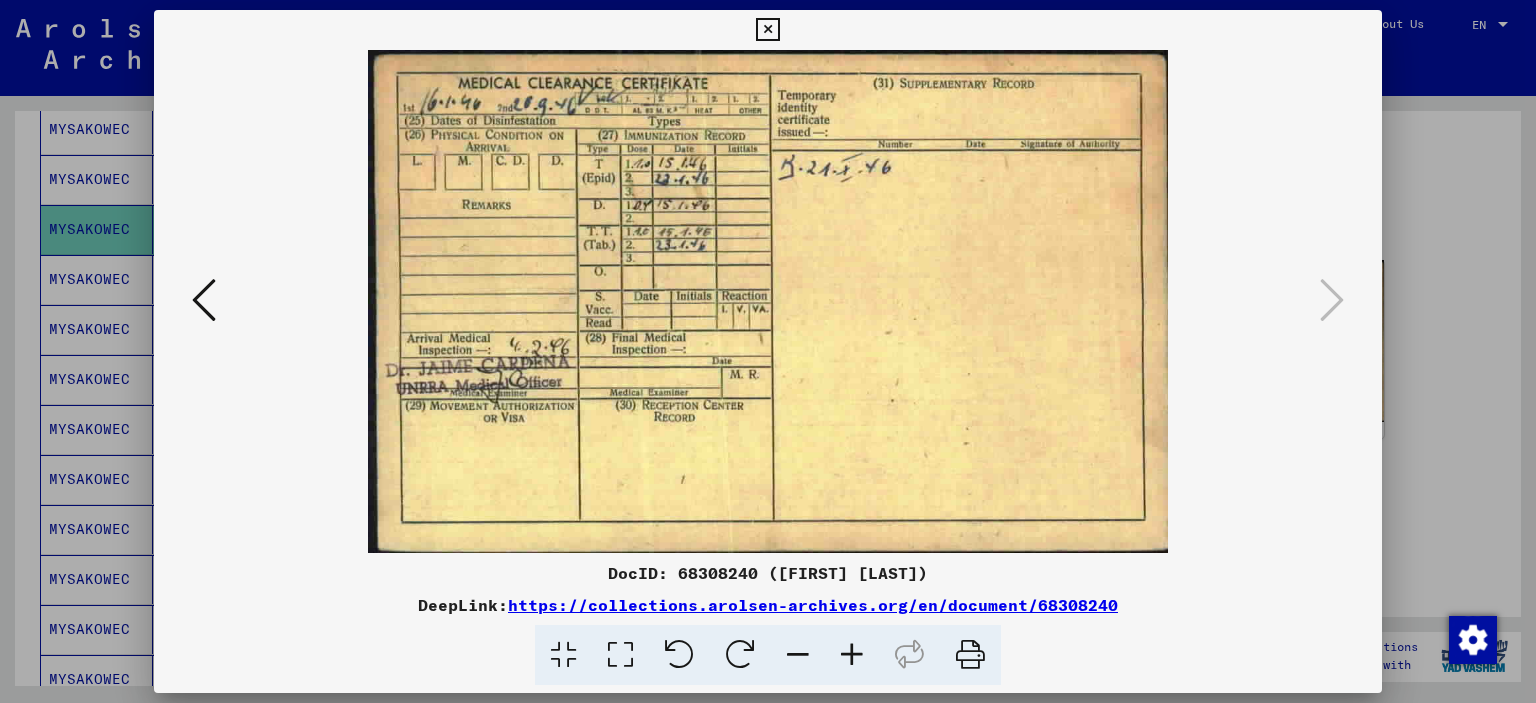click at bounding box center (767, 30) 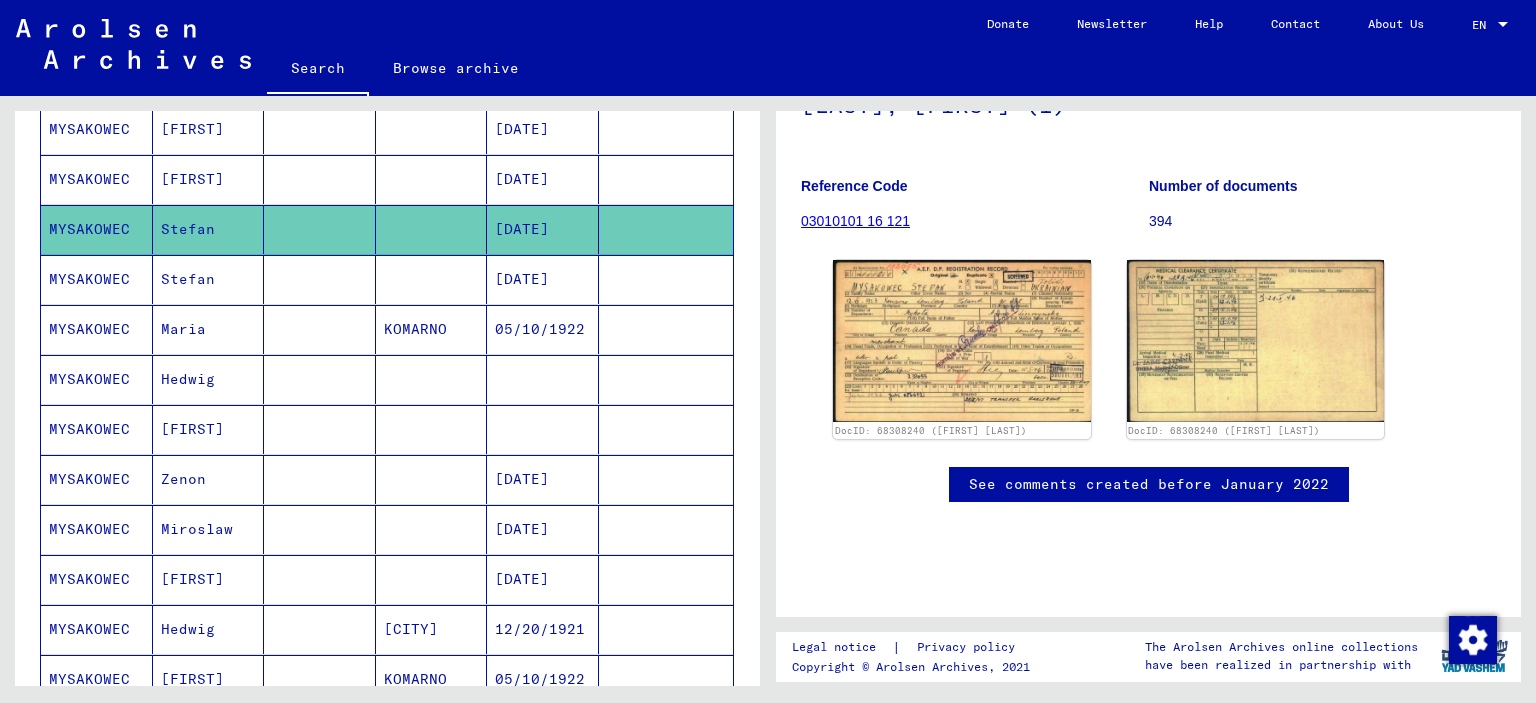 click on "Stefan" at bounding box center [209, 329] 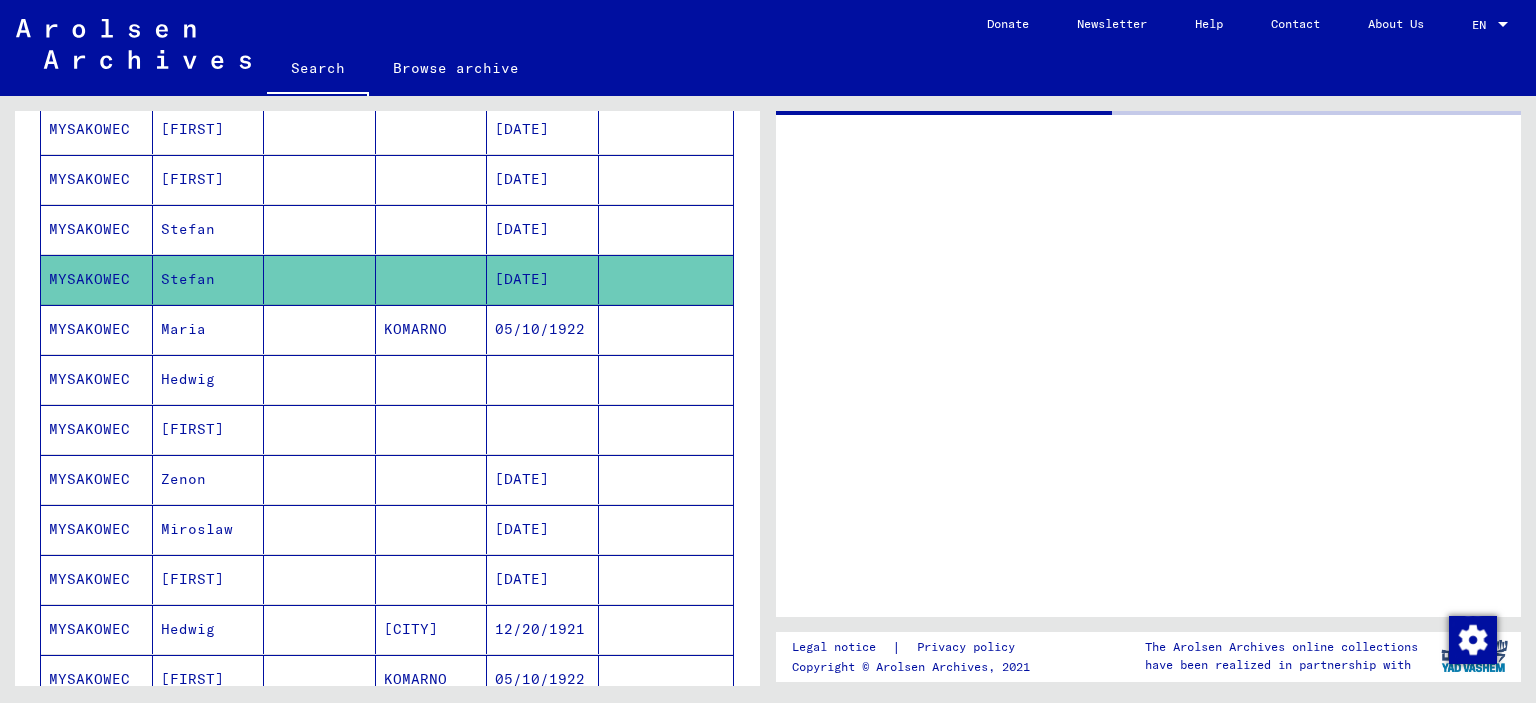scroll, scrollTop: 0, scrollLeft: 0, axis: both 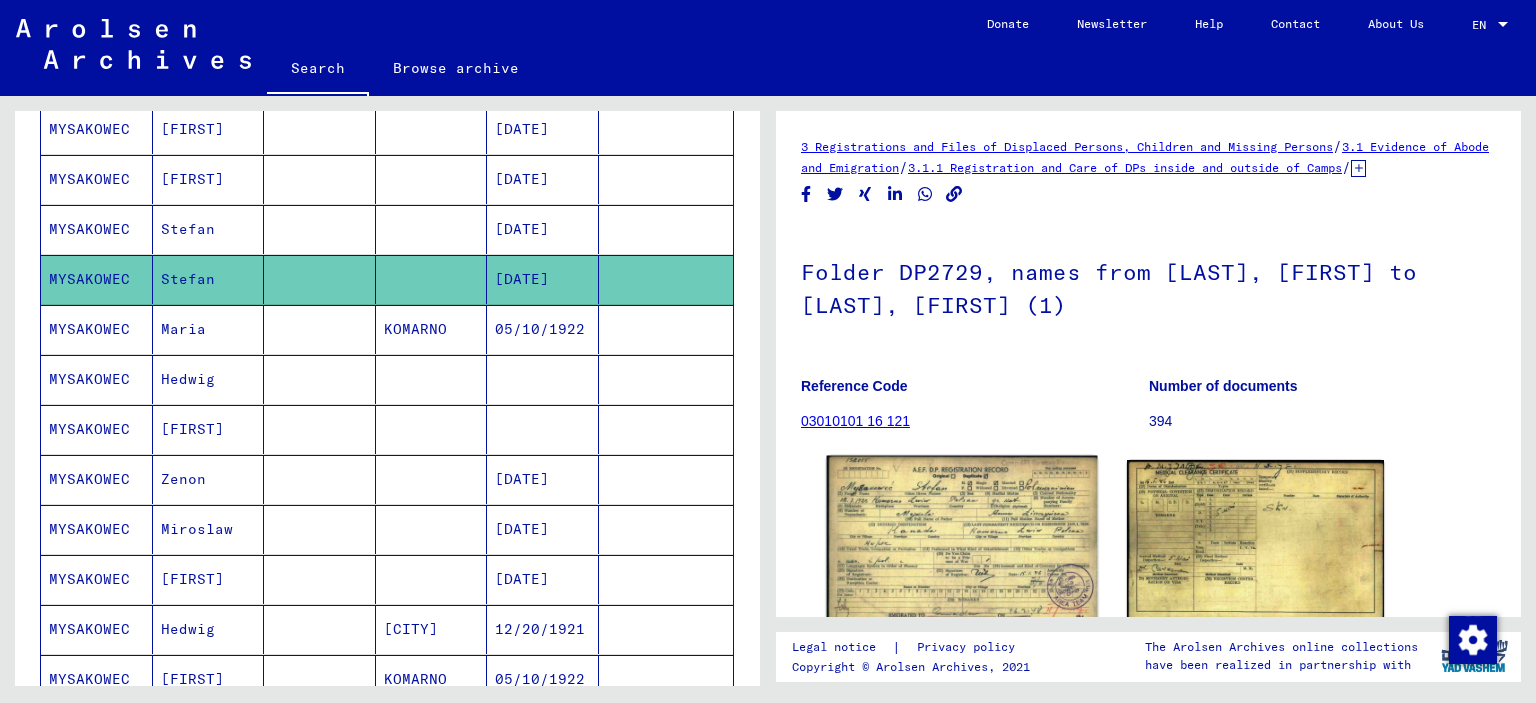 click 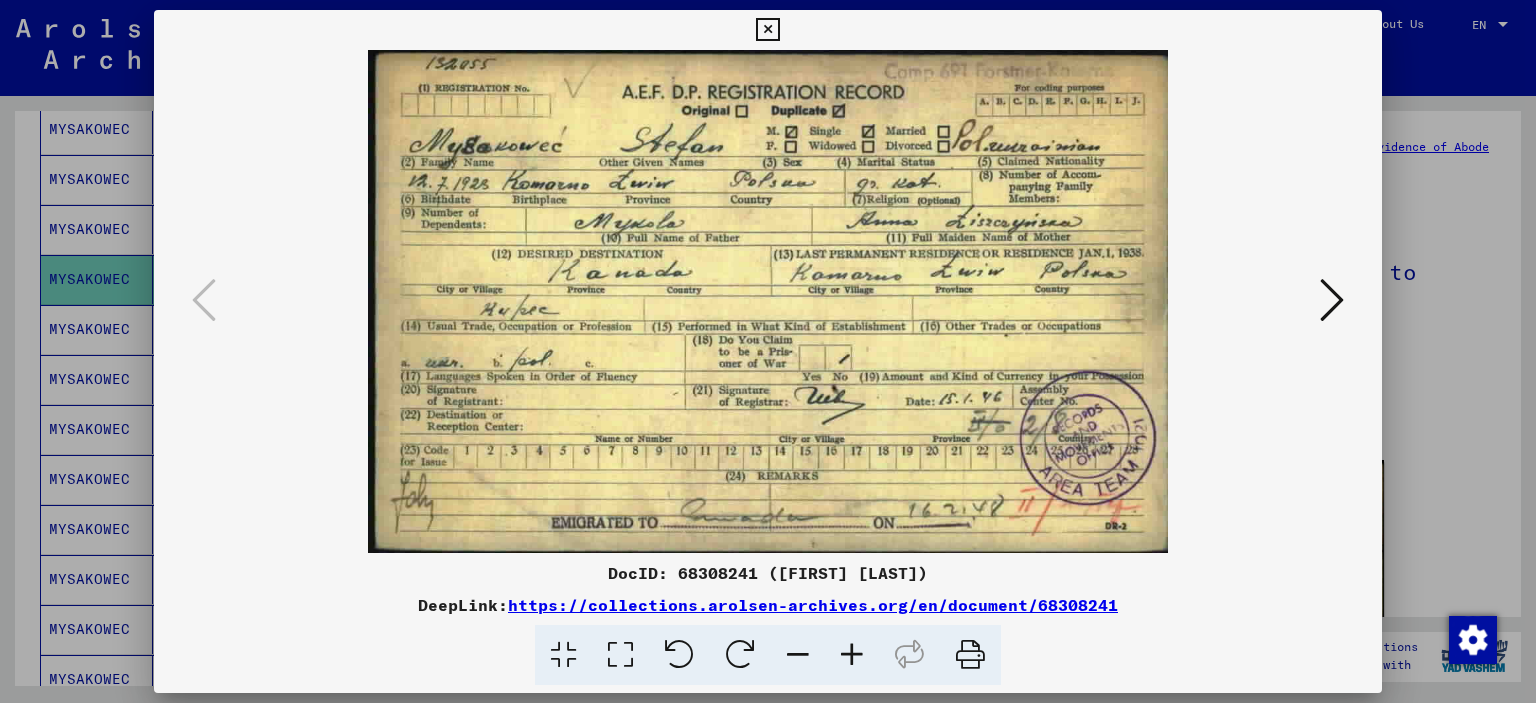 click at bounding box center (1332, 300) 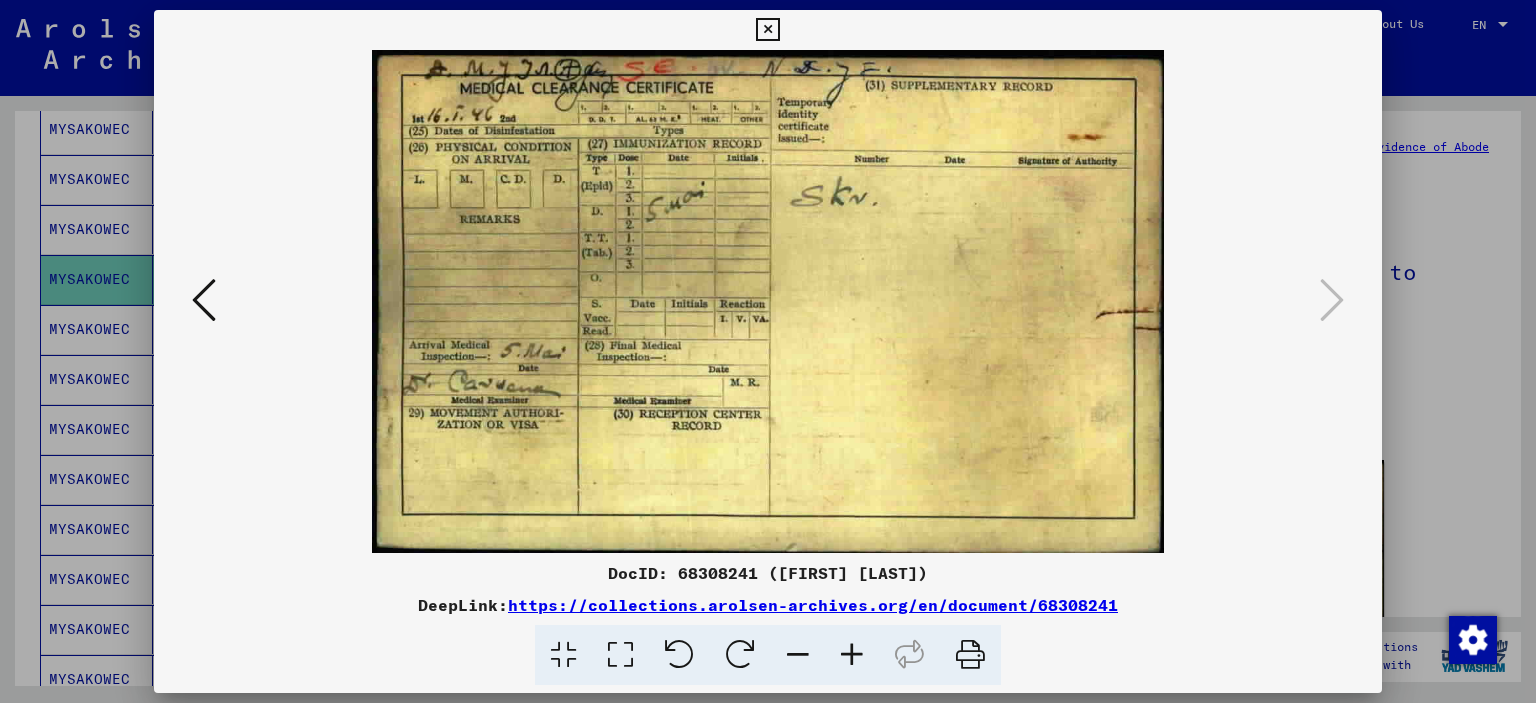 click at bounding box center (767, 30) 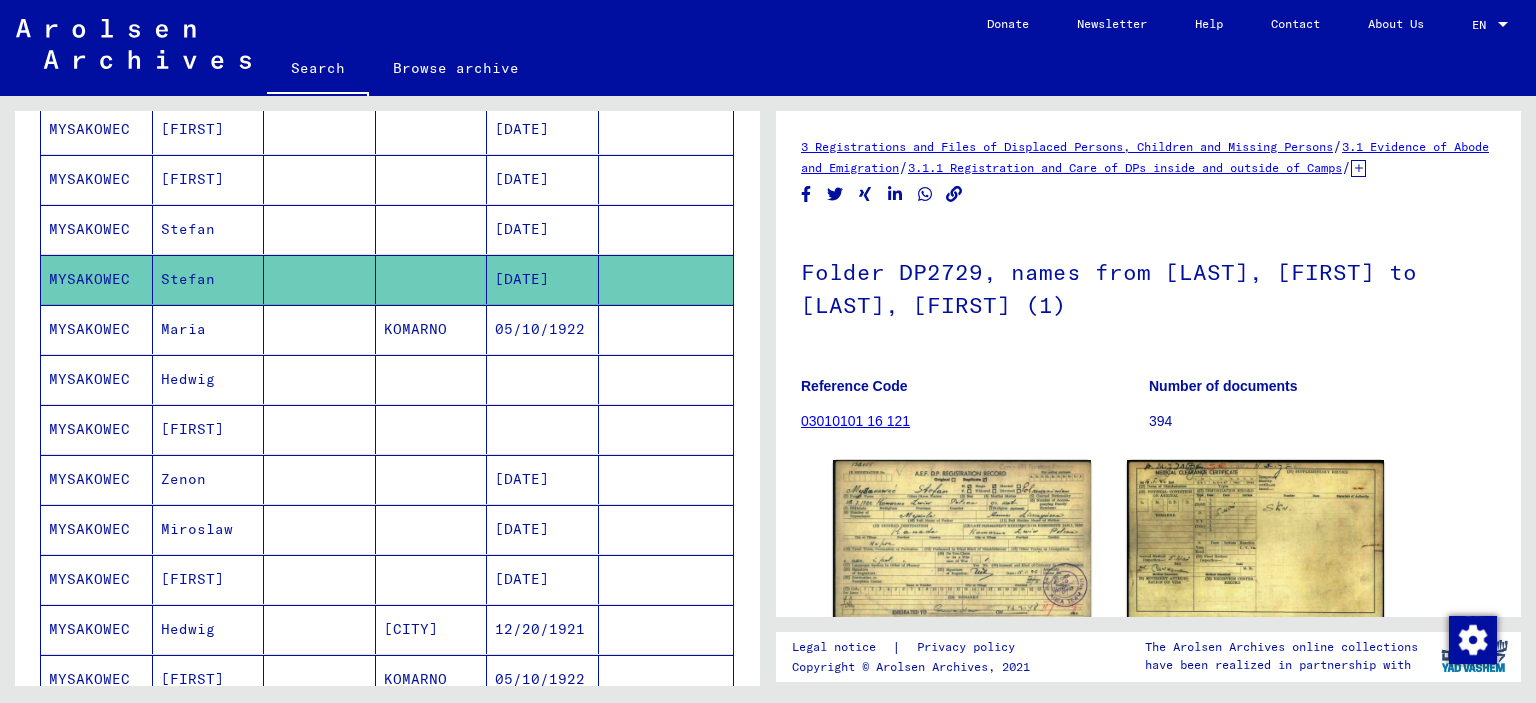 click on "Maria" at bounding box center (209, 379) 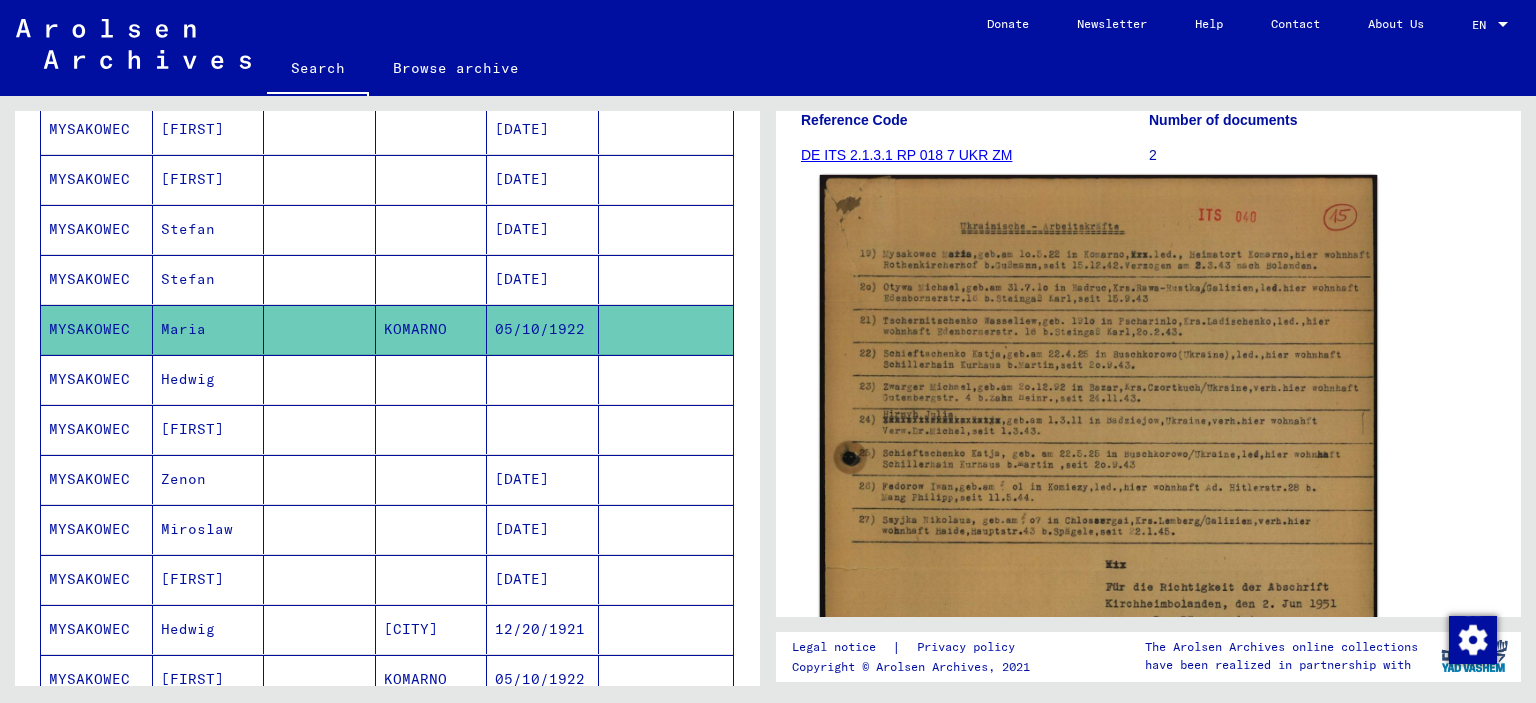 scroll, scrollTop: 300, scrollLeft: 0, axis: vertical 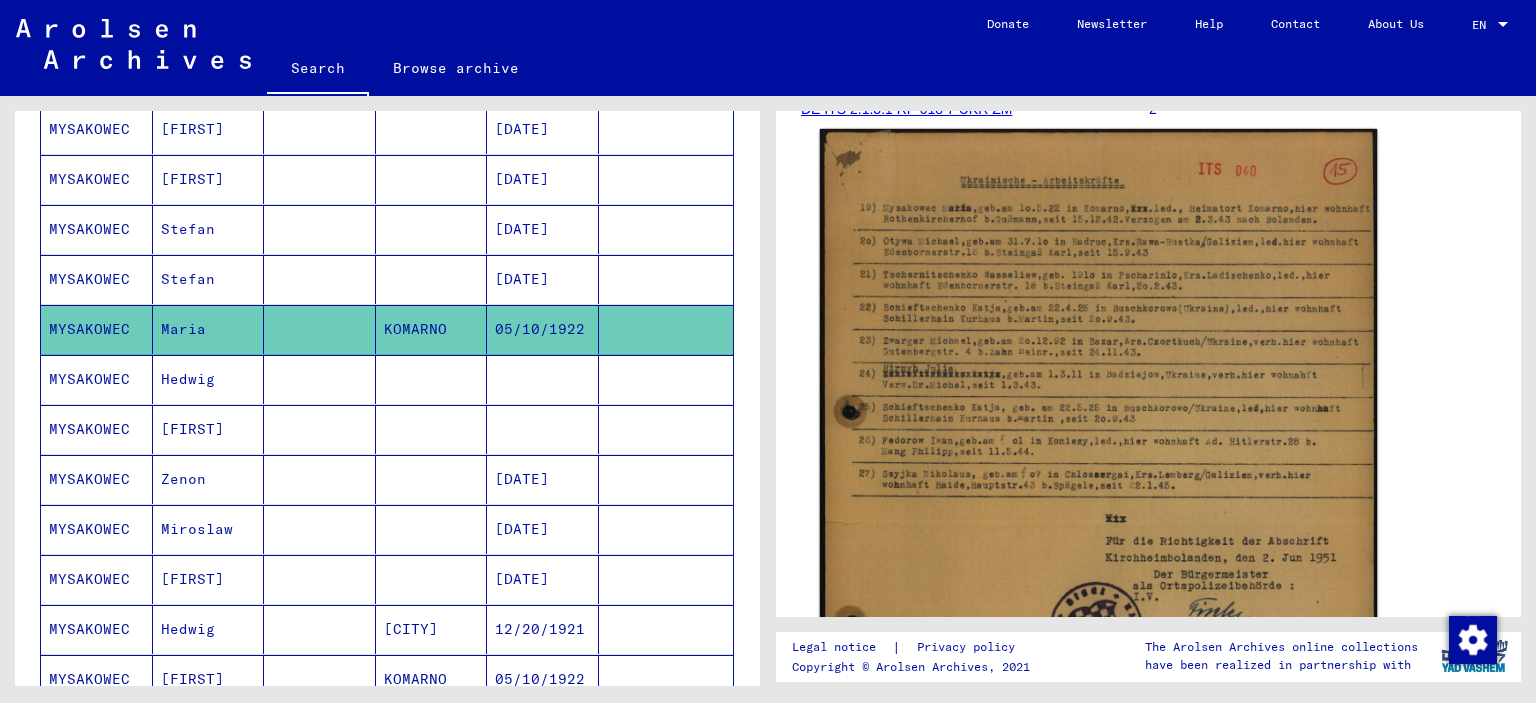 click 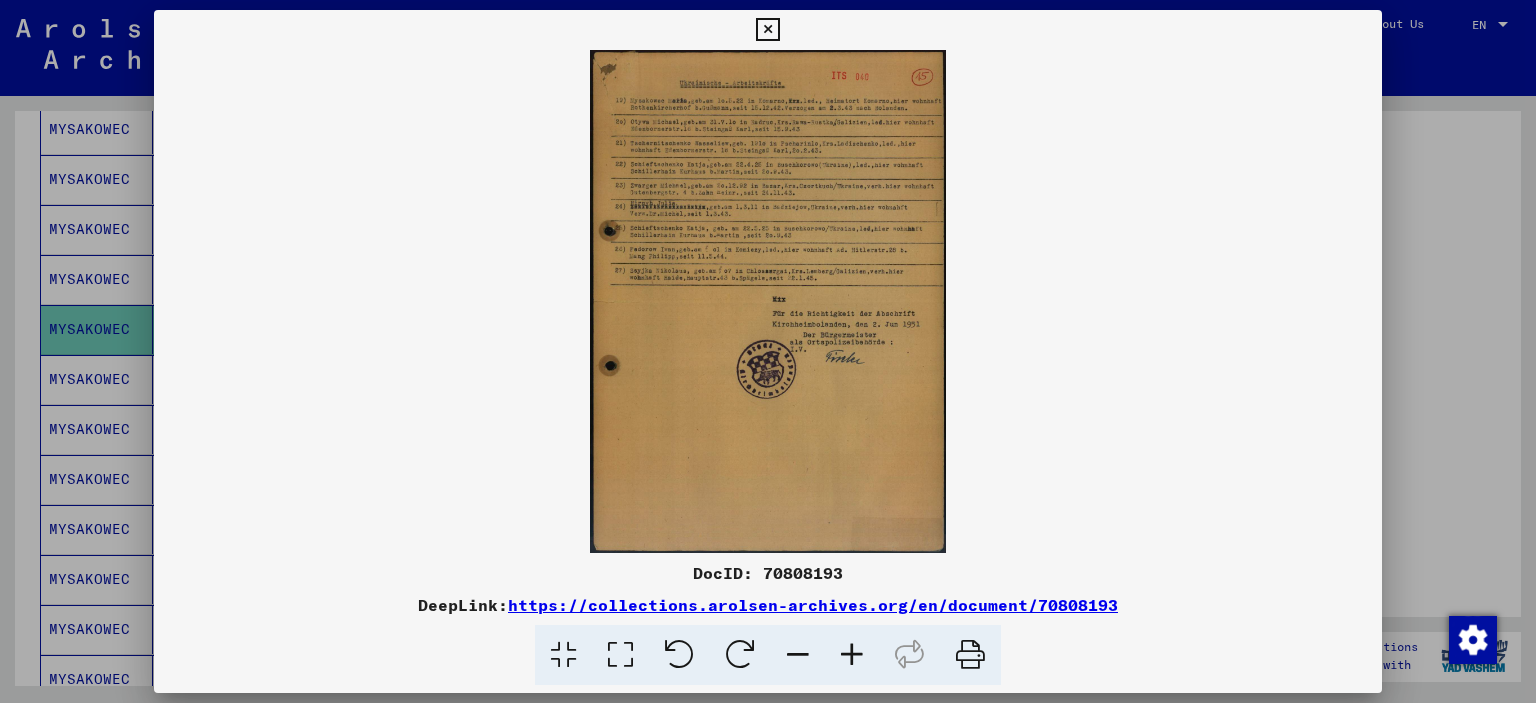 click at bounding box center (852, 655) 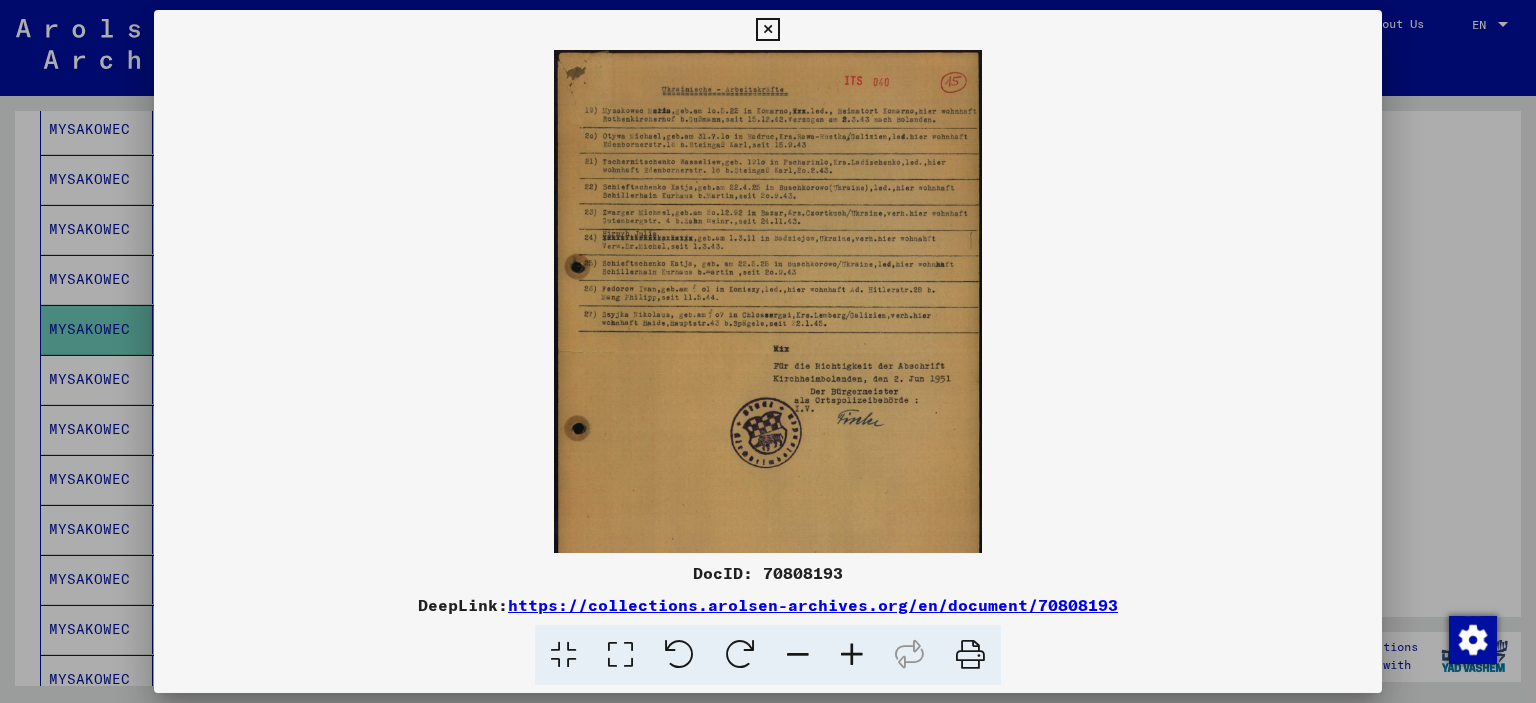 click at bounding box center [852, 655] 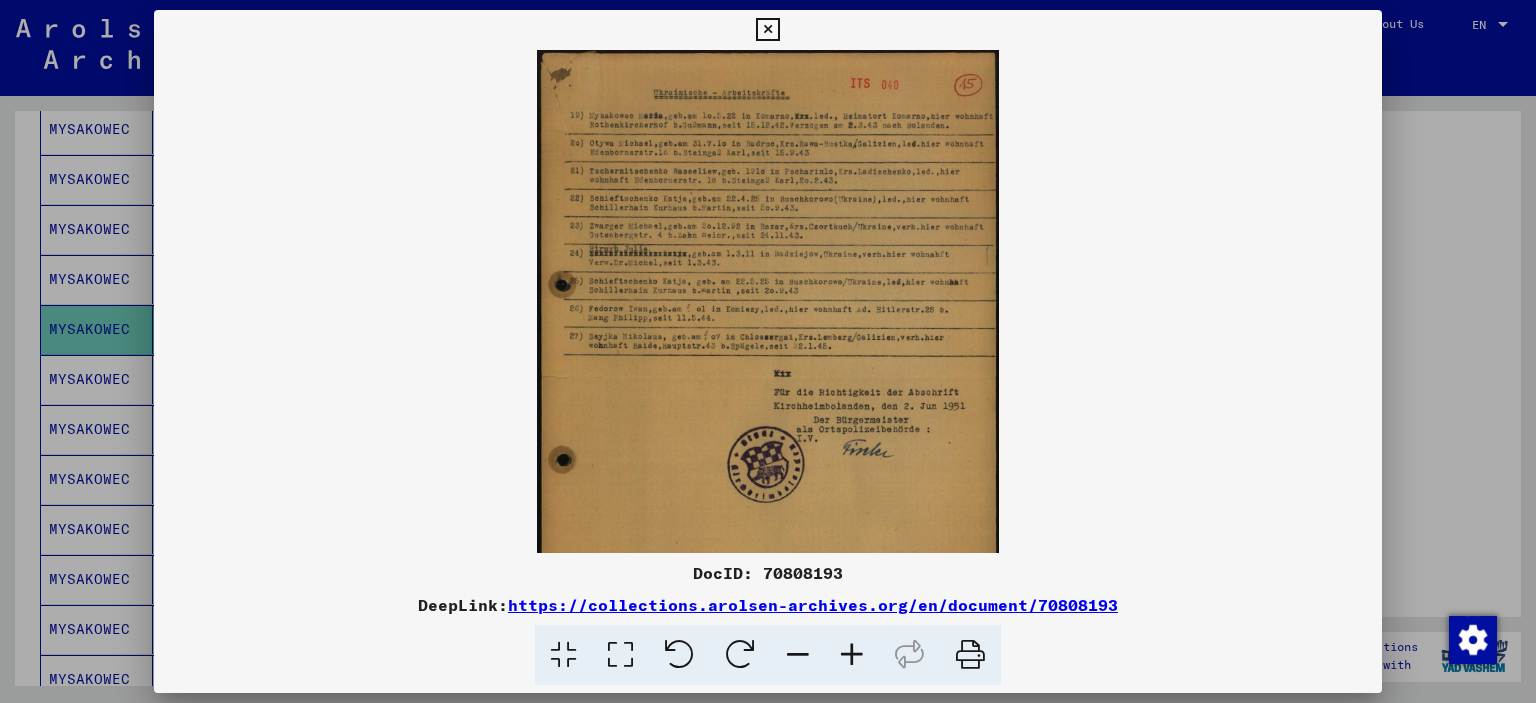 click at bounding box center (852, 655) 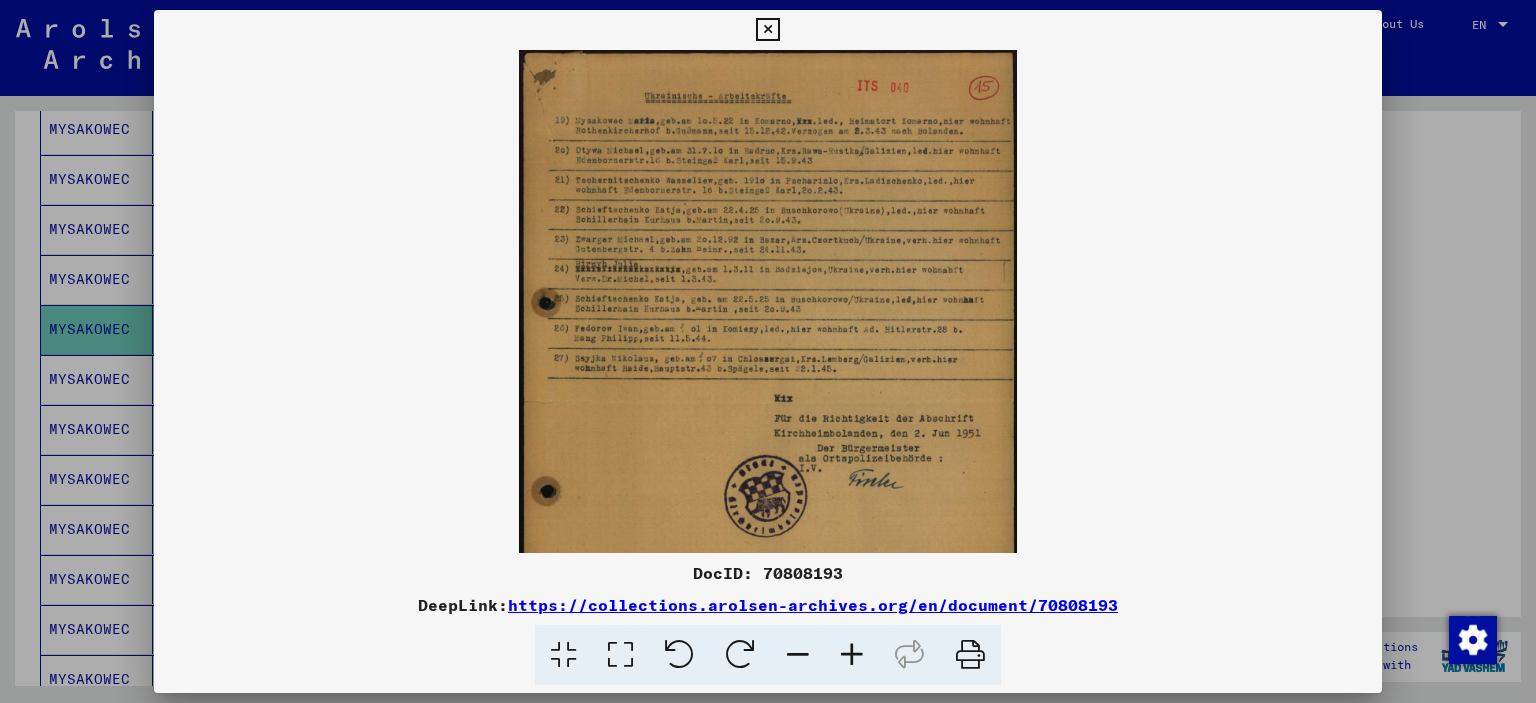 click at bounding box center (852, 655) 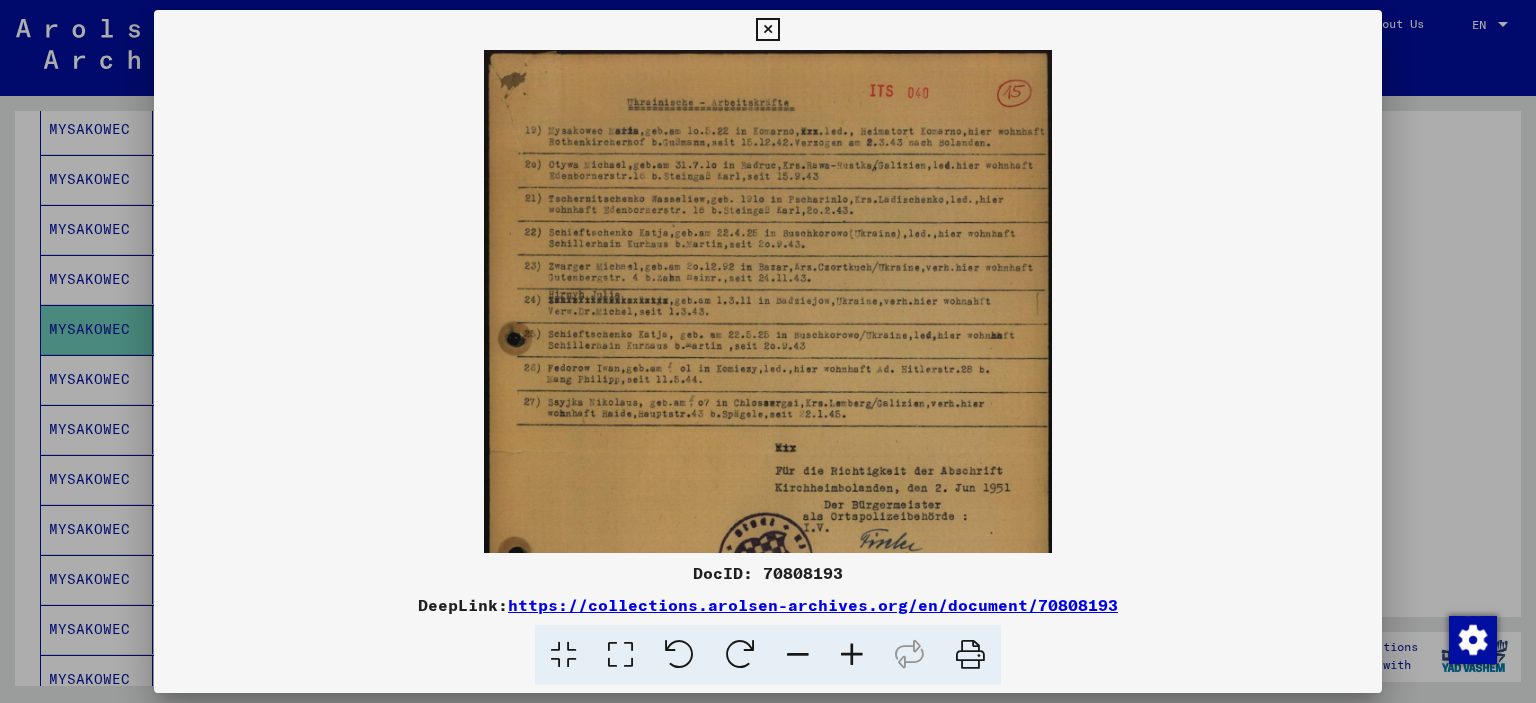 click at bounding box center (852, 655) 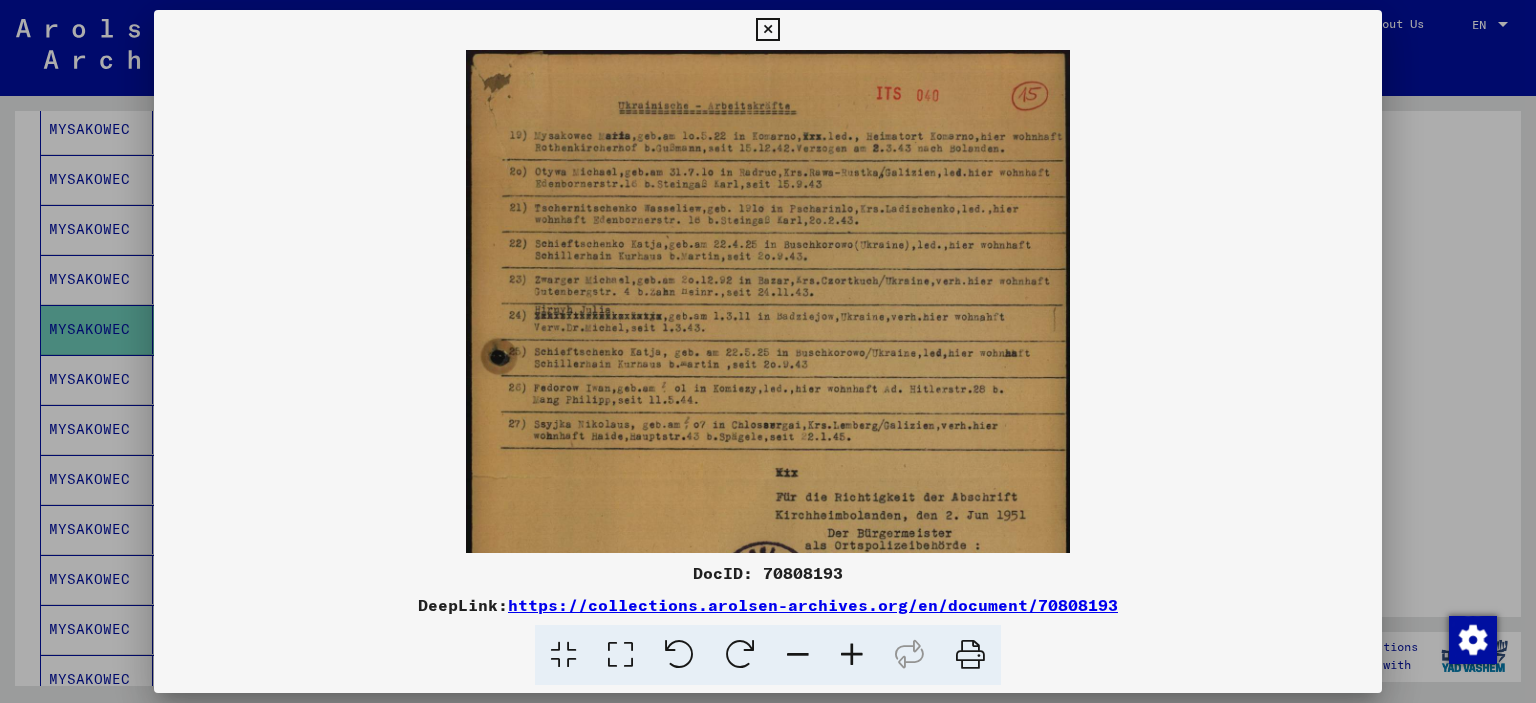 click at bounding box center (852, 655) 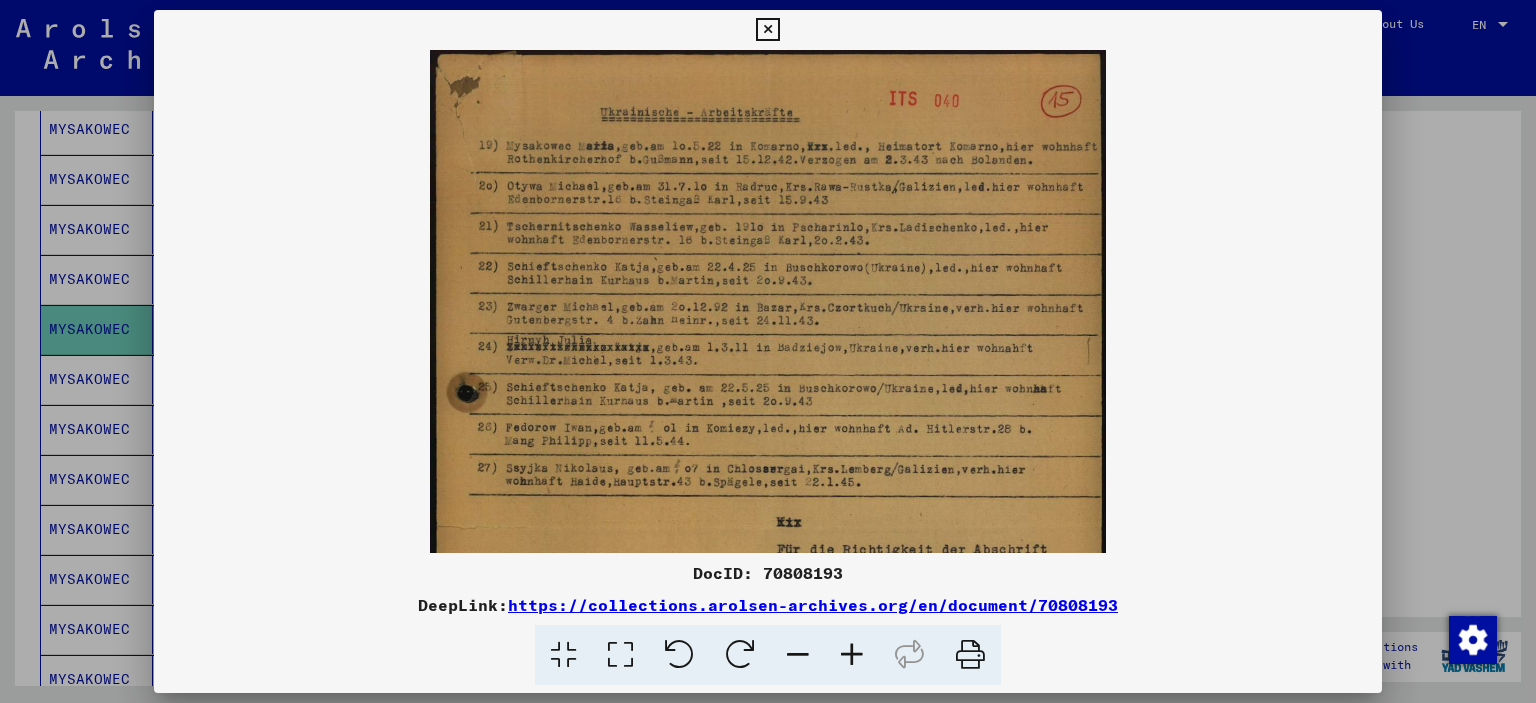 click at bounding box center [852, 655] 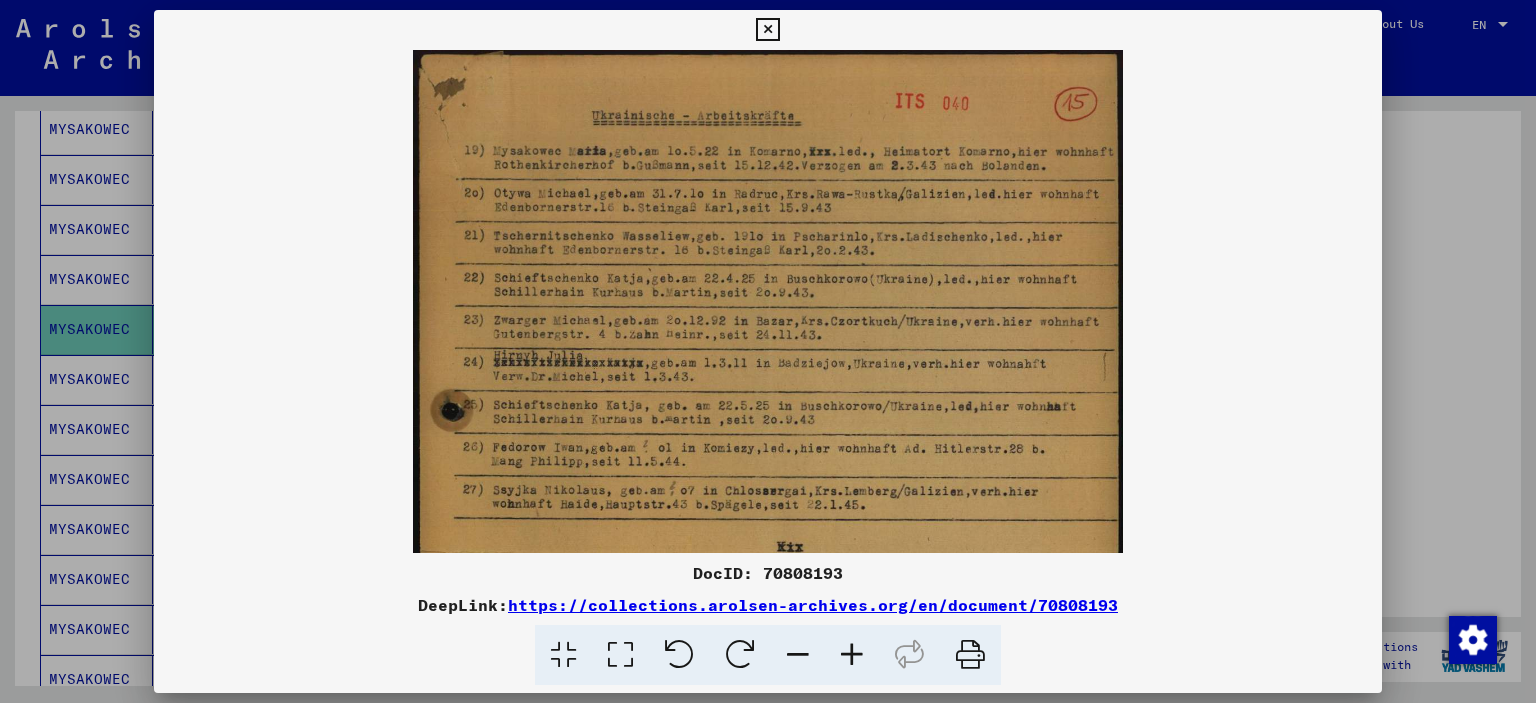 click at bounding box center (852, 655) 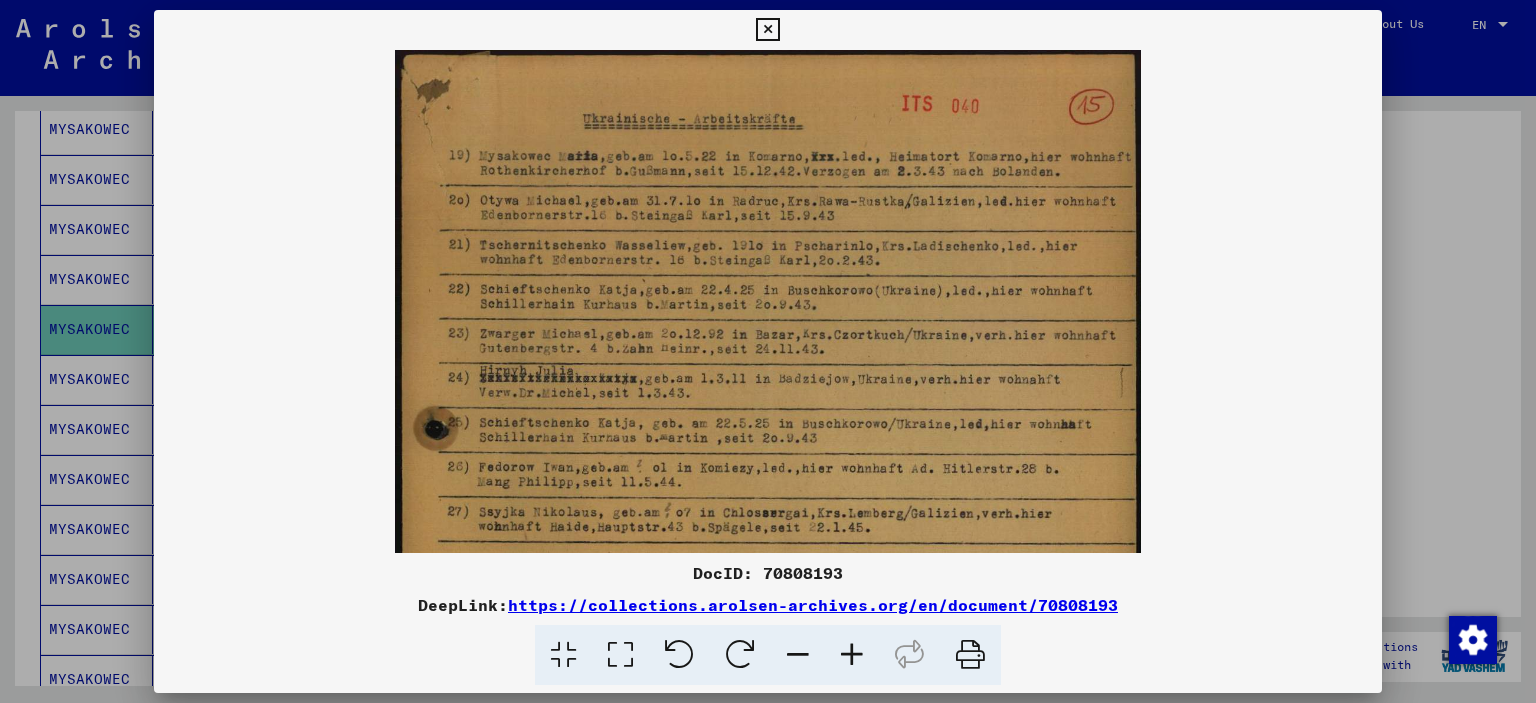 click at bounding box center [852, 655] 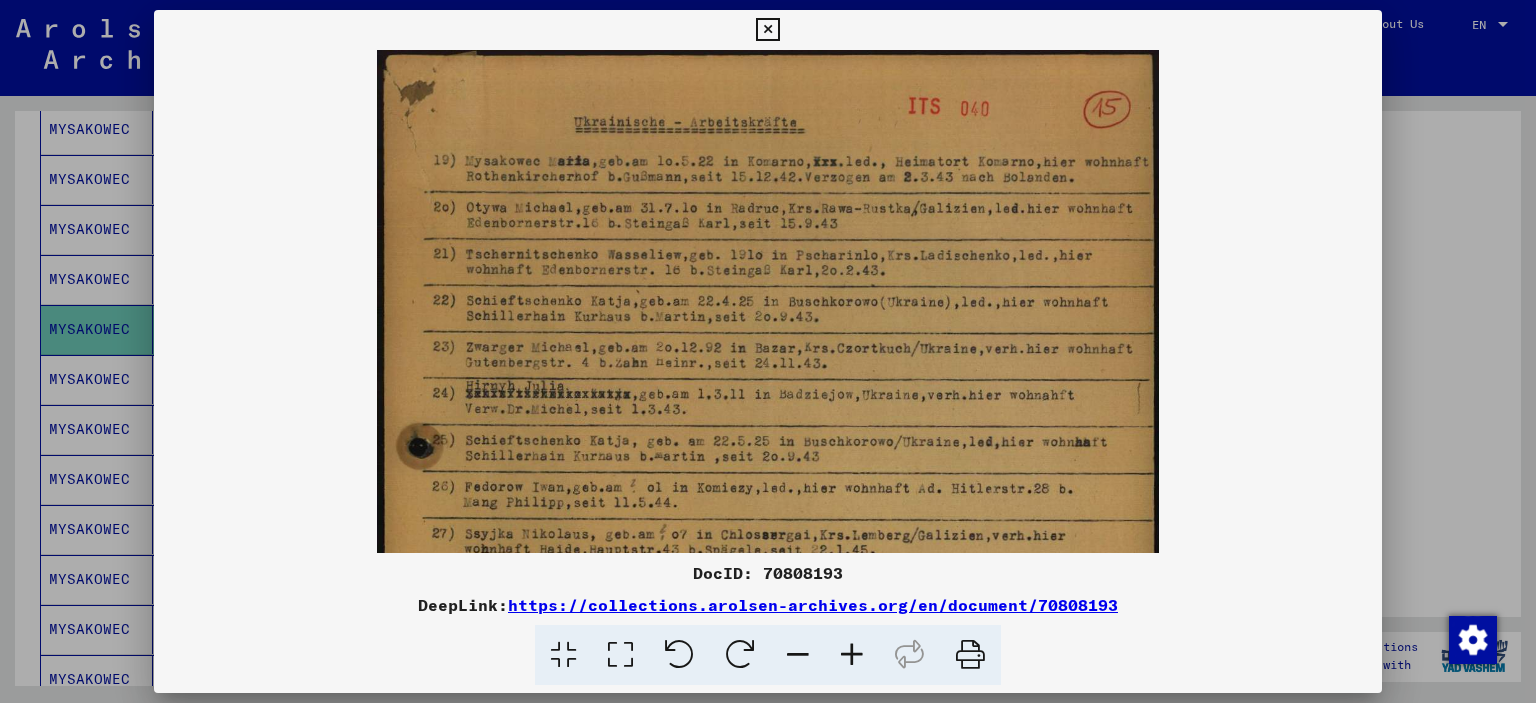 click at bounding box center [852, 655] 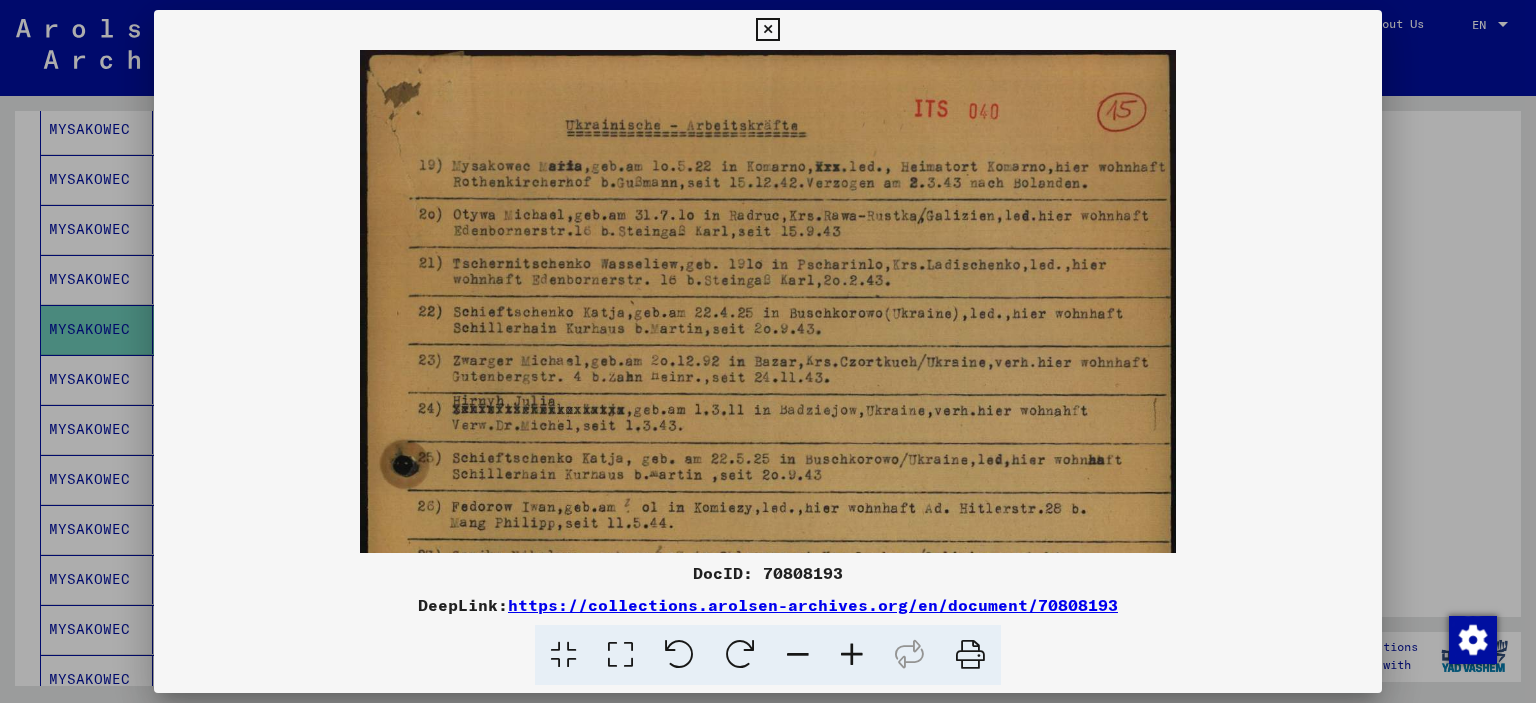 click at bounding box center [852, 655] 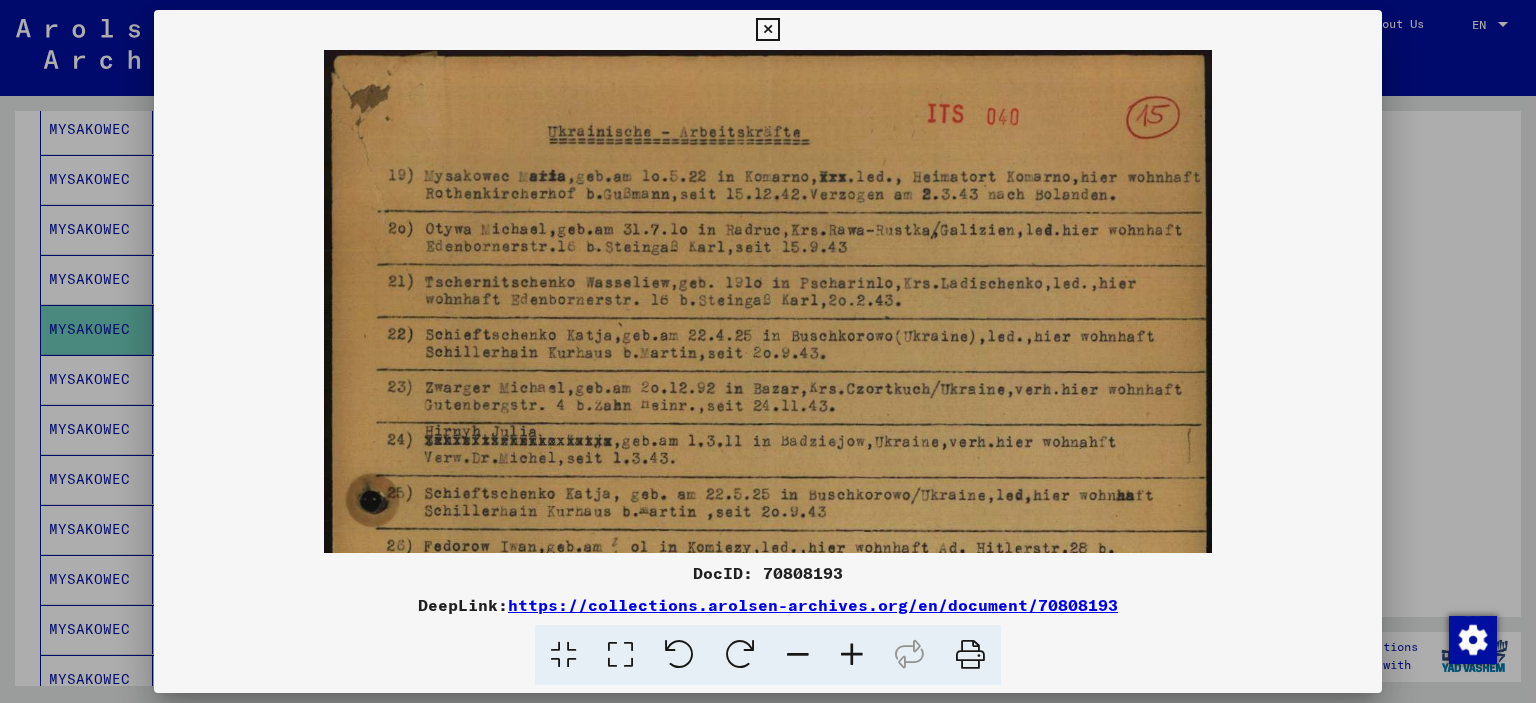 click at bounding box center (852, 655) 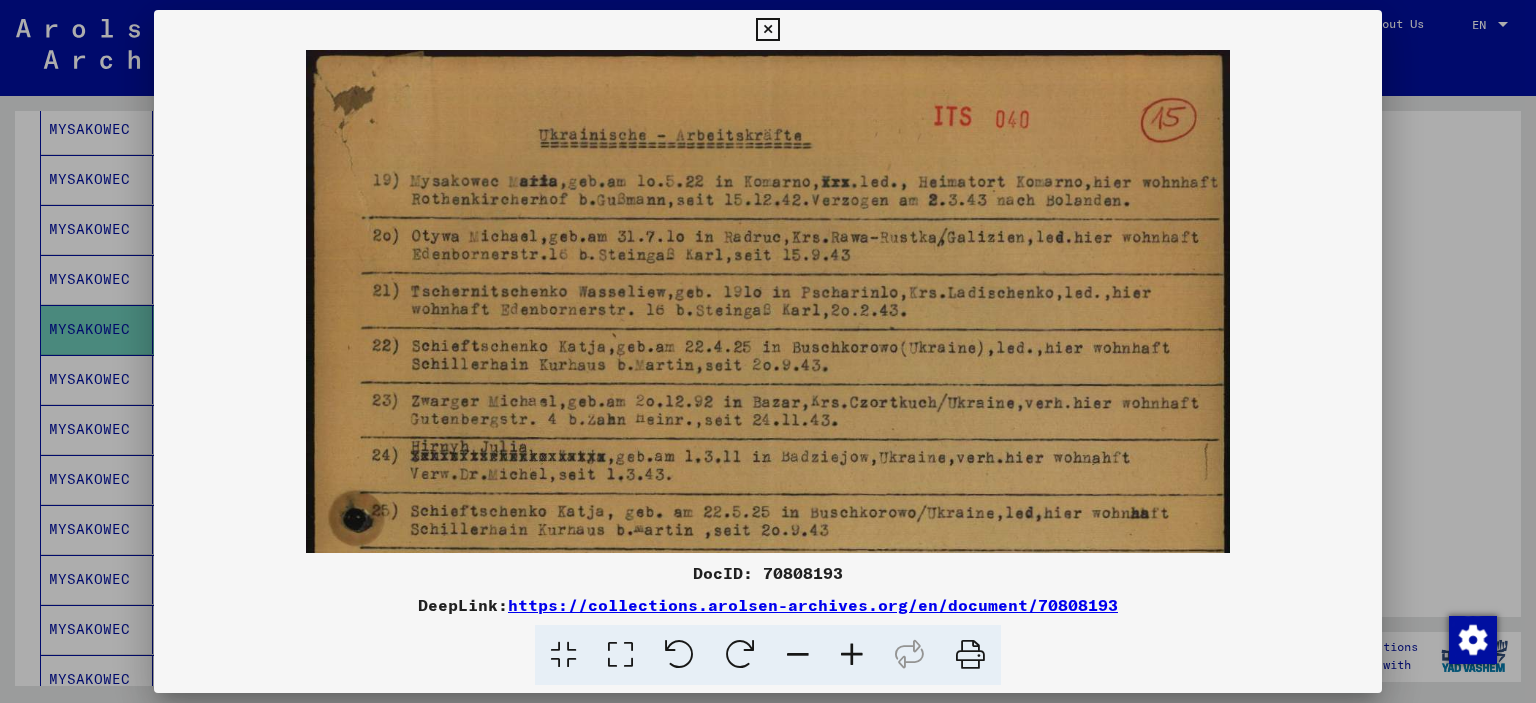 click at bounding box center [852, 655] 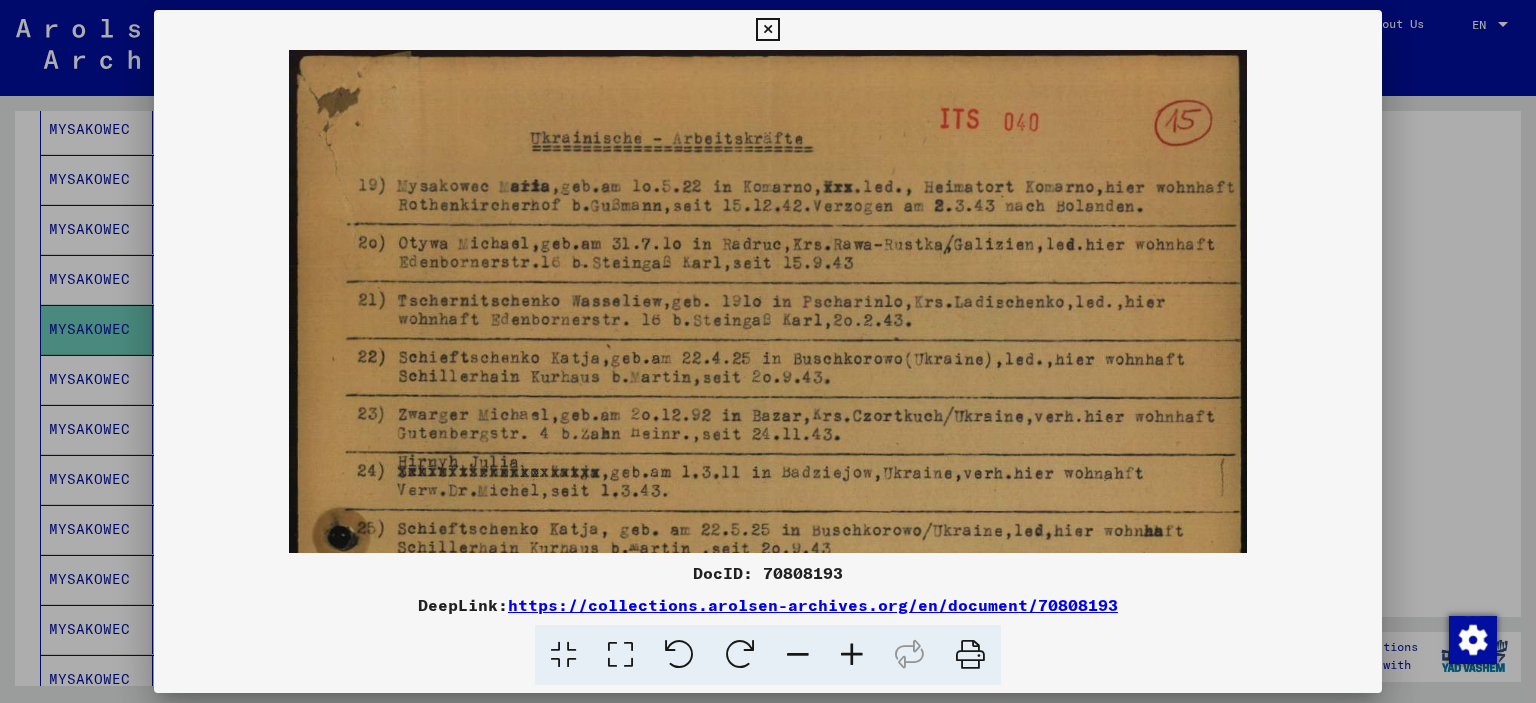 click at bounding box center (852, 655) 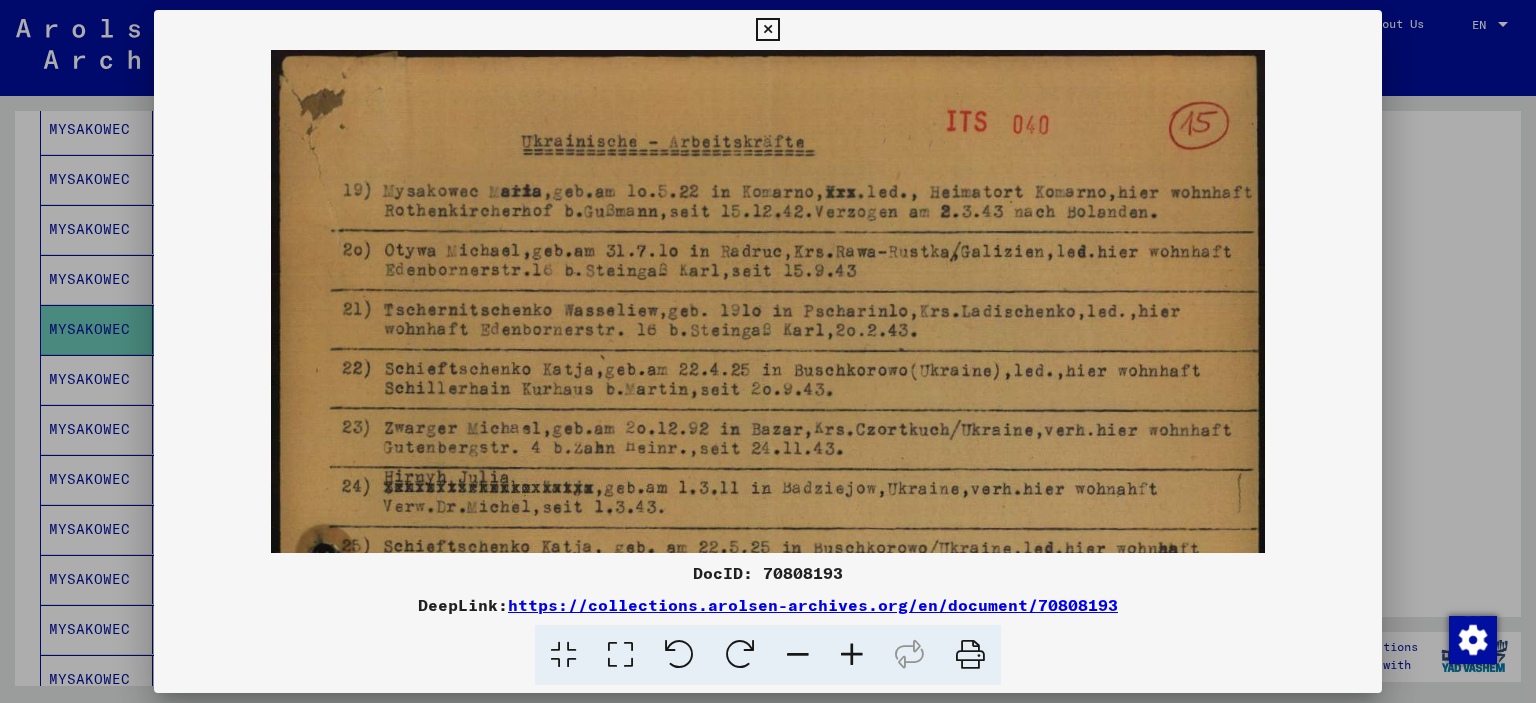 click at bounding box center [852, 655] 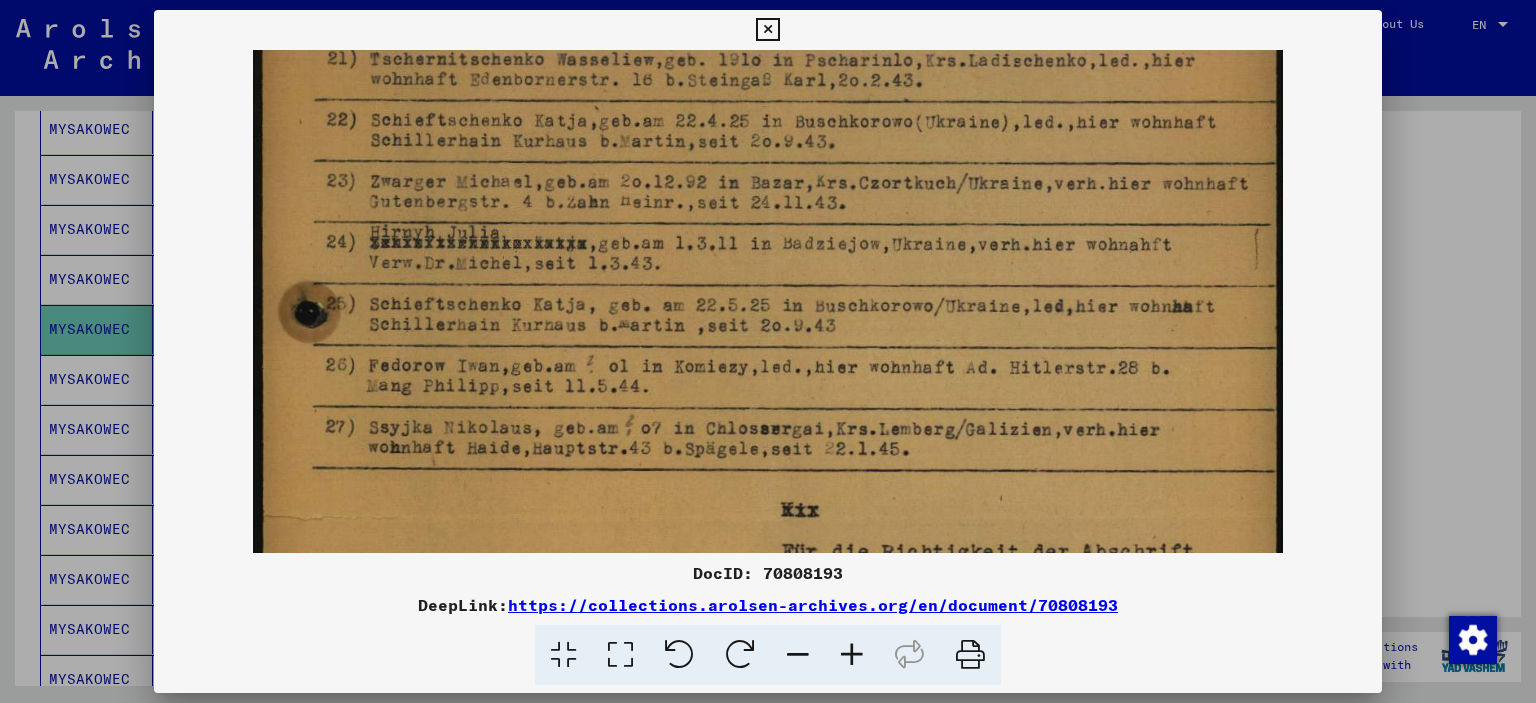 scroll, scrollTop: 263, scrollLeft: 0, axis: vertical 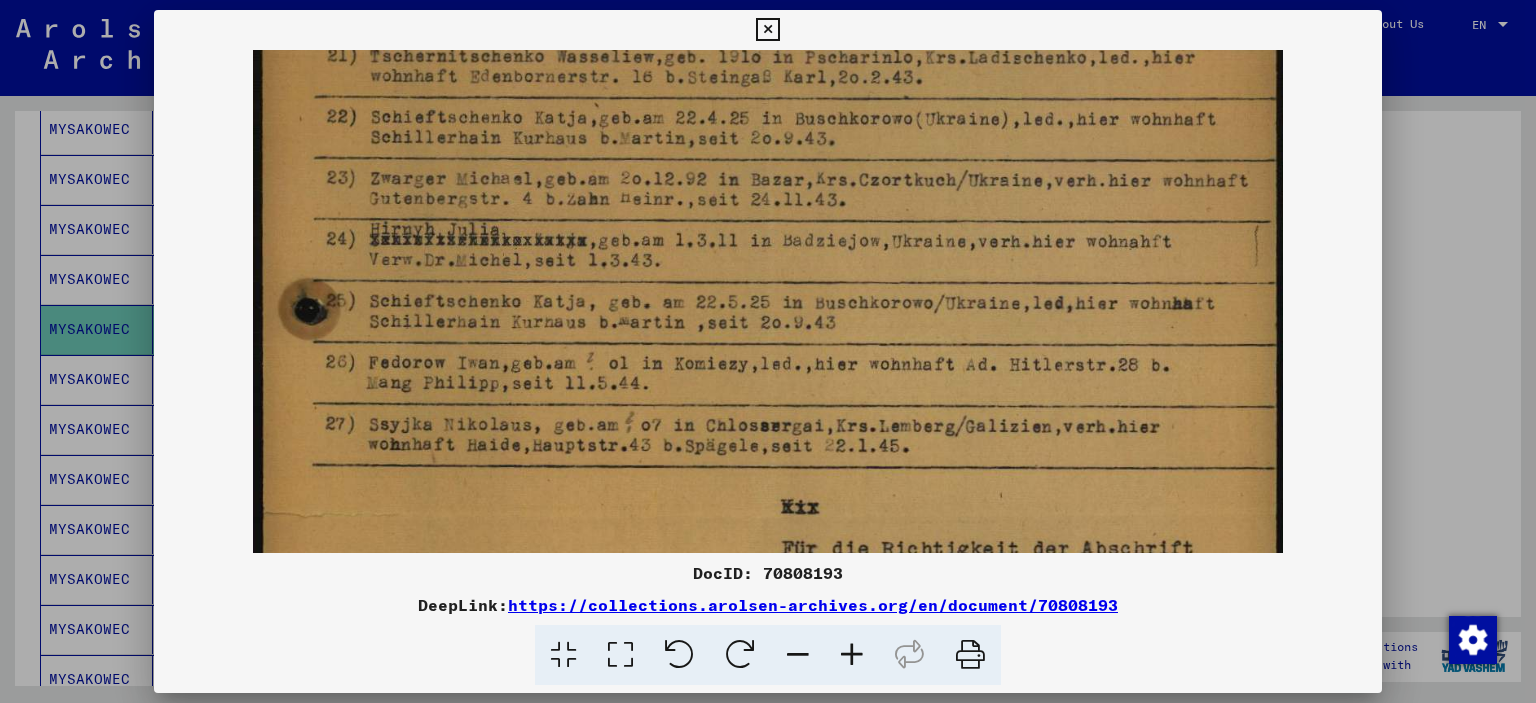 drag, startPoint x: 596, startPoint y: 429, endPoint x: 584, endPoint y: 169, distance: 260.27676 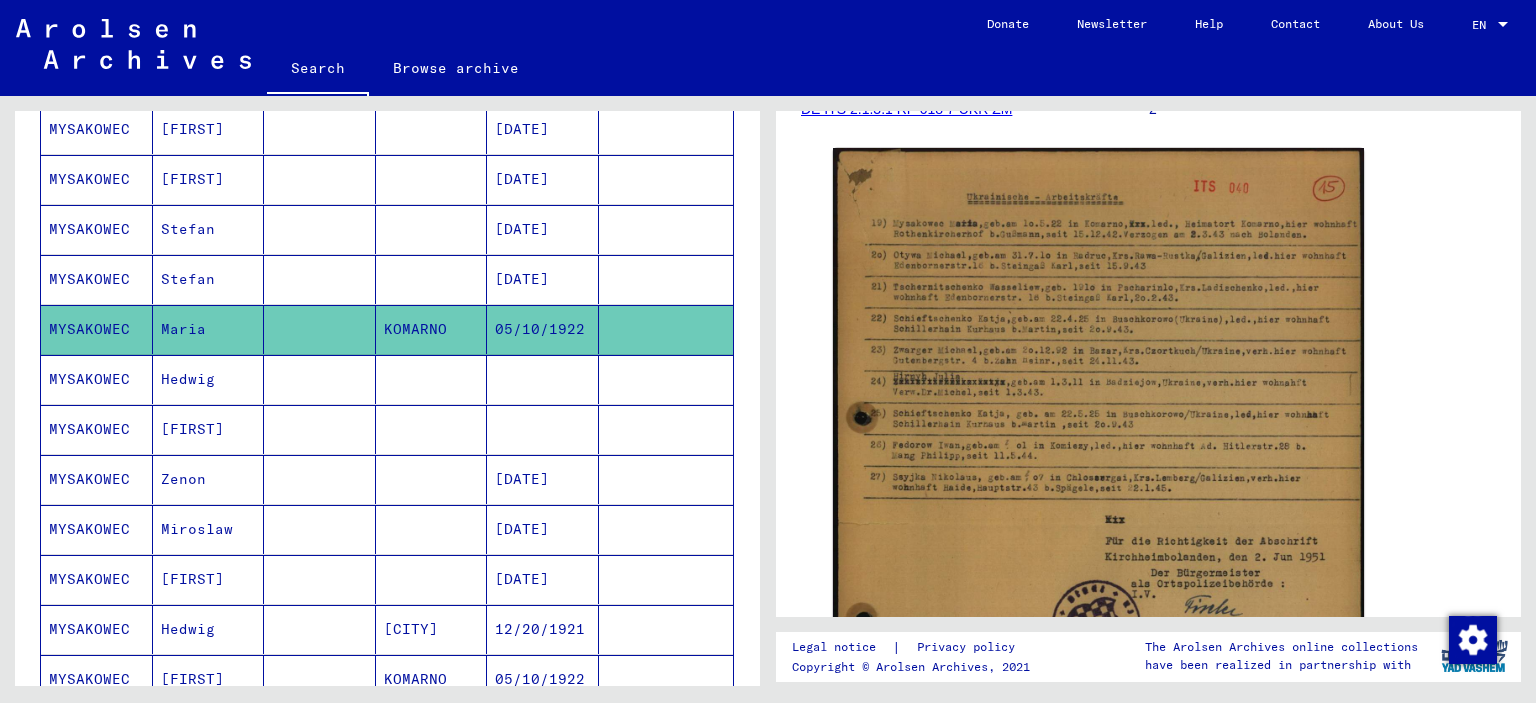 click on "Hedwig" at bounding box center (209, 429) 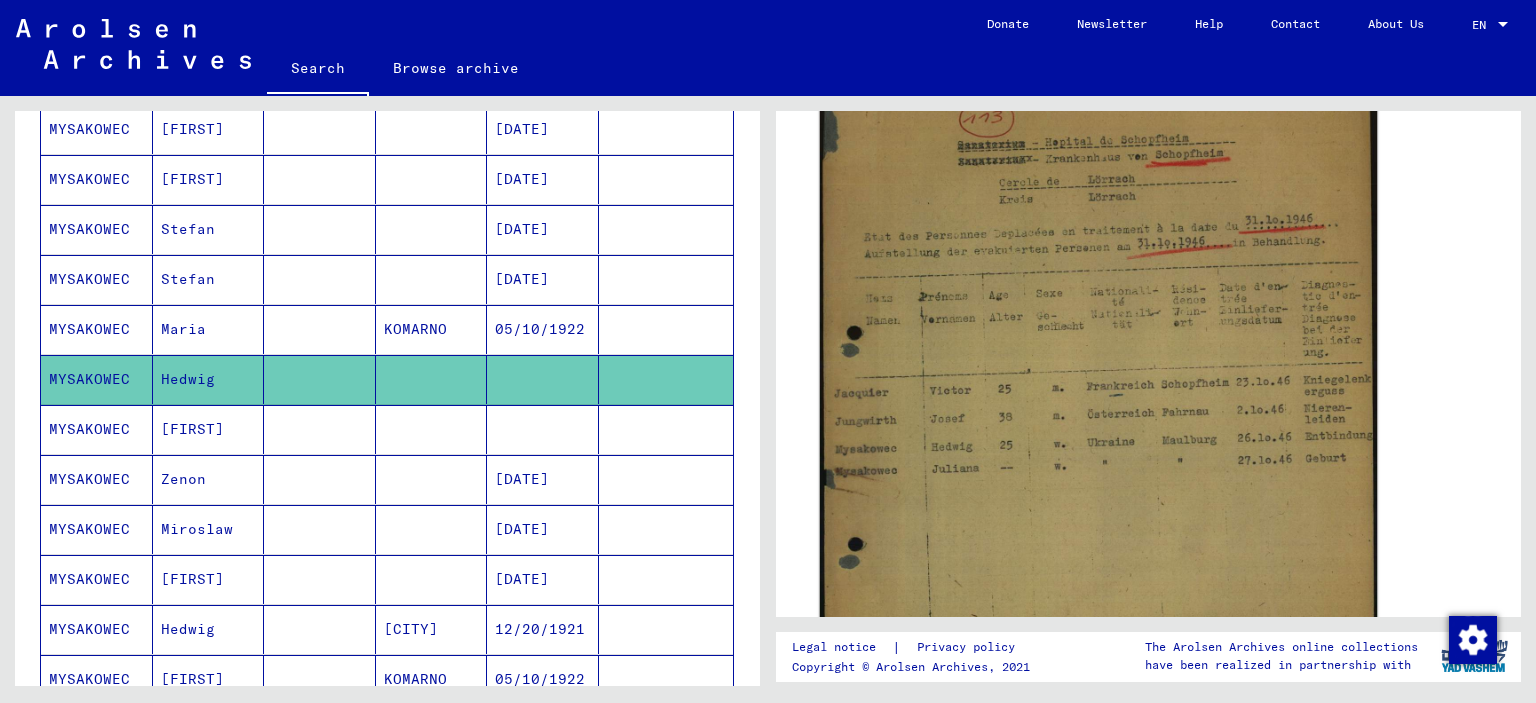 scroll, scrollTop: 400, scrollLeft: 0, axis: vertical 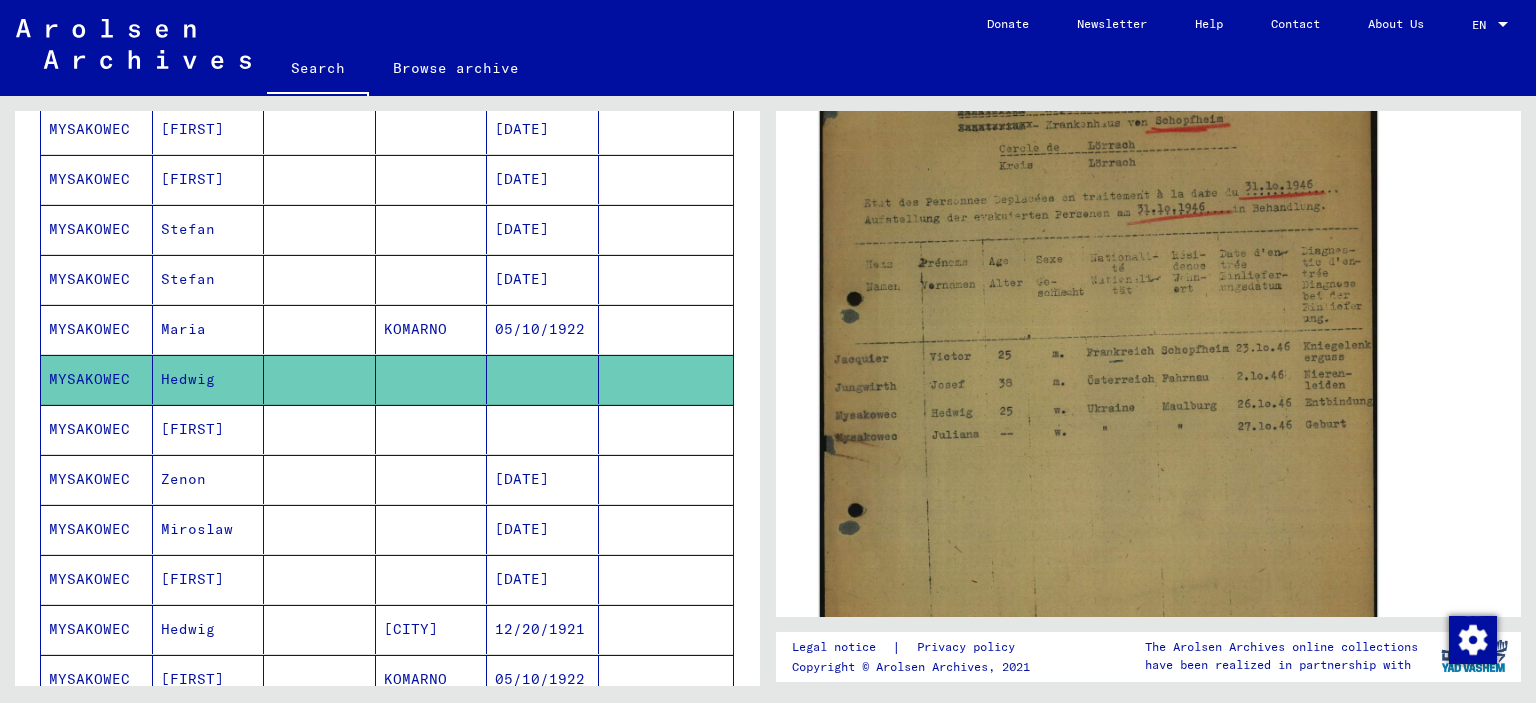 click 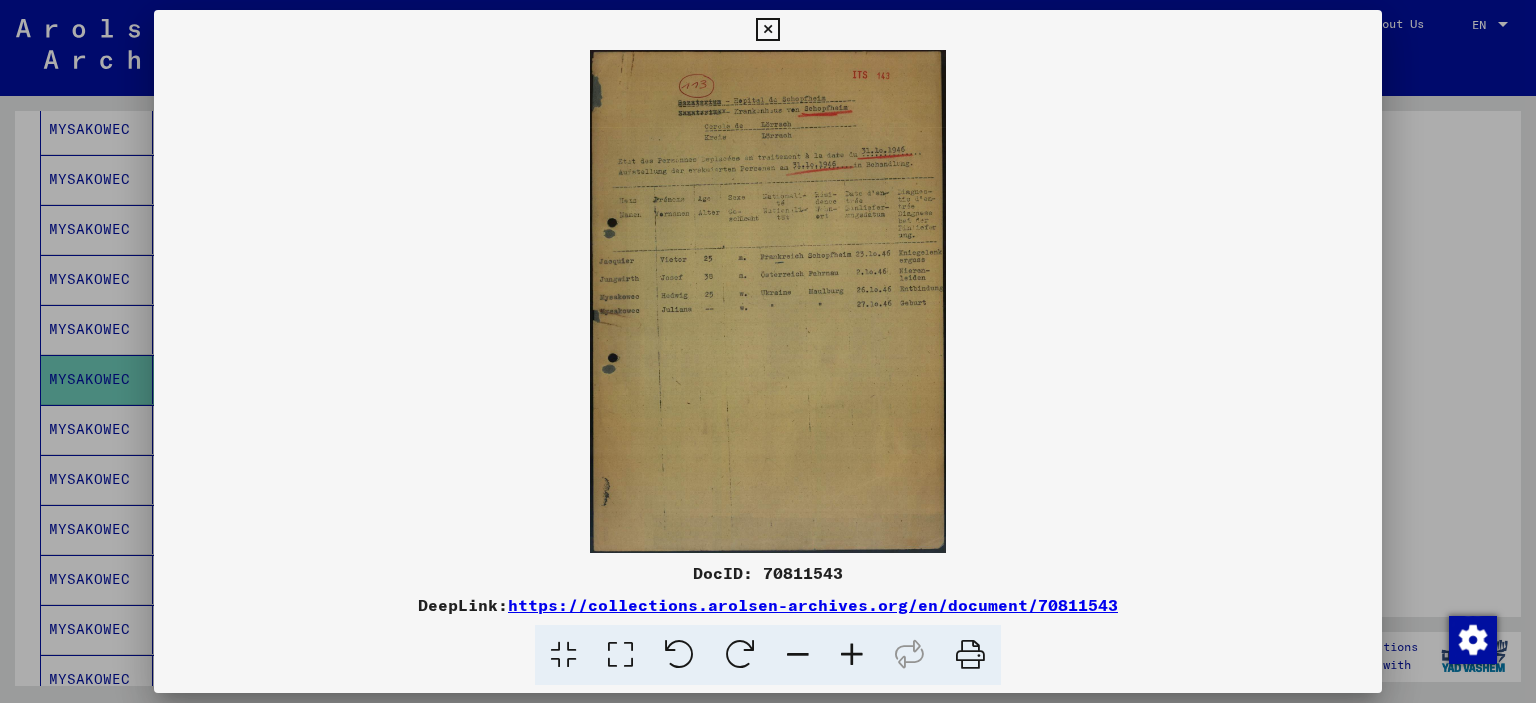 click at bounding box center [852, 655] 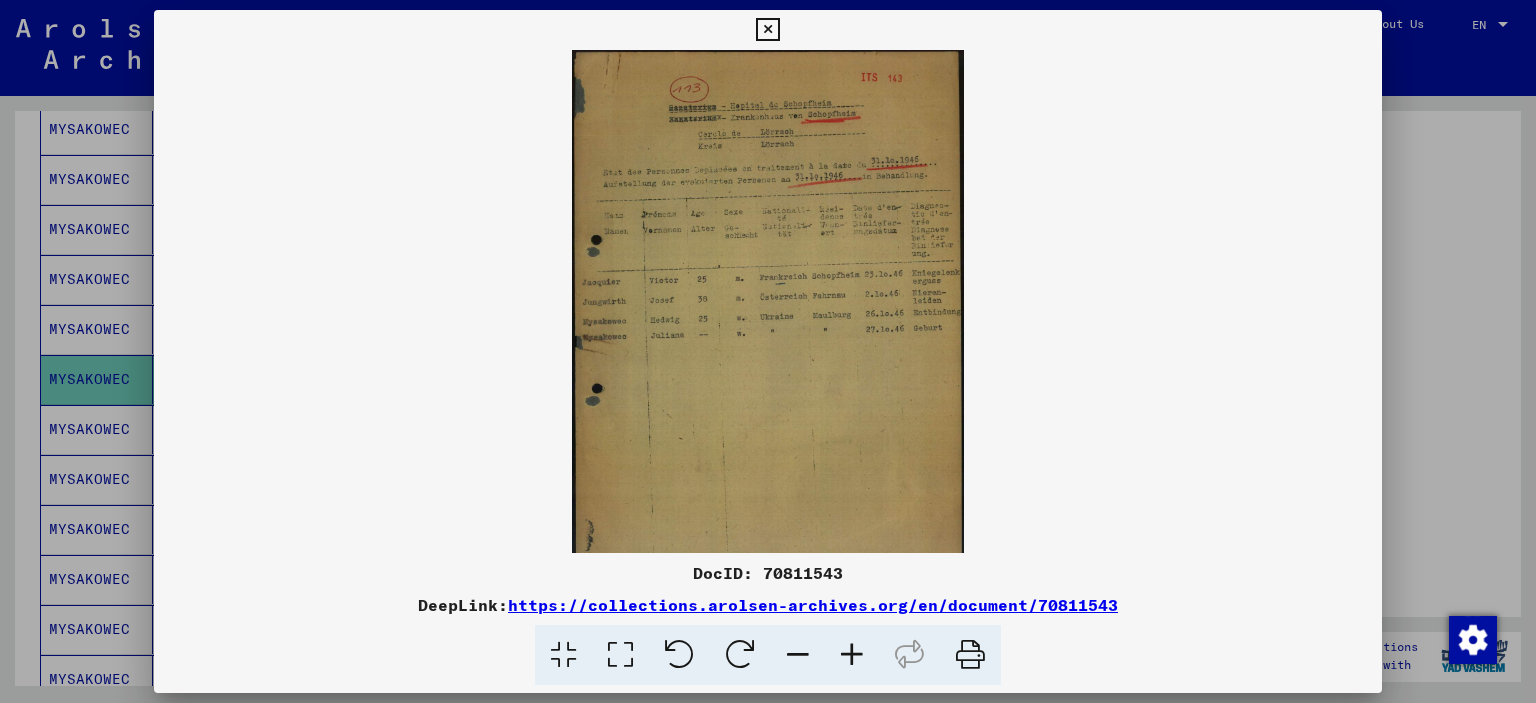 click at bounding box center [852, 655] 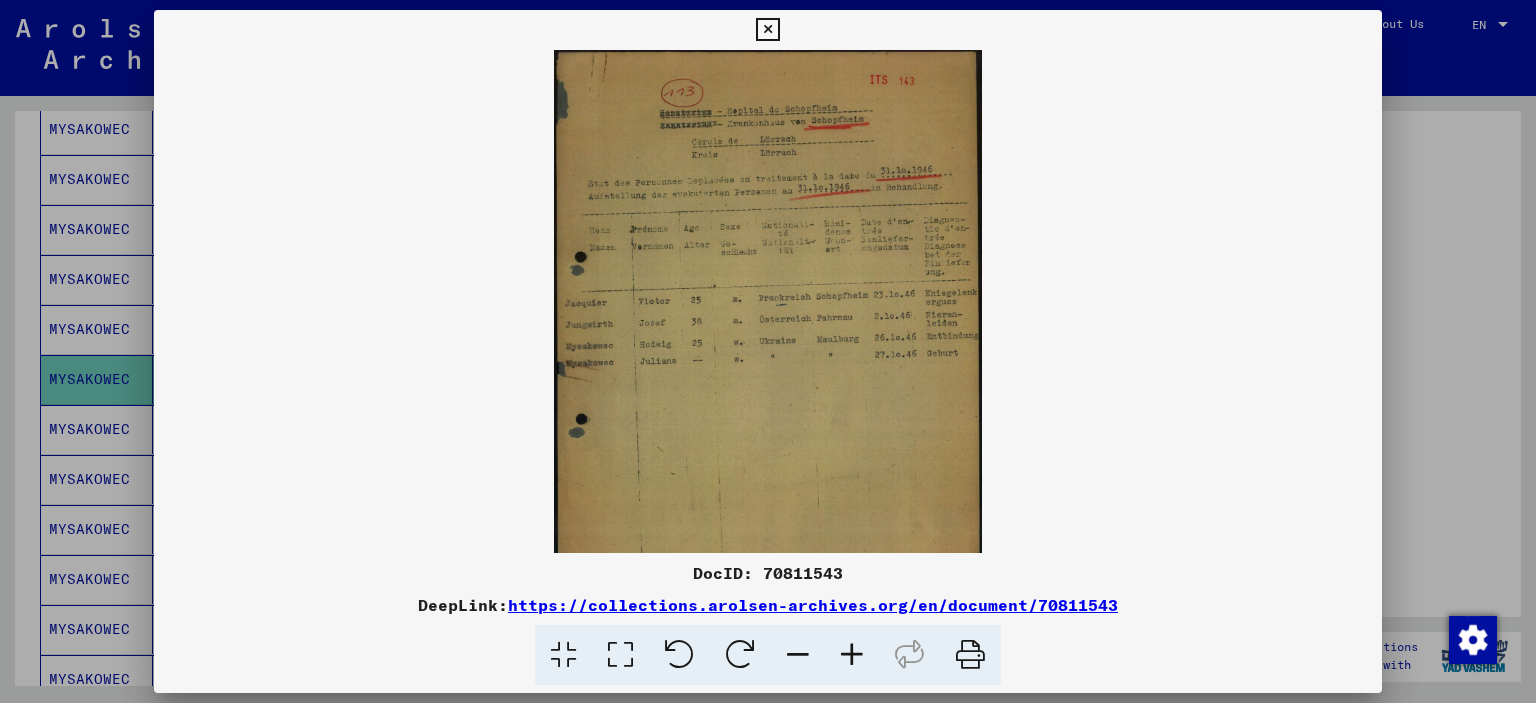 click at bounding box center (852, 655) 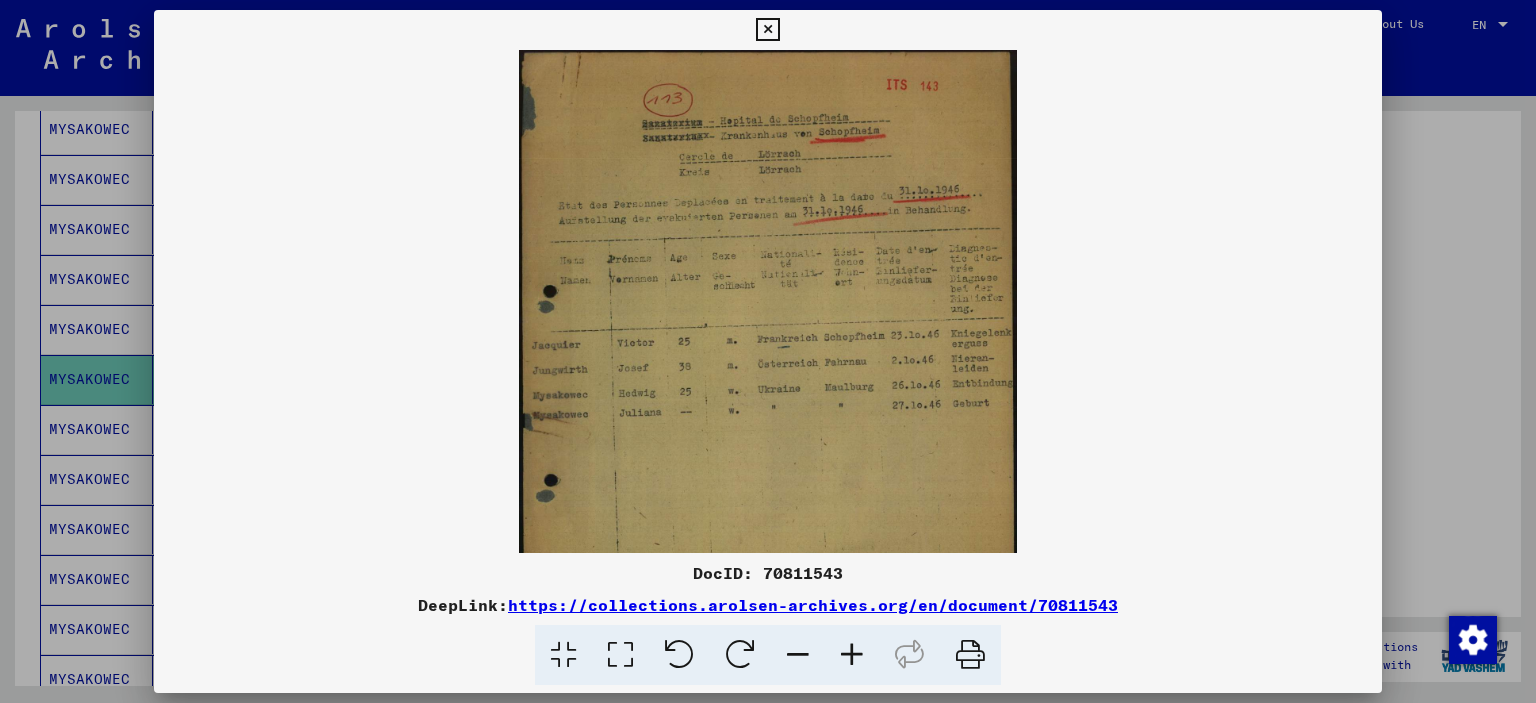 click at bounding box center [852, 655] 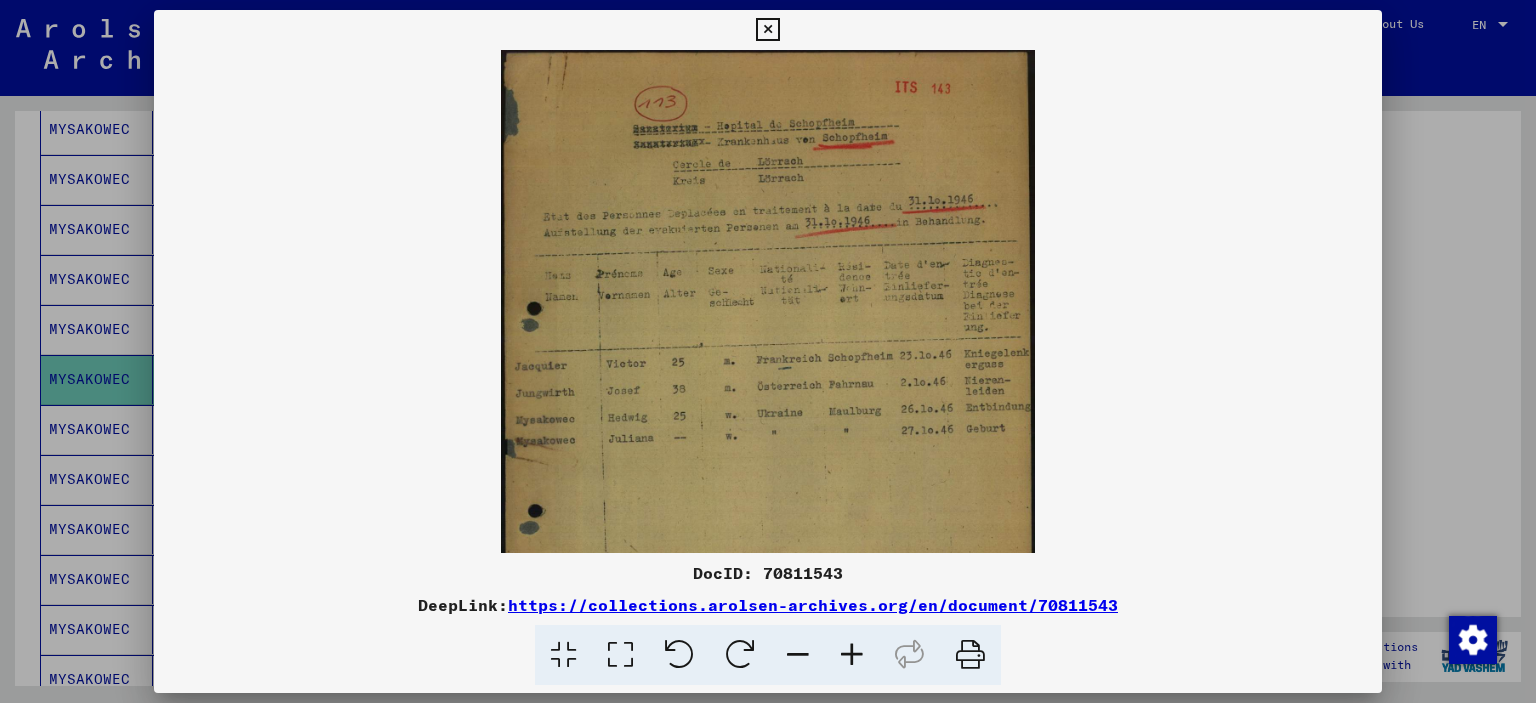 click at bounding box center (852, 655) 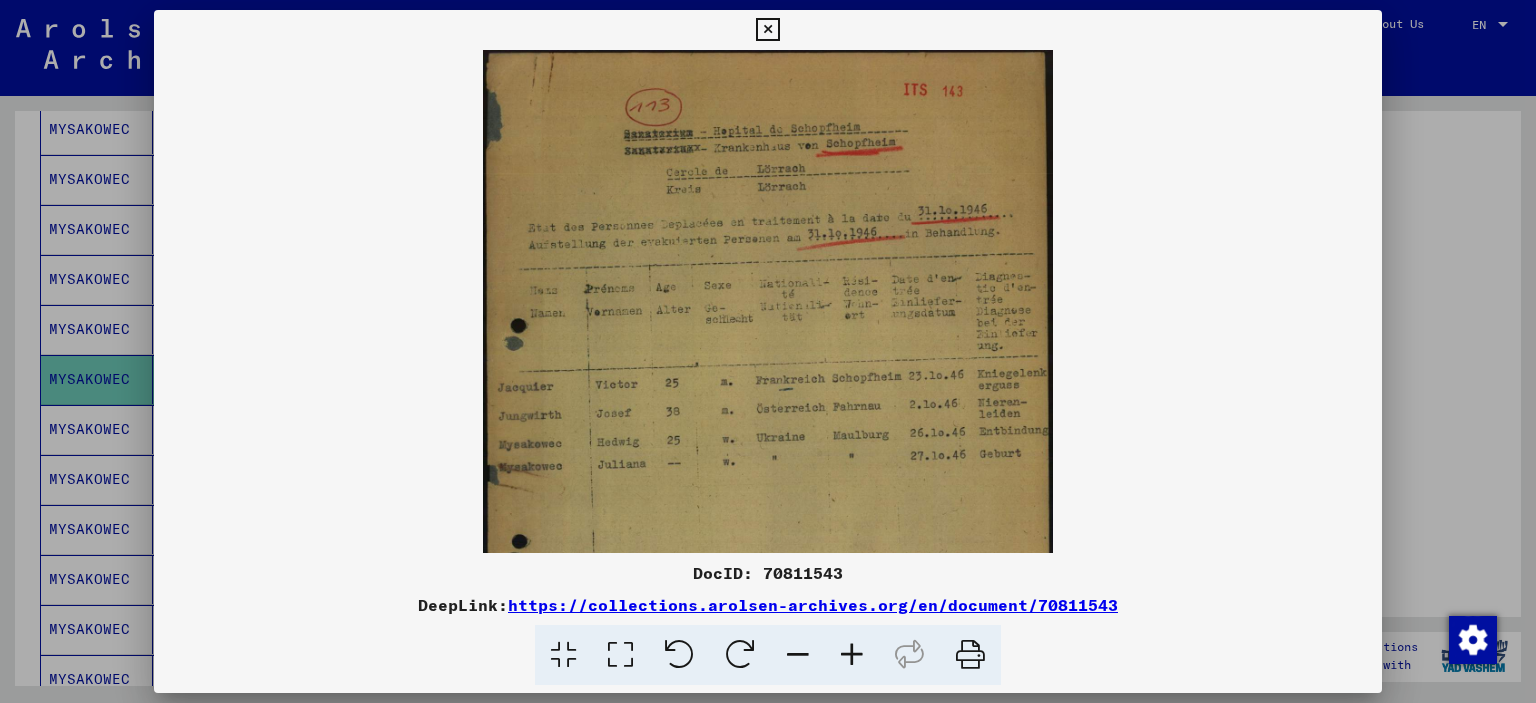 click at bounding box center [852, 655] 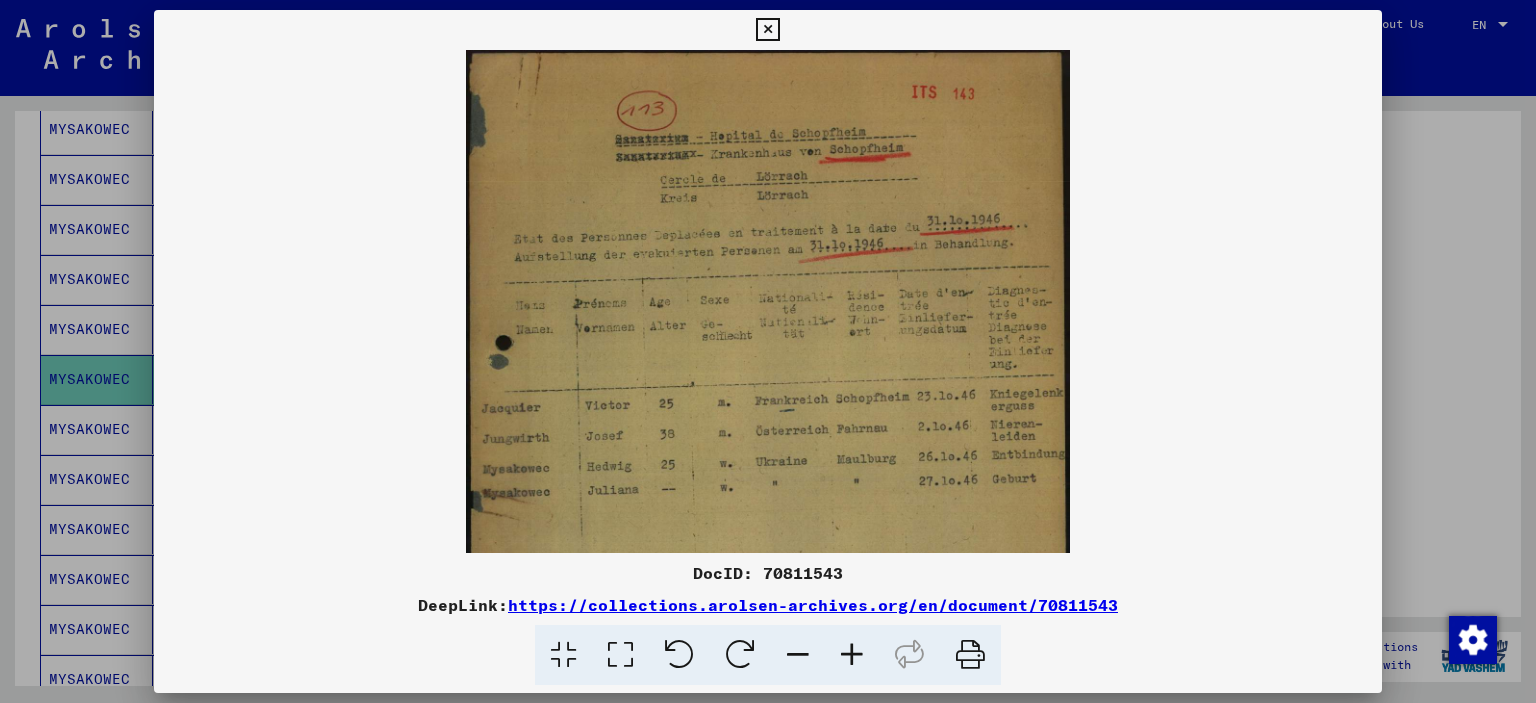 click at bounding box center (852, 655) 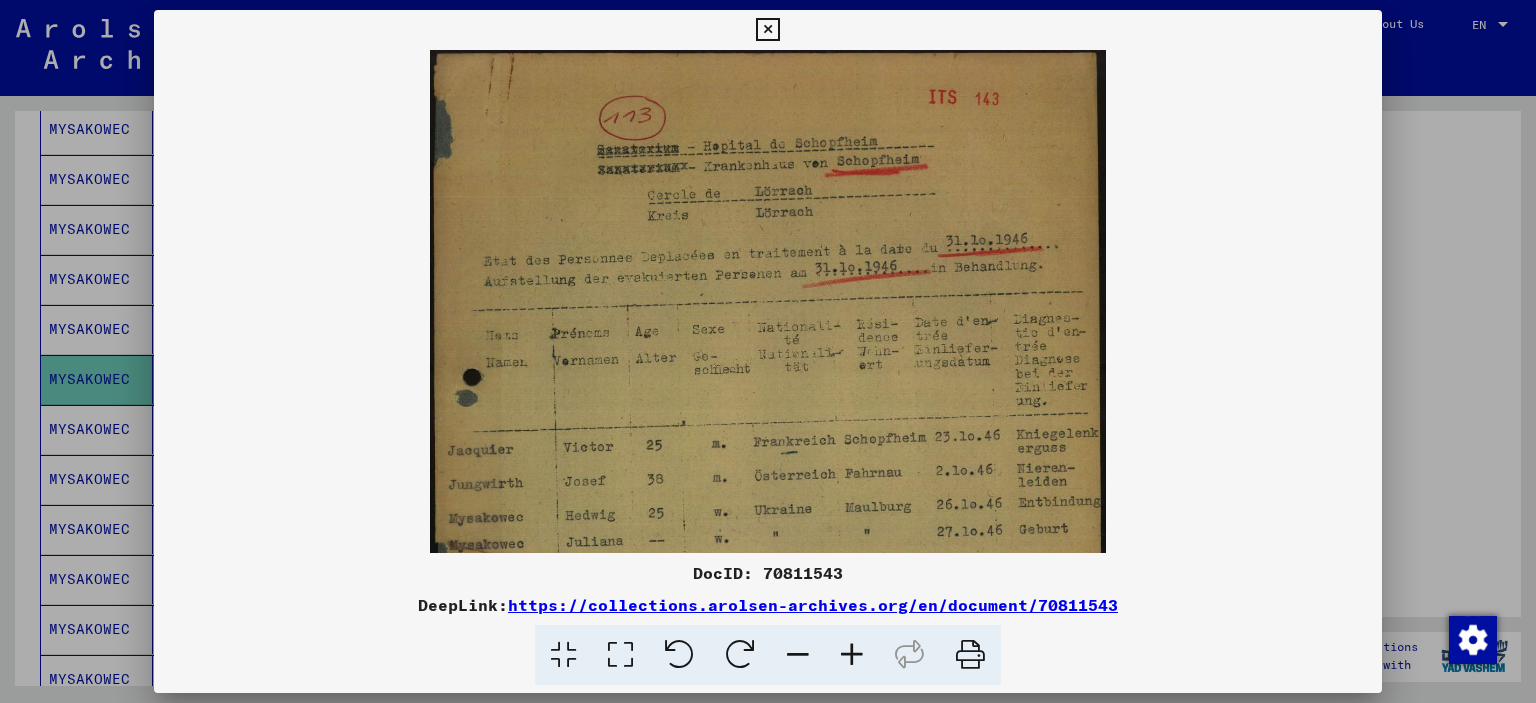 click at bounding box center [852, 655] 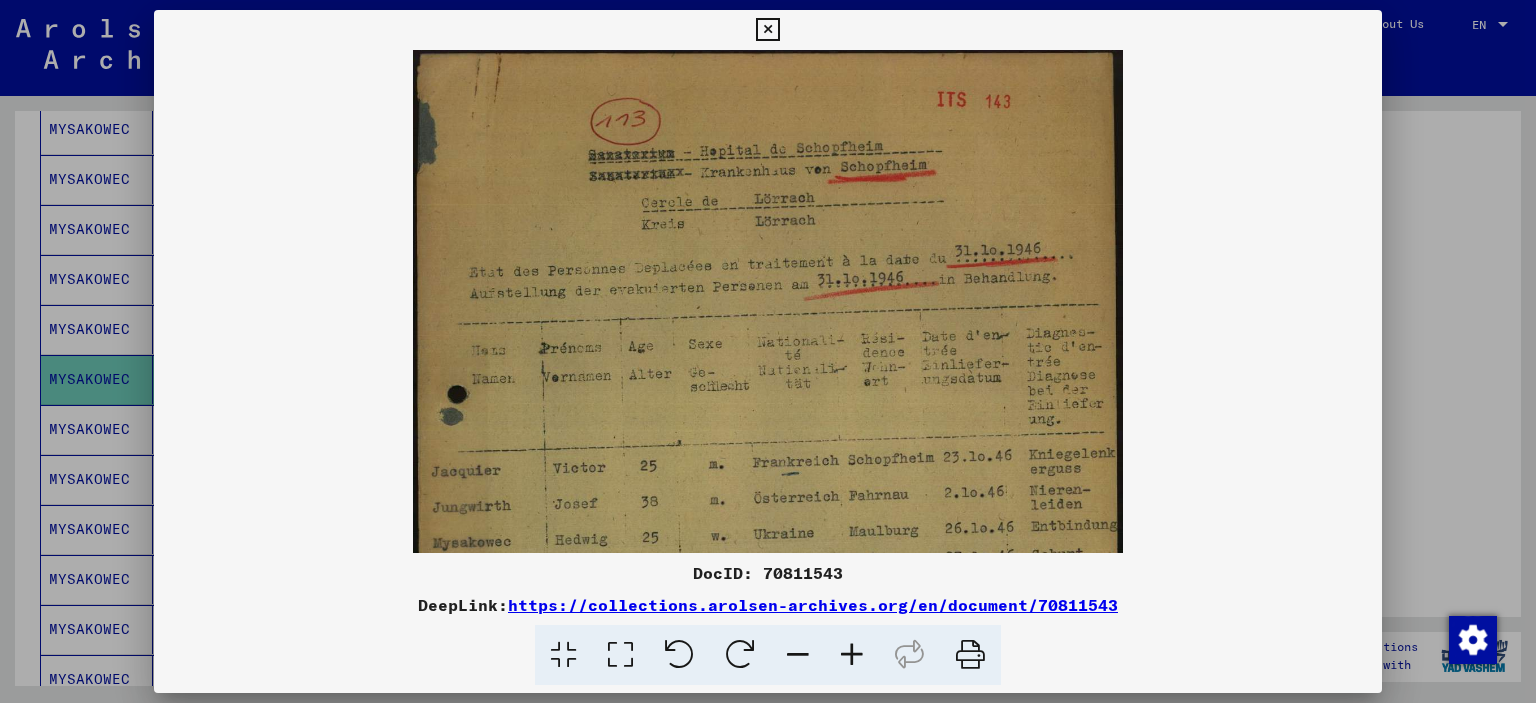 click at bounding box center (852, 655) 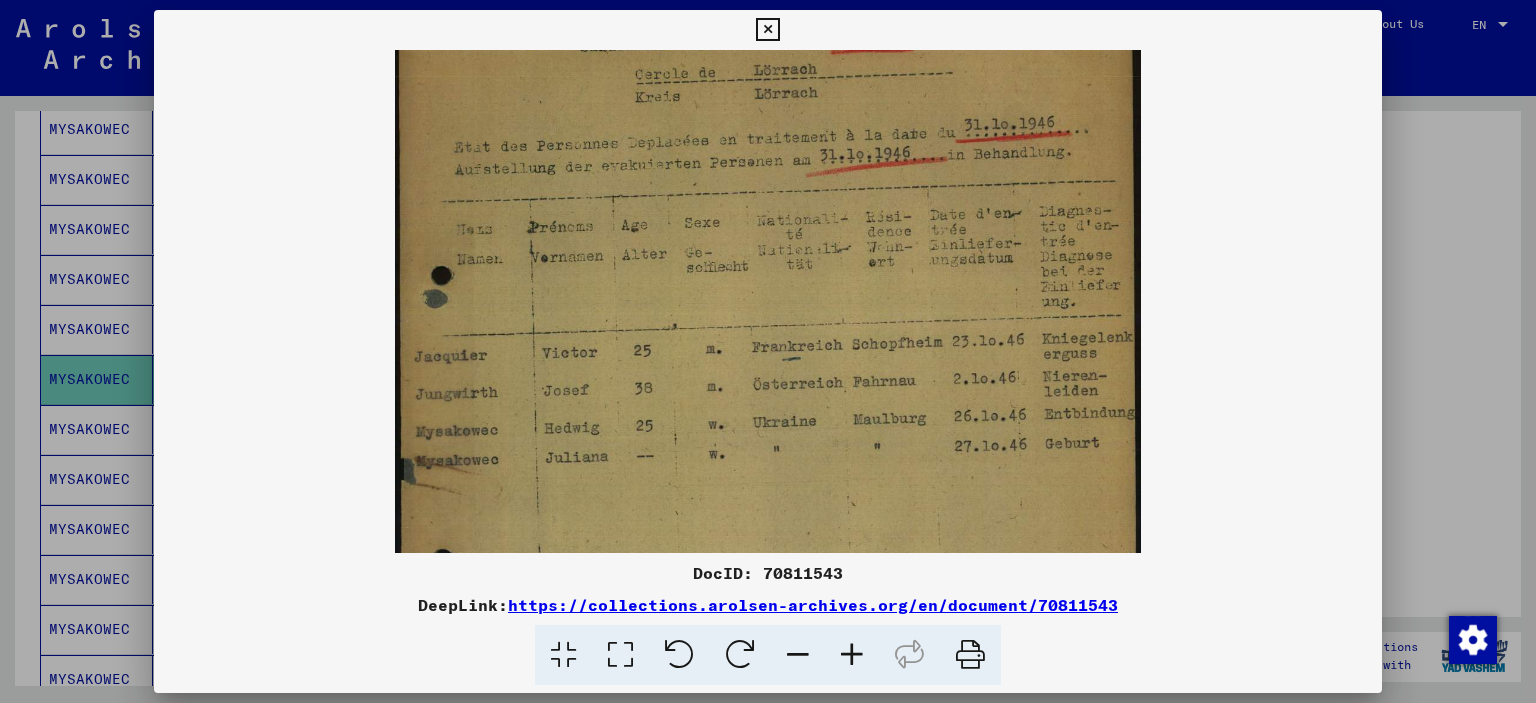 scroll, scrollTop: 167, scrollLeft: 0, axis: vertical 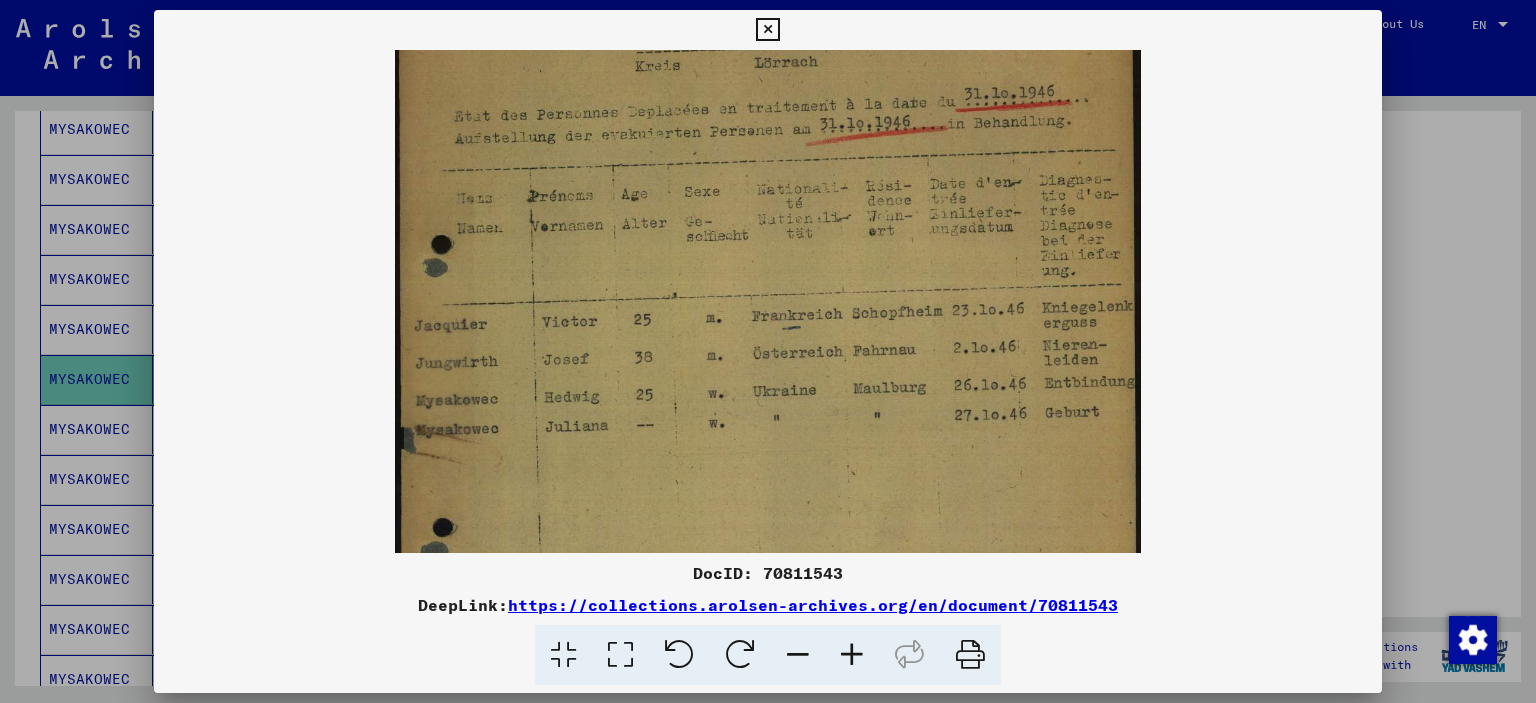 drag, startPoint x: 782, startPoint y: 487, endPoint x: 768, endPoint y: 325, distance: 162.6038 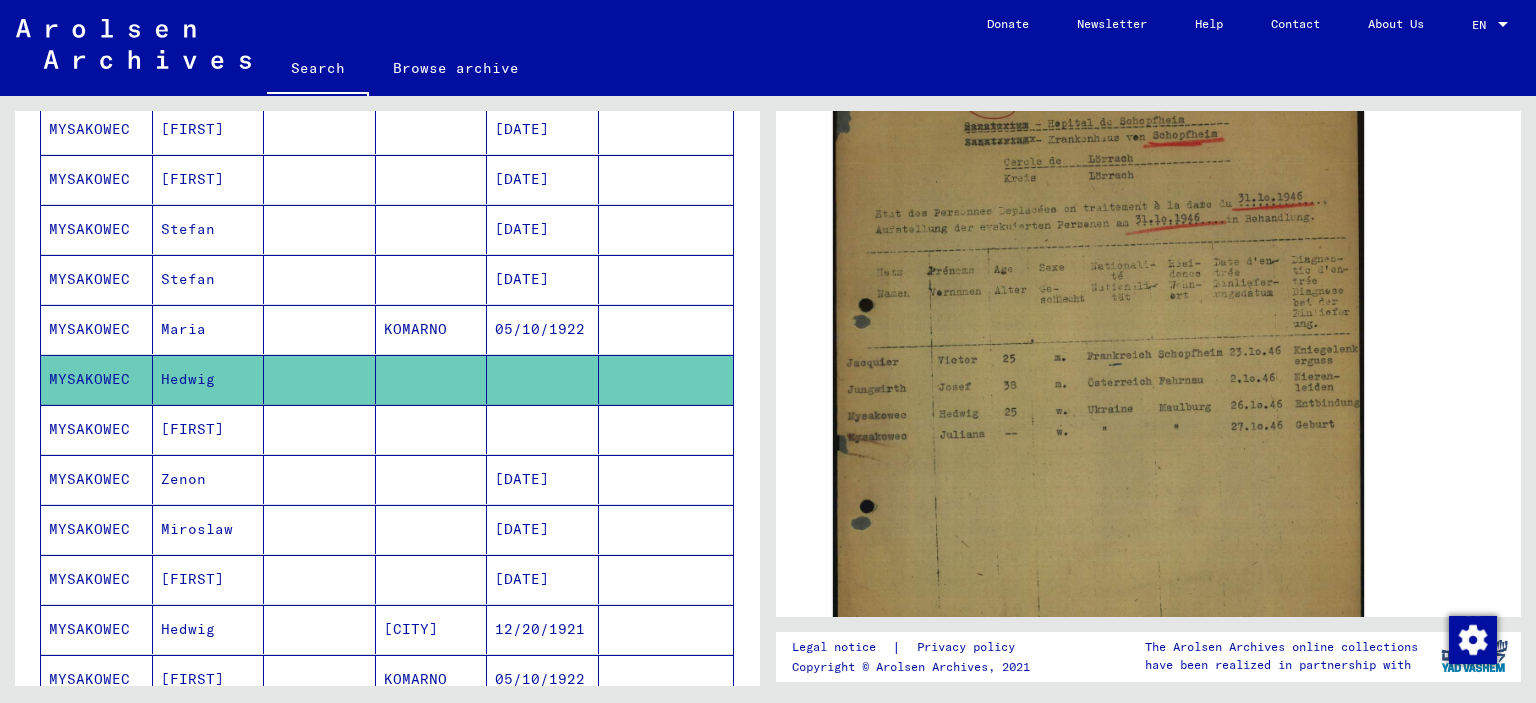 click on "[FIRST]" at bounding box center [209, 479] 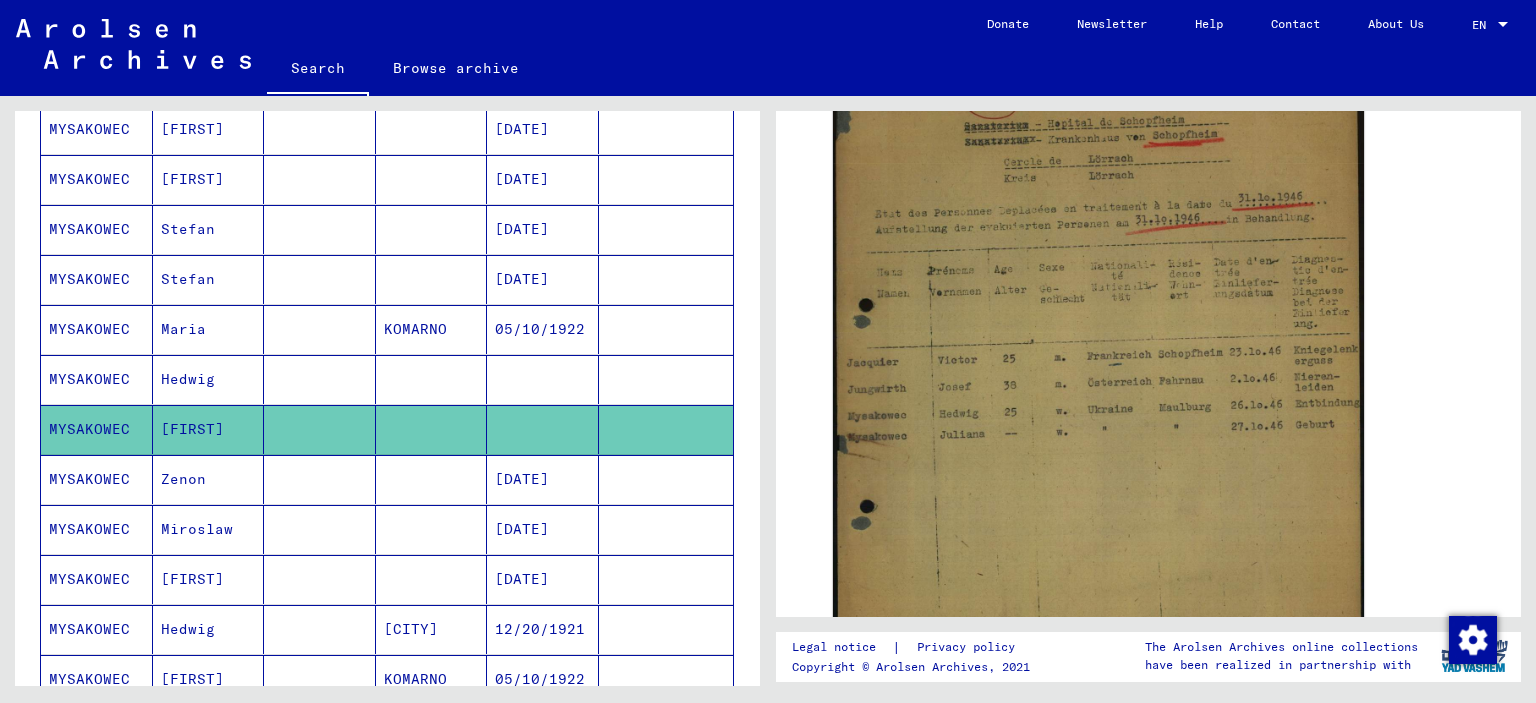 click on "MYSAKOWEC" at bounding box center (97, 529) 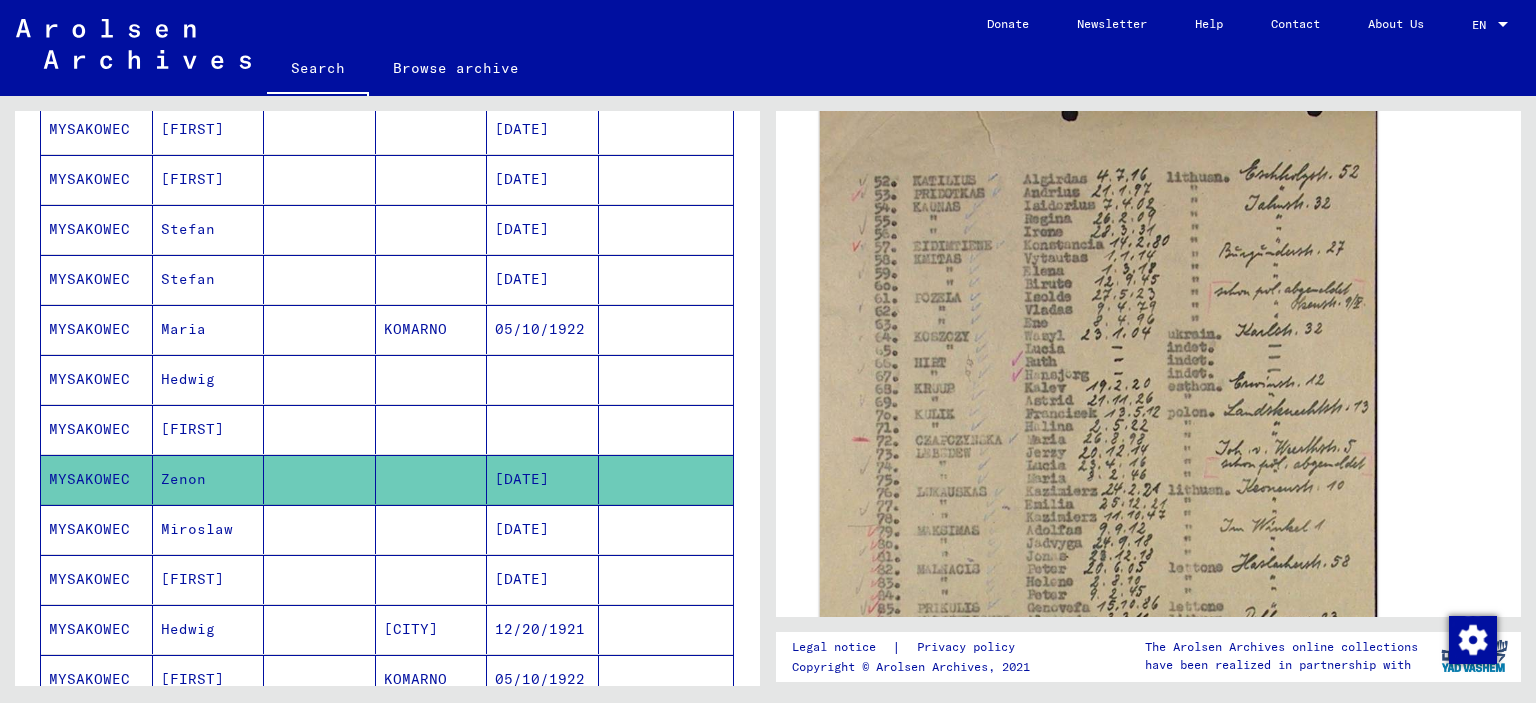 scroll, scrollTop: 600, scrollLeft: 0, axis: vertical 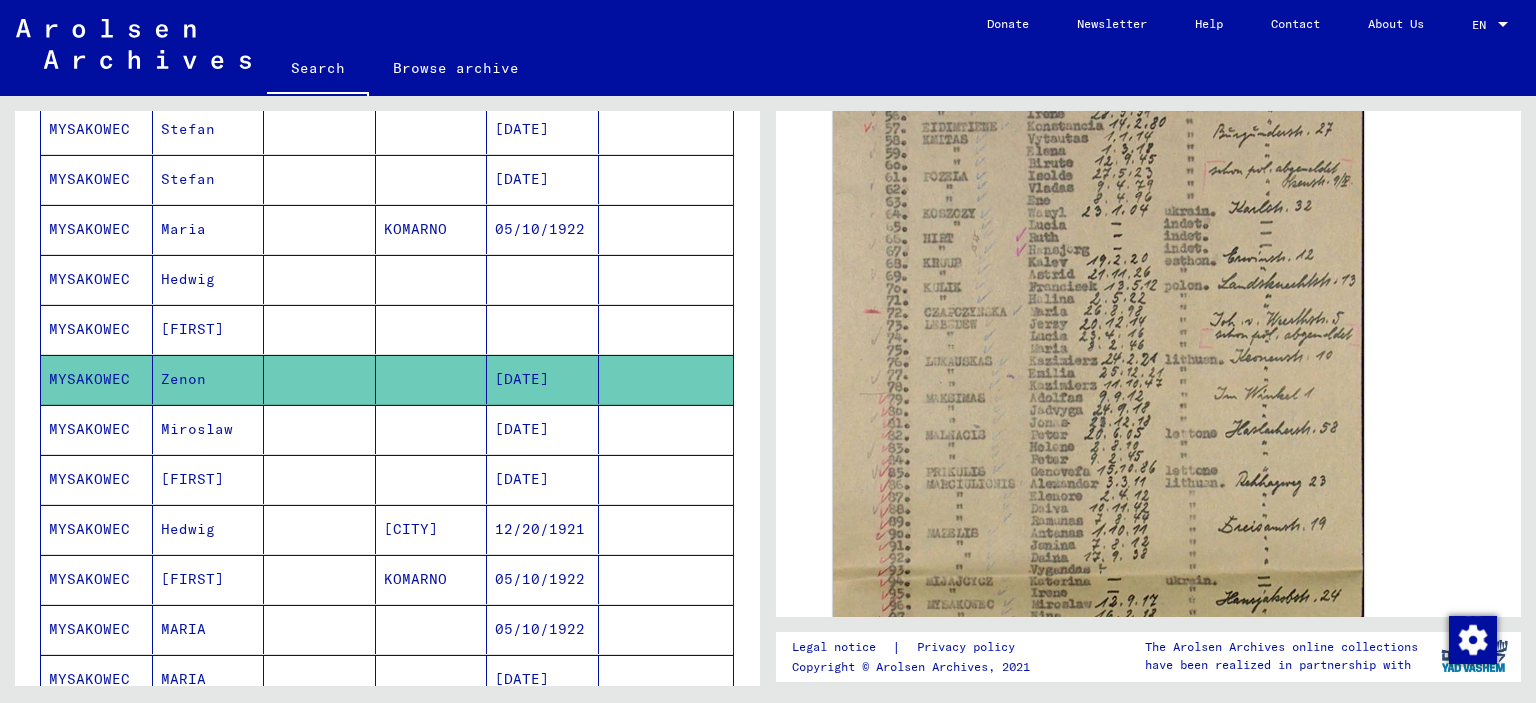 click on "Miroslaw" at bounding box center [209, 479] 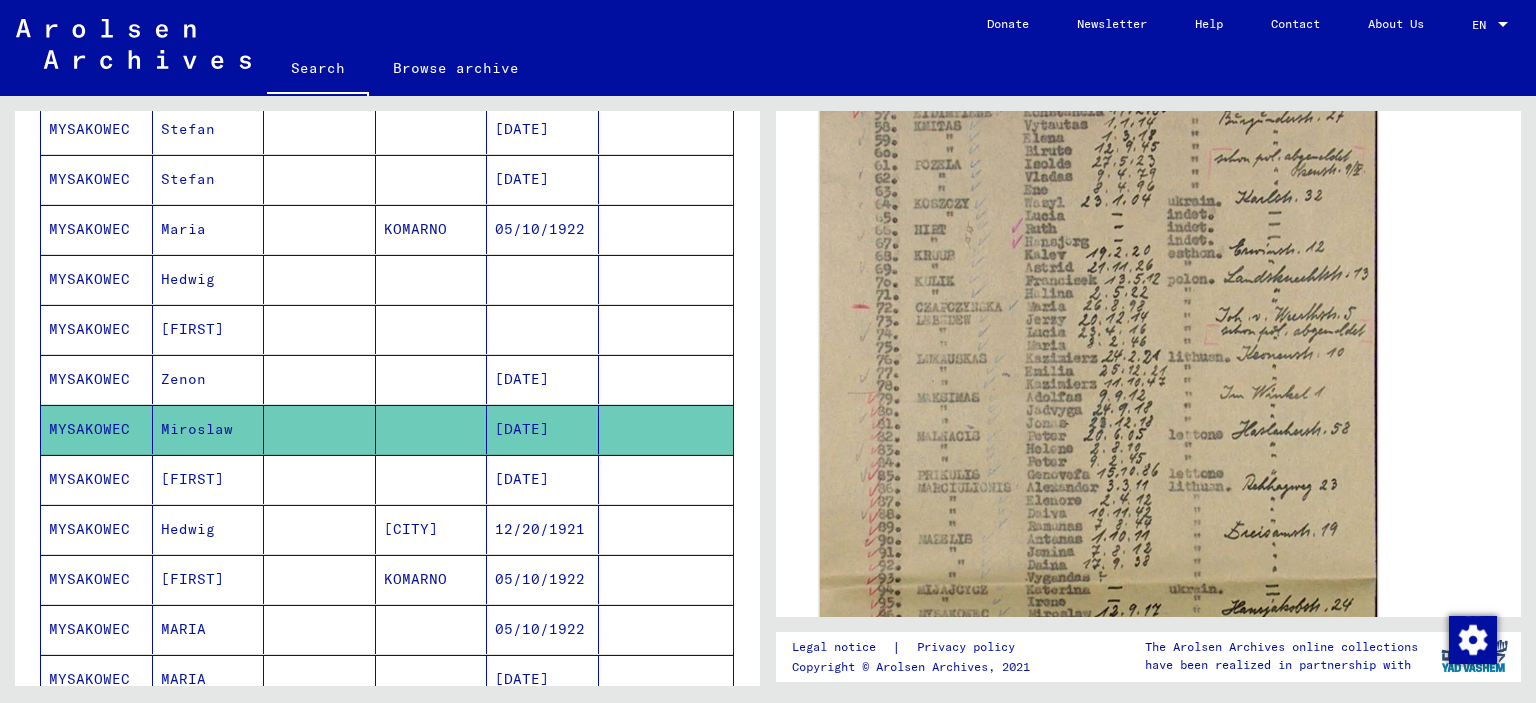 click 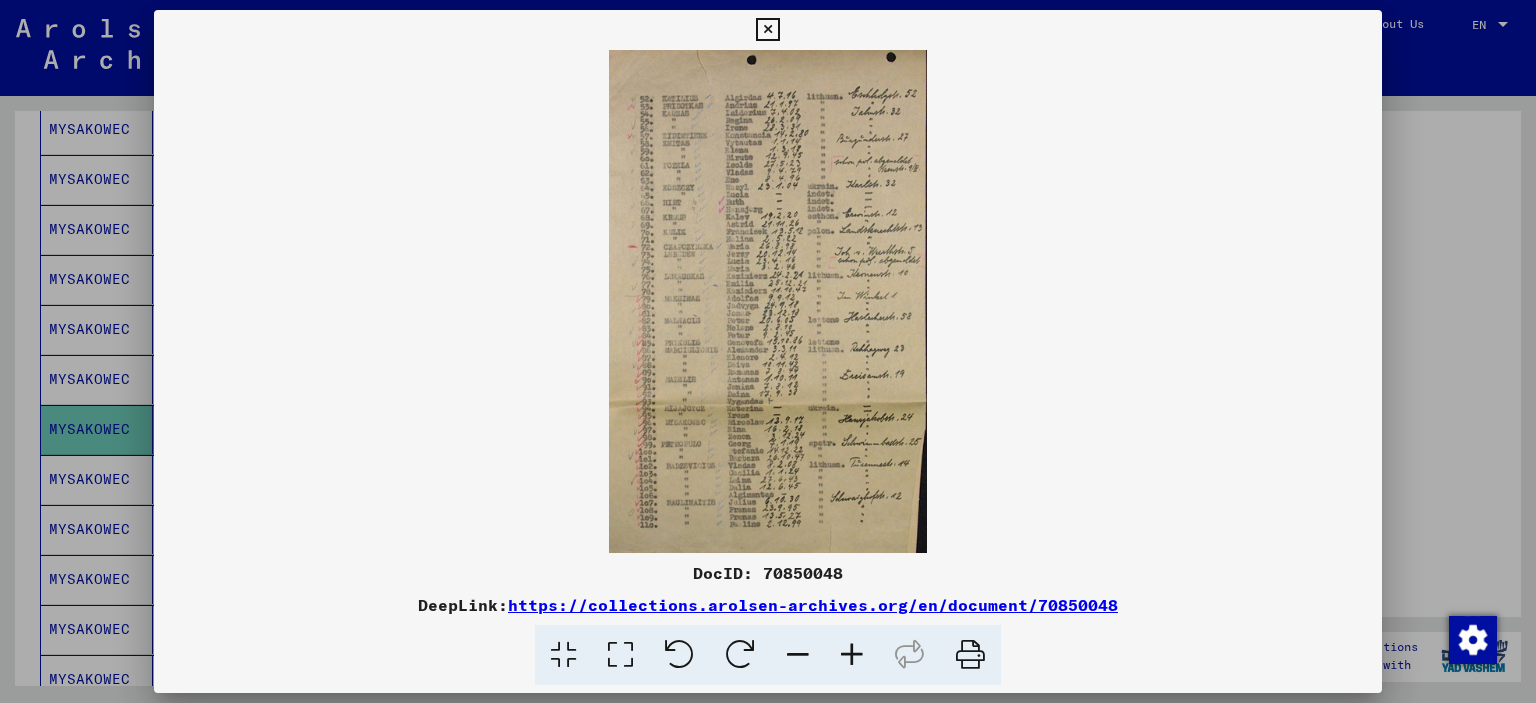 scroll, scrollTop: 699, scrollLeft: 0, axis: vertical 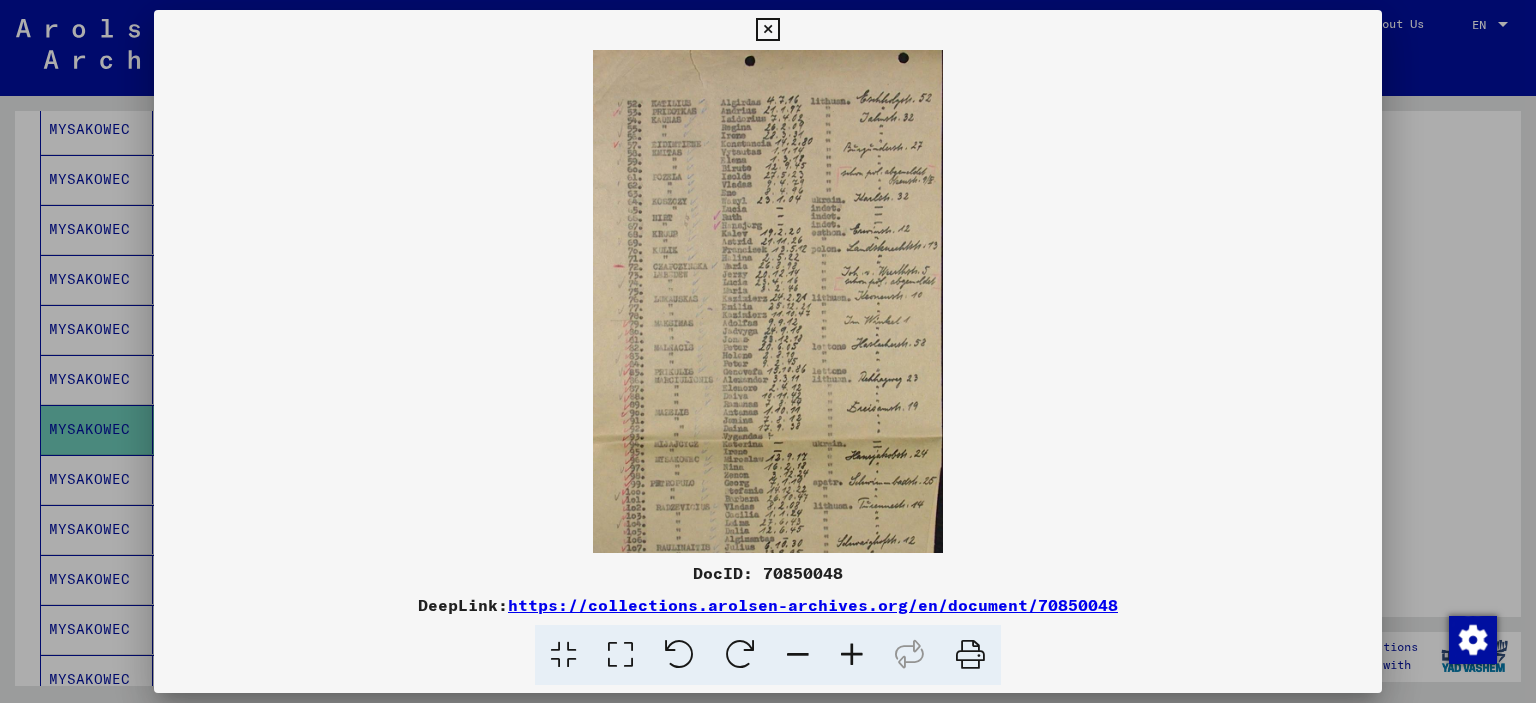 click at bounding box center (852, 655) 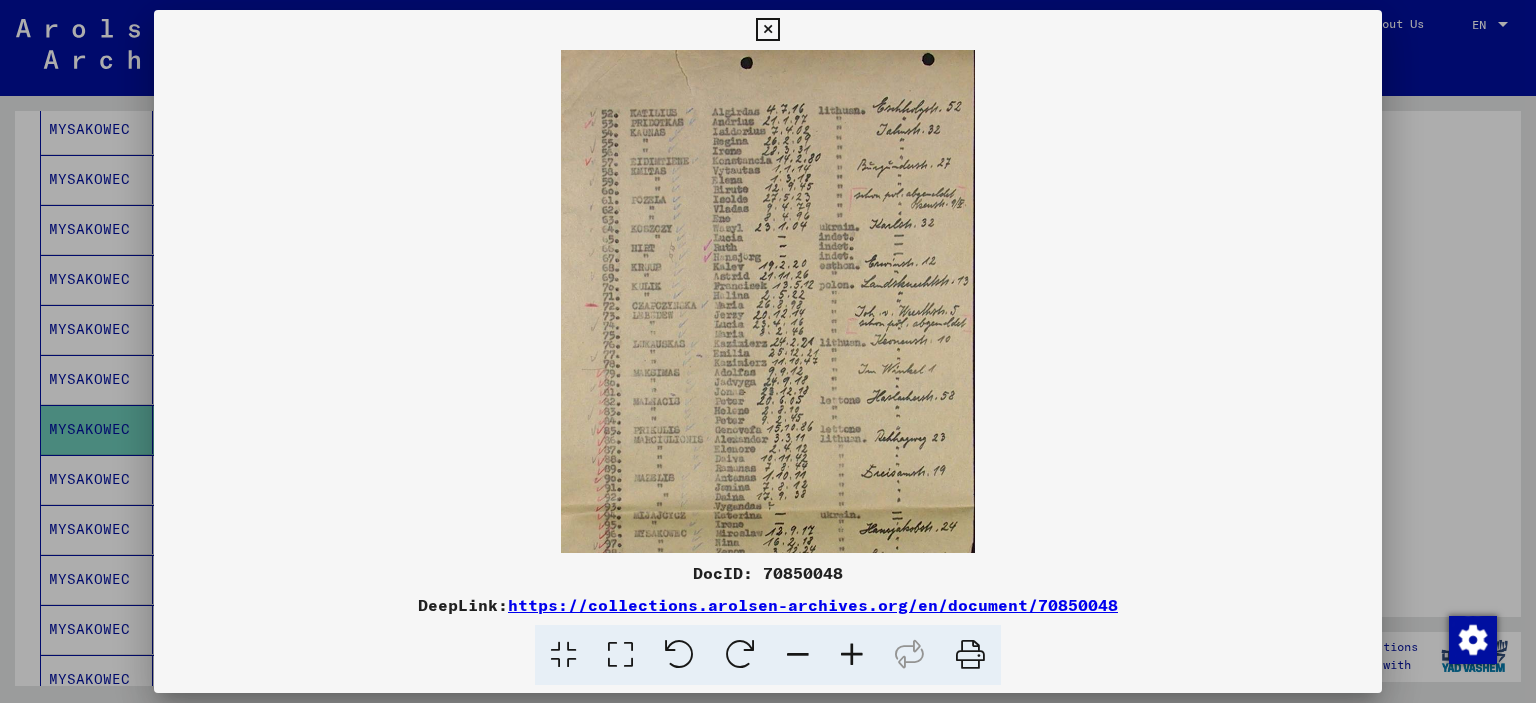 click at bounding box center (852, 655) 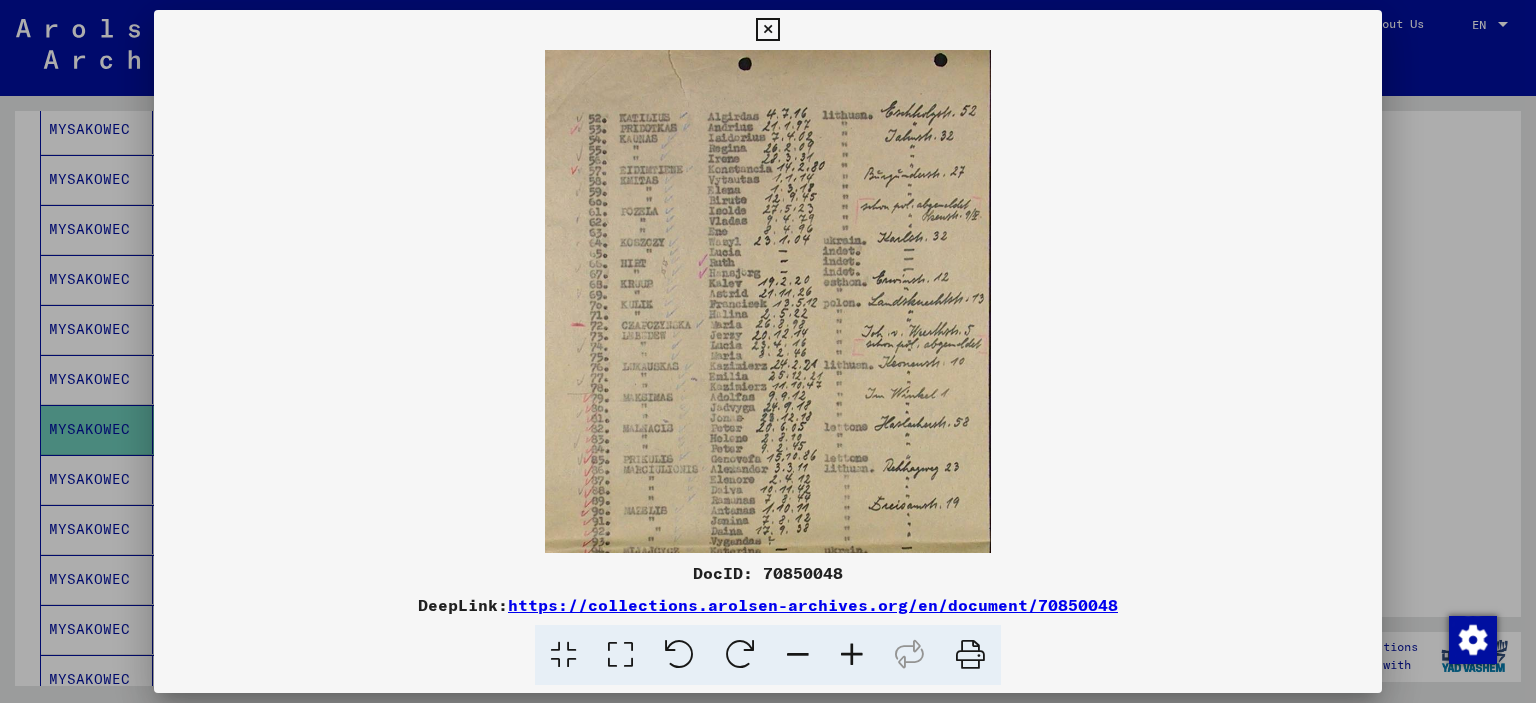 click at bounding box center [852, 655] 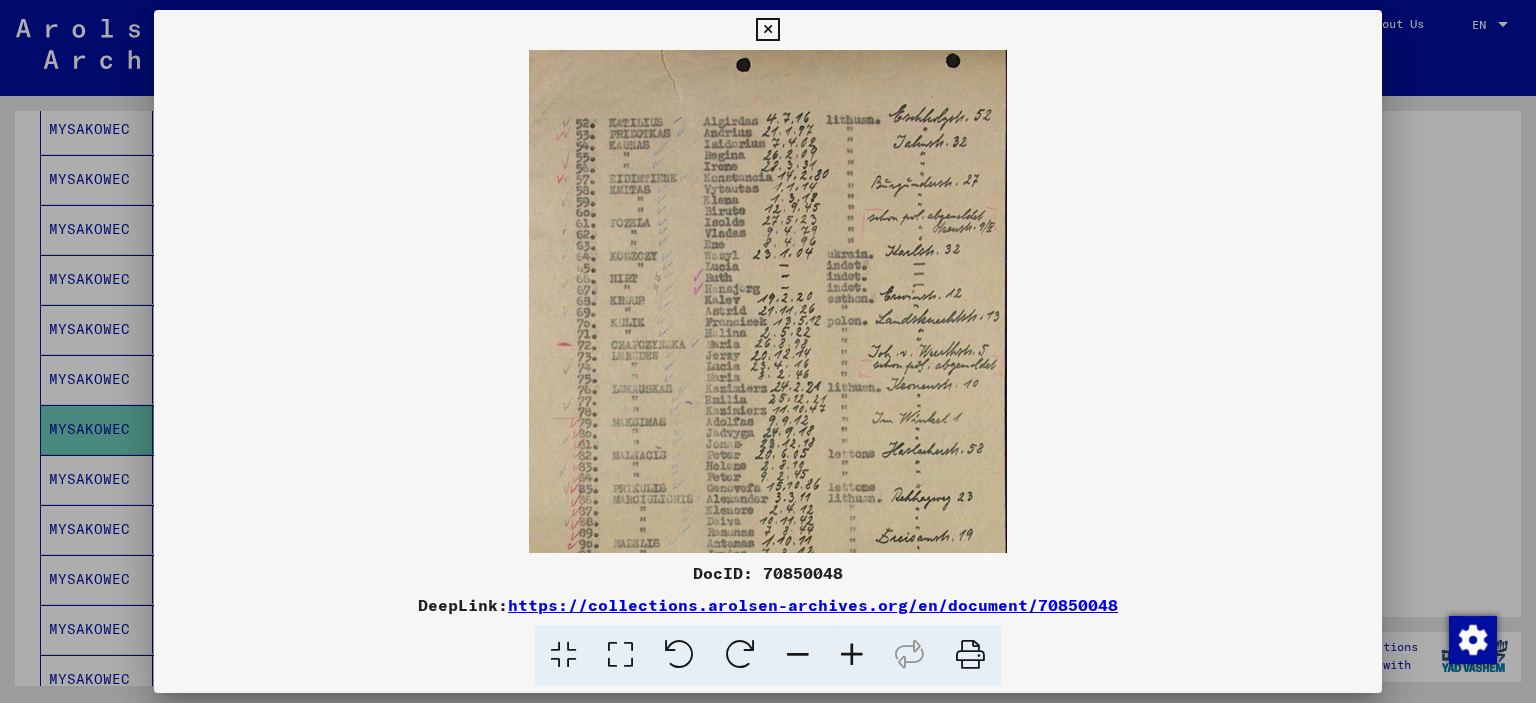 click at bounding box center [852, 655] 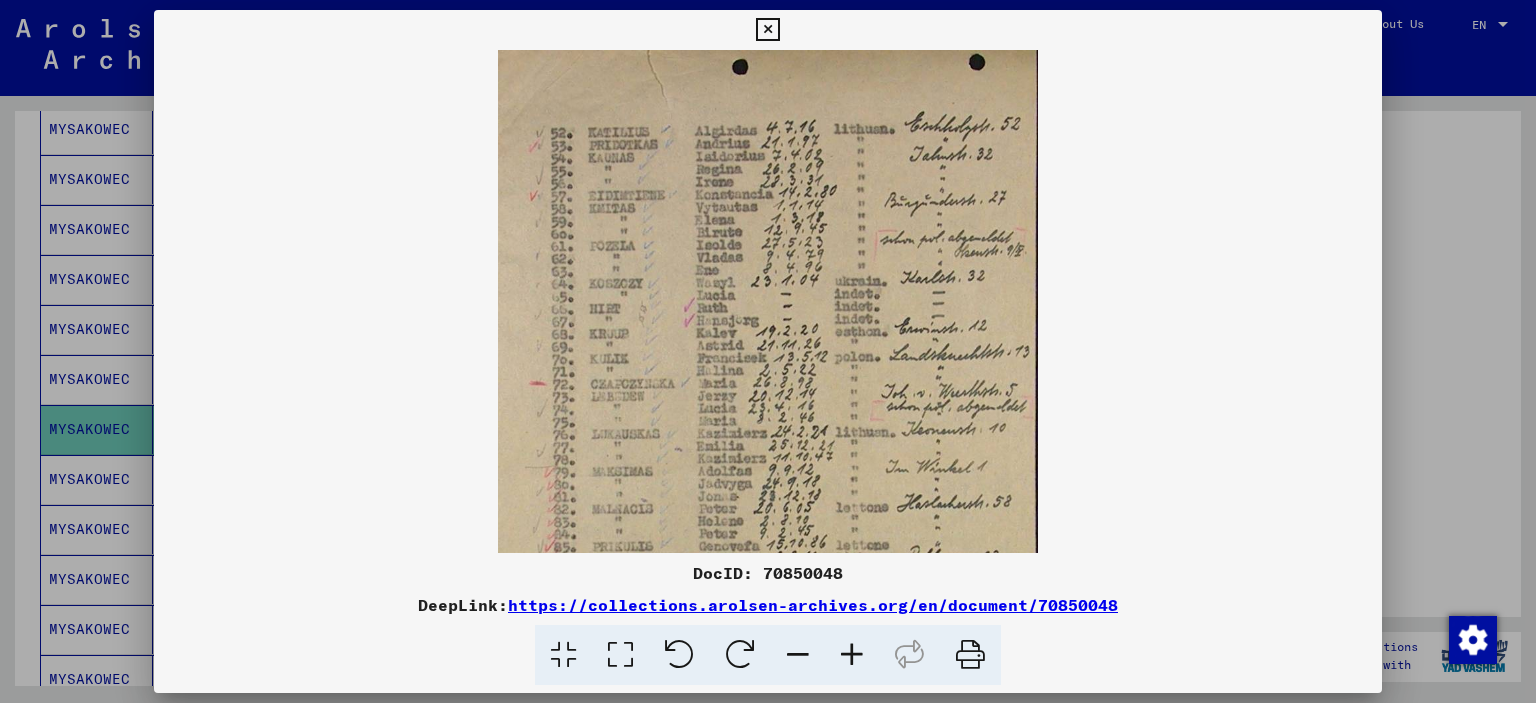 click at bounding box center (852, 655) 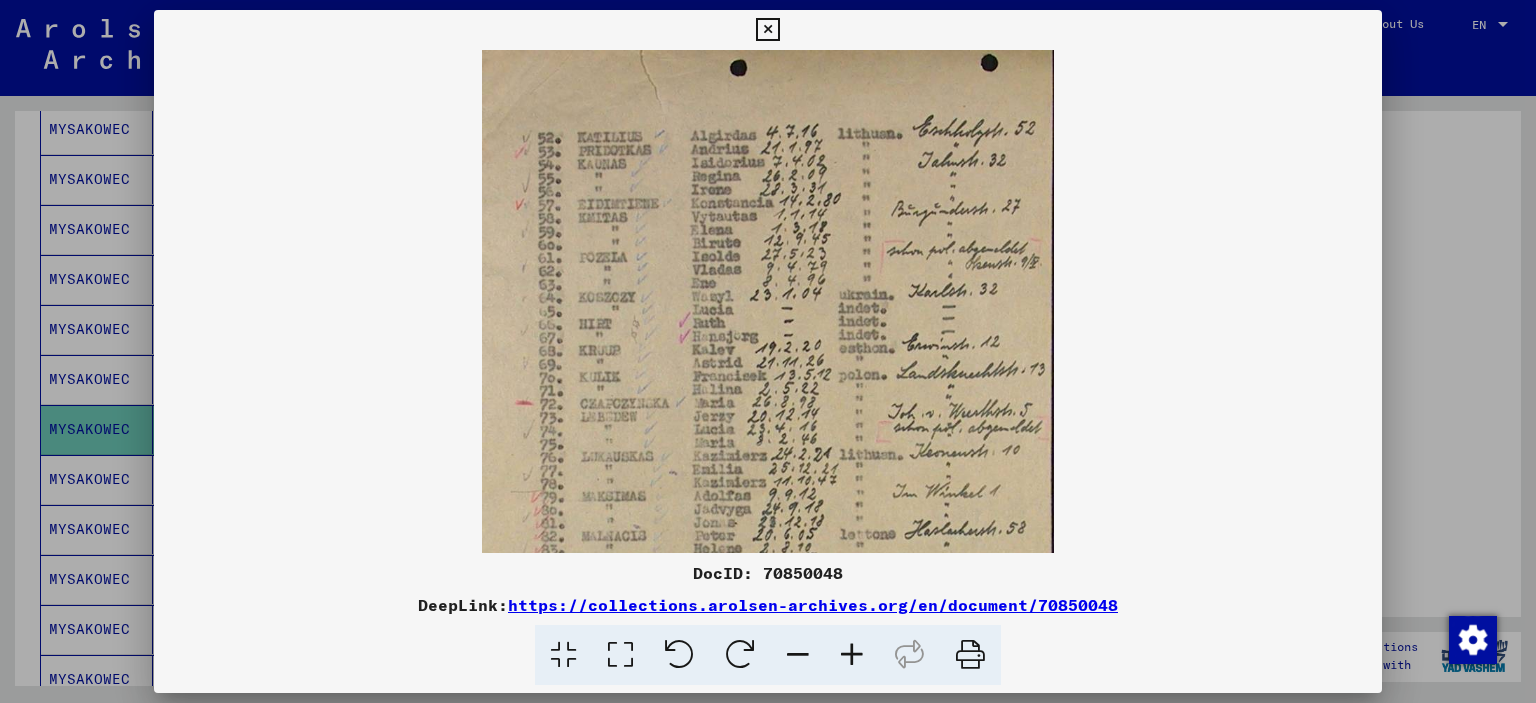 click at bounding box center [852, 655] 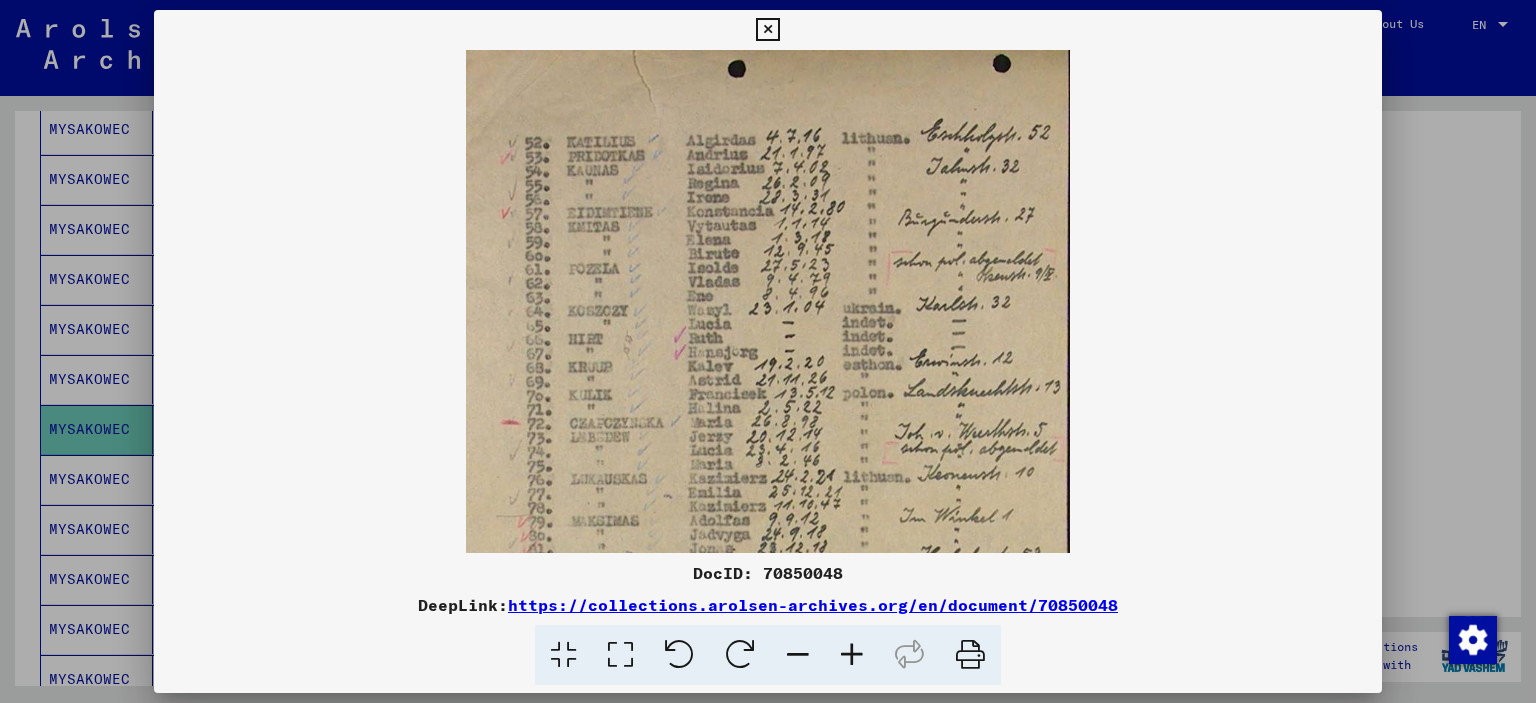 click at bounding box center [852, 655] 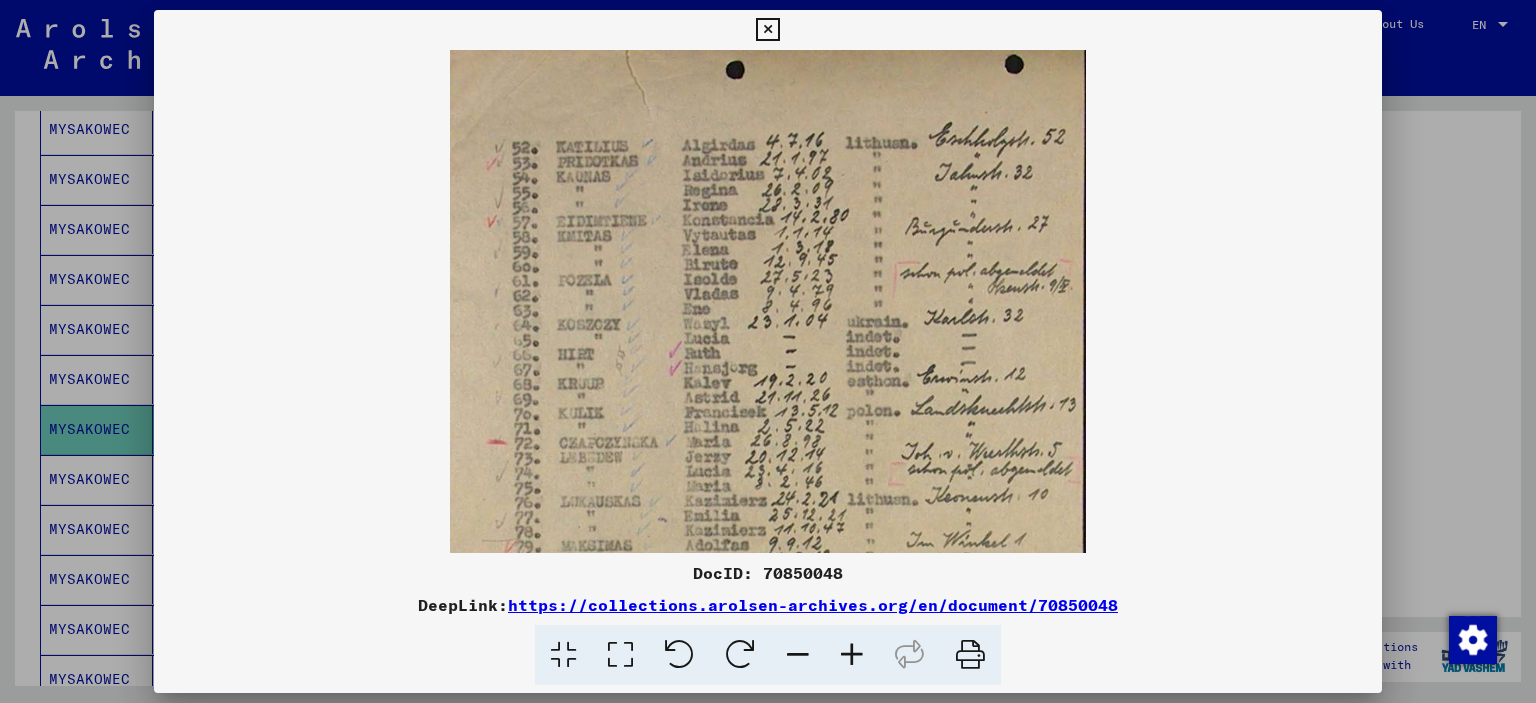 click at bounding box center [852, 655] 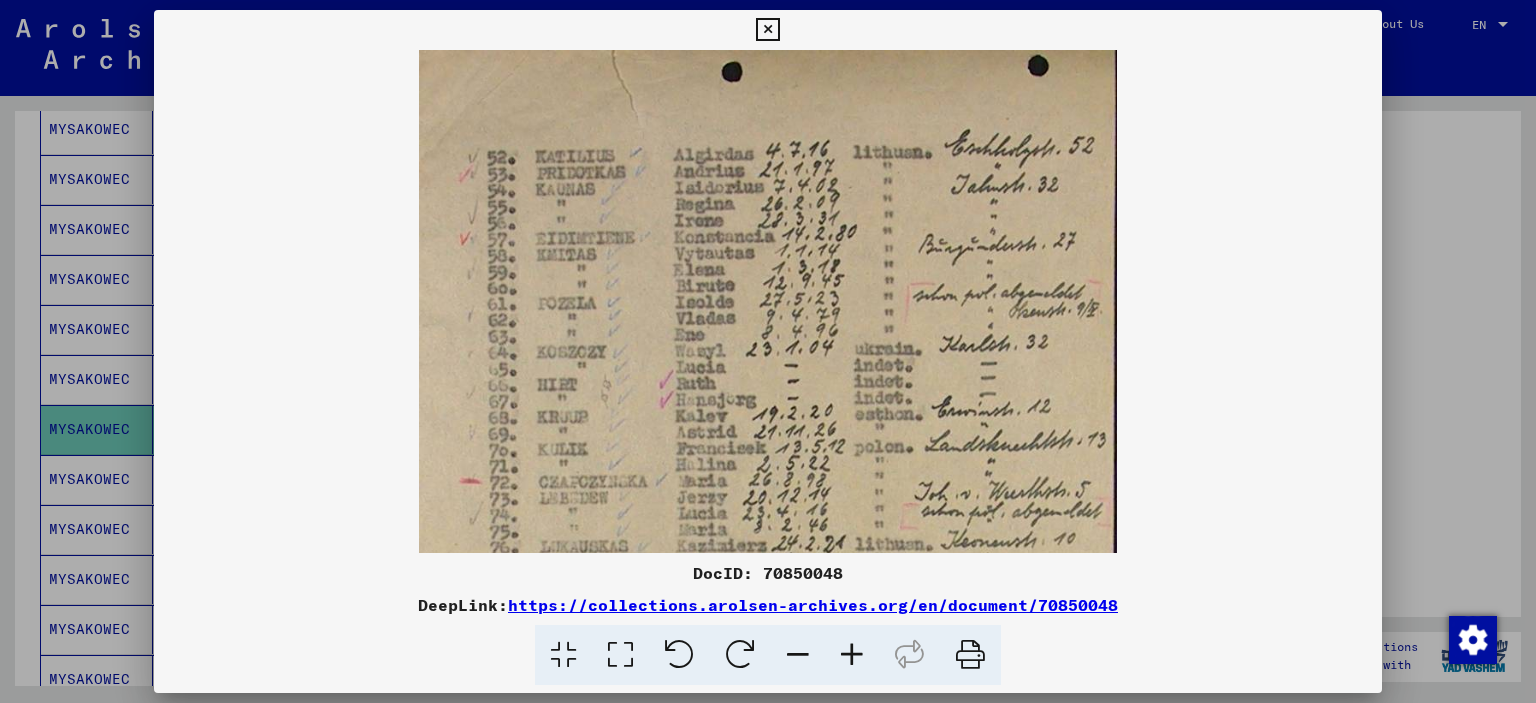 click at bounding box center (852, 655) 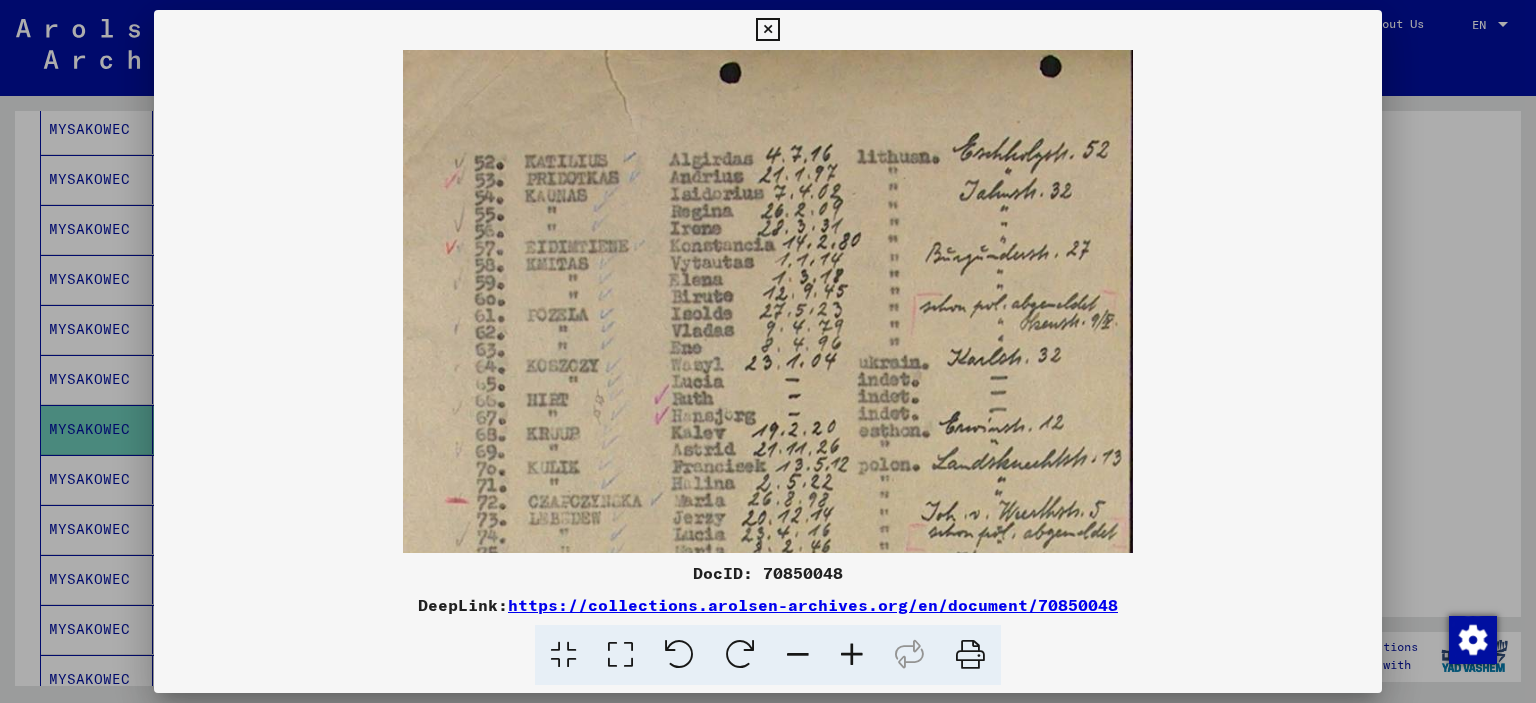 click at bounding box center (852, 655) 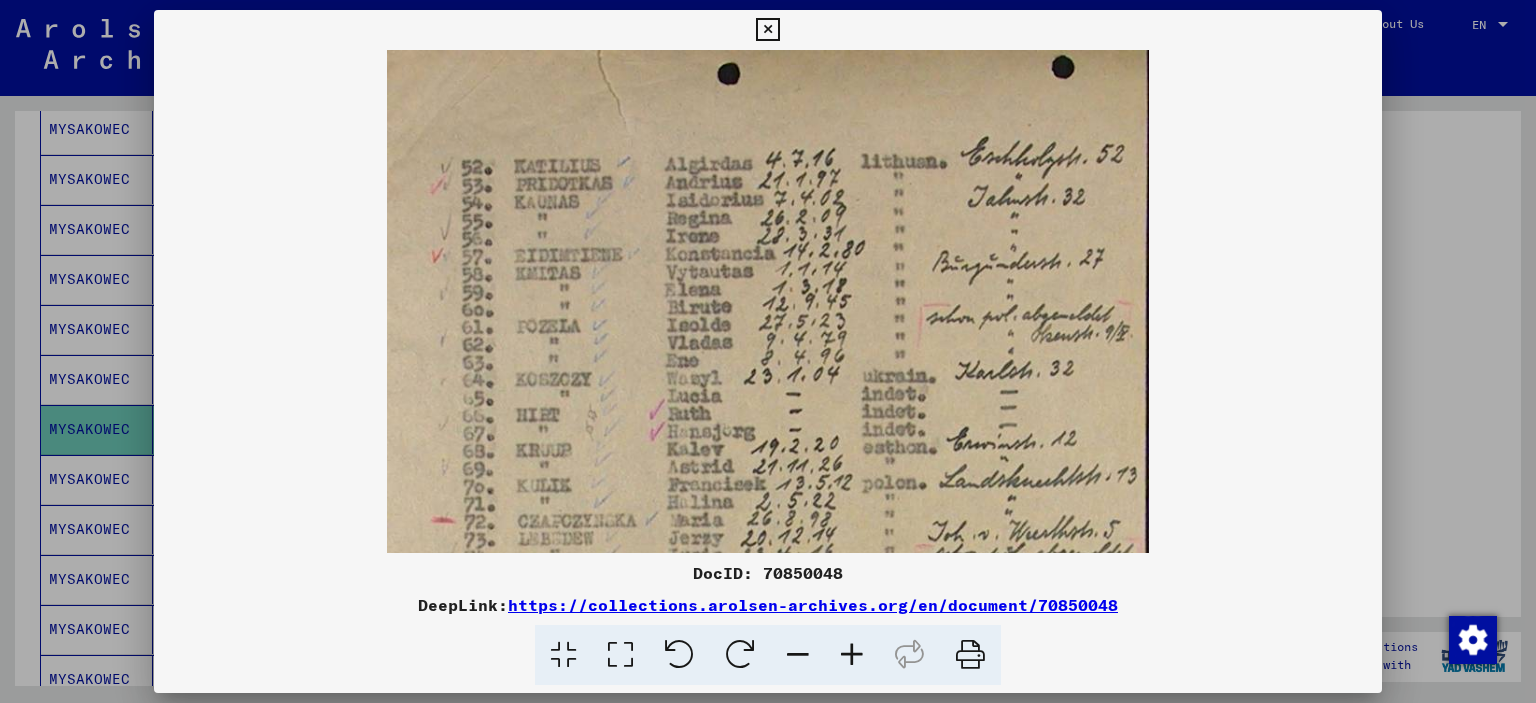 click at bounding box center (852, 655) 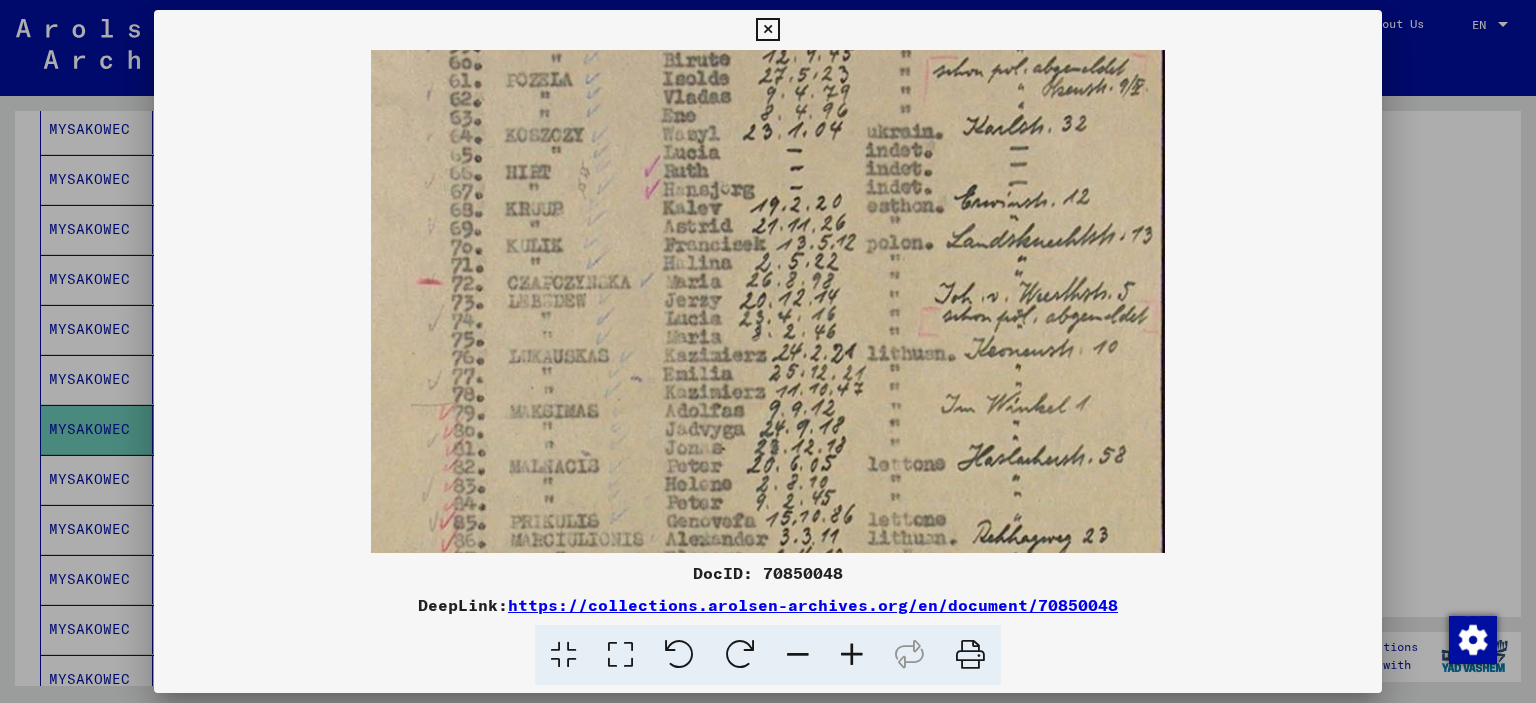 drag, startPoint x: 693, startPoint y: 514, endPoint x: 668, endPoint y: 267, distance: 248.26196 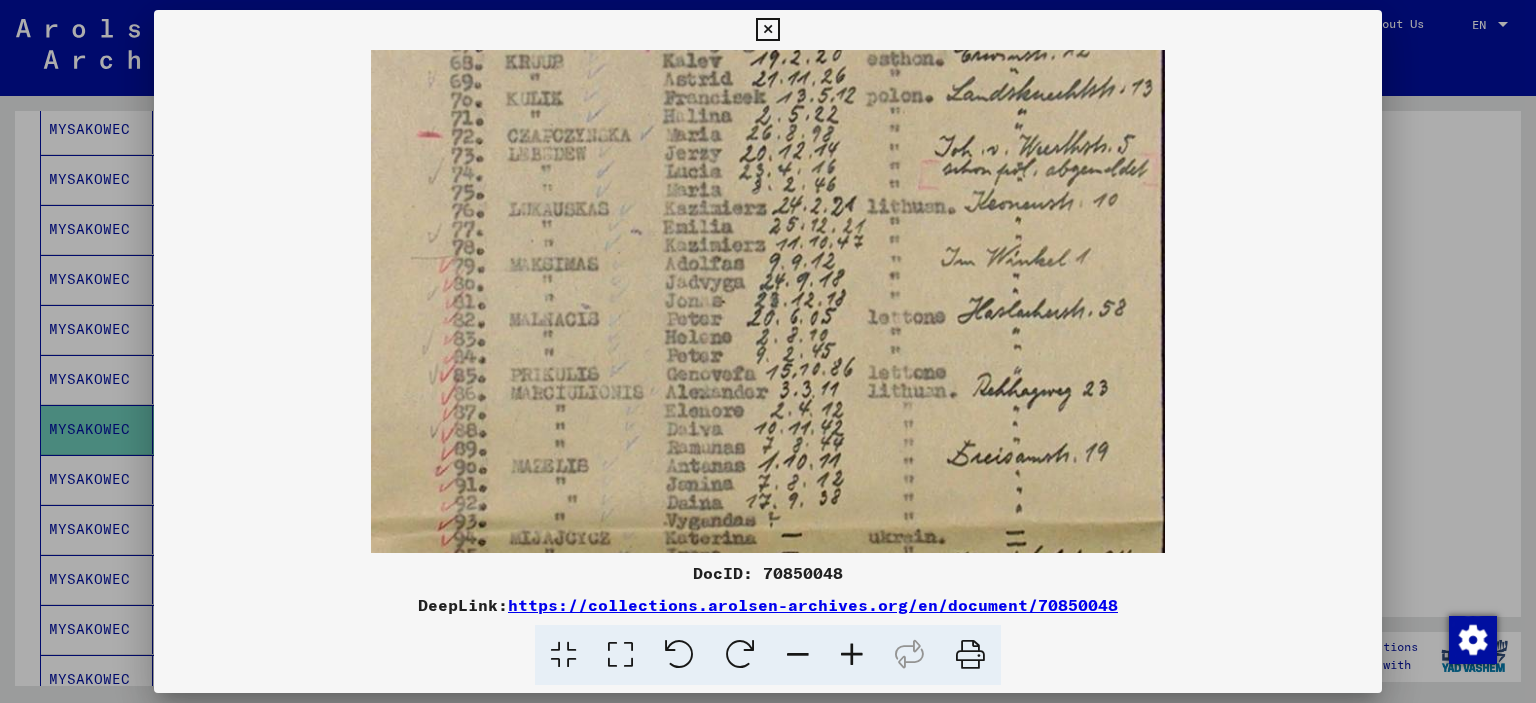 drag, startPoint x: 675, startPoint y: 448, endPoint x: 656, endPoint y: 310, distance: 139.30183 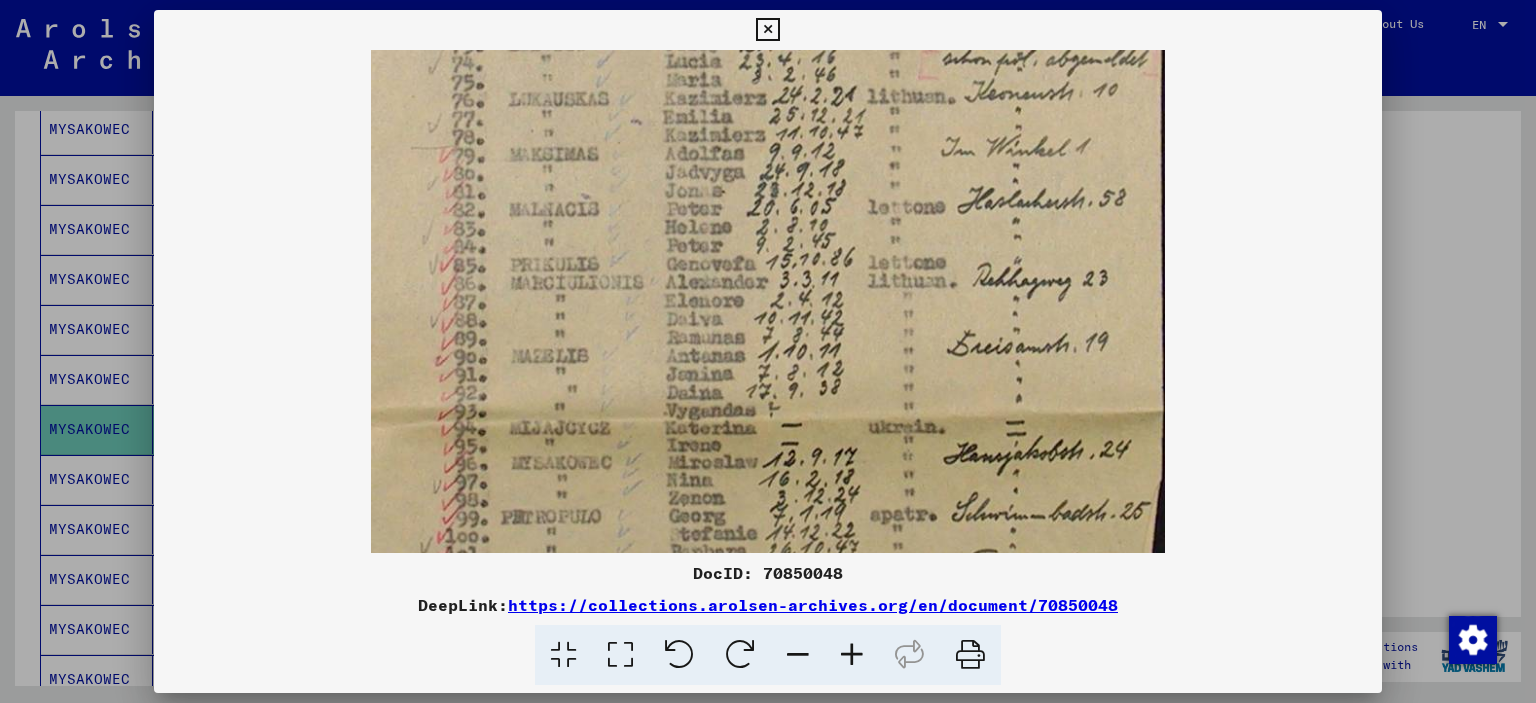 drag, startPoint x: 665, startPoint y: 432, endPoint x: 648, endPoint y: 341, distance: 92.574295 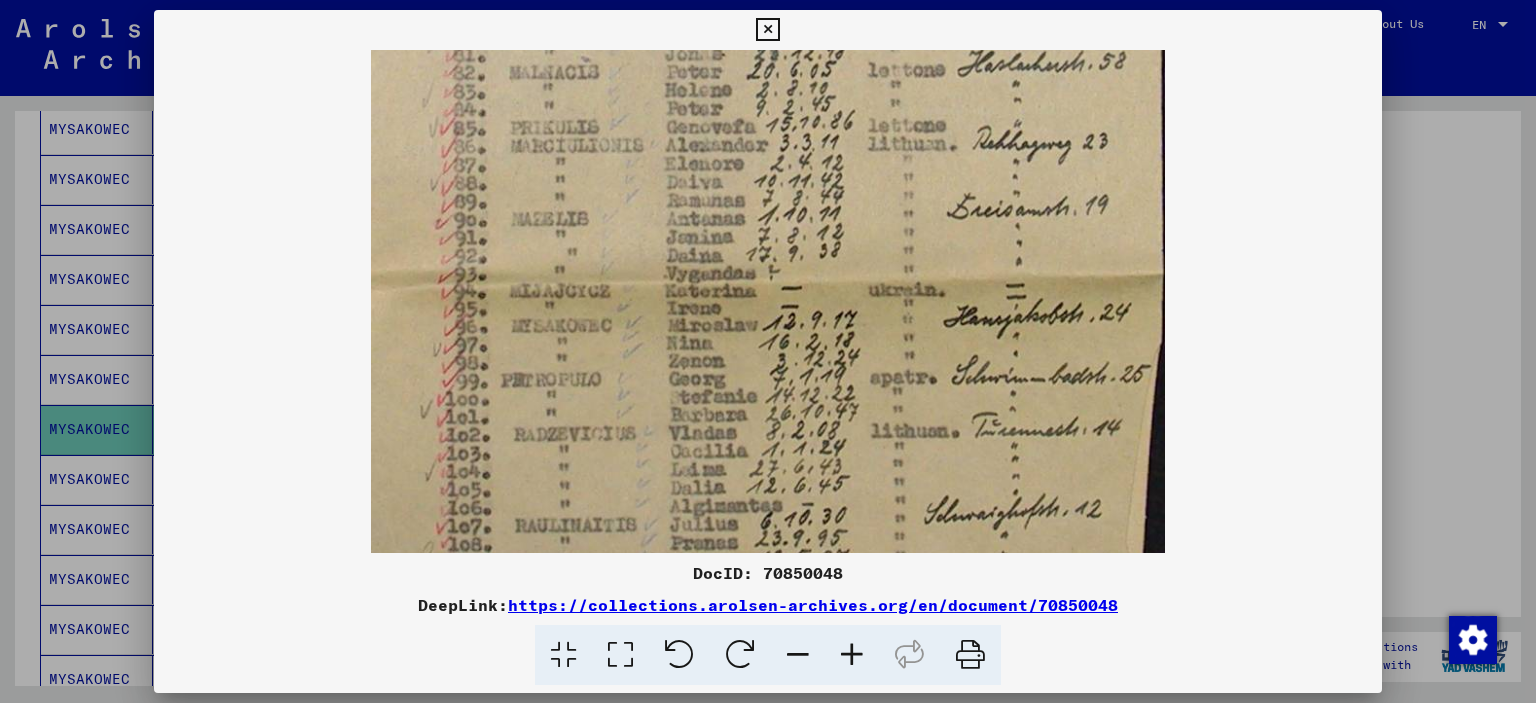 scroll, scrollTop: 665, scrollLeft: 0, axis: vertical 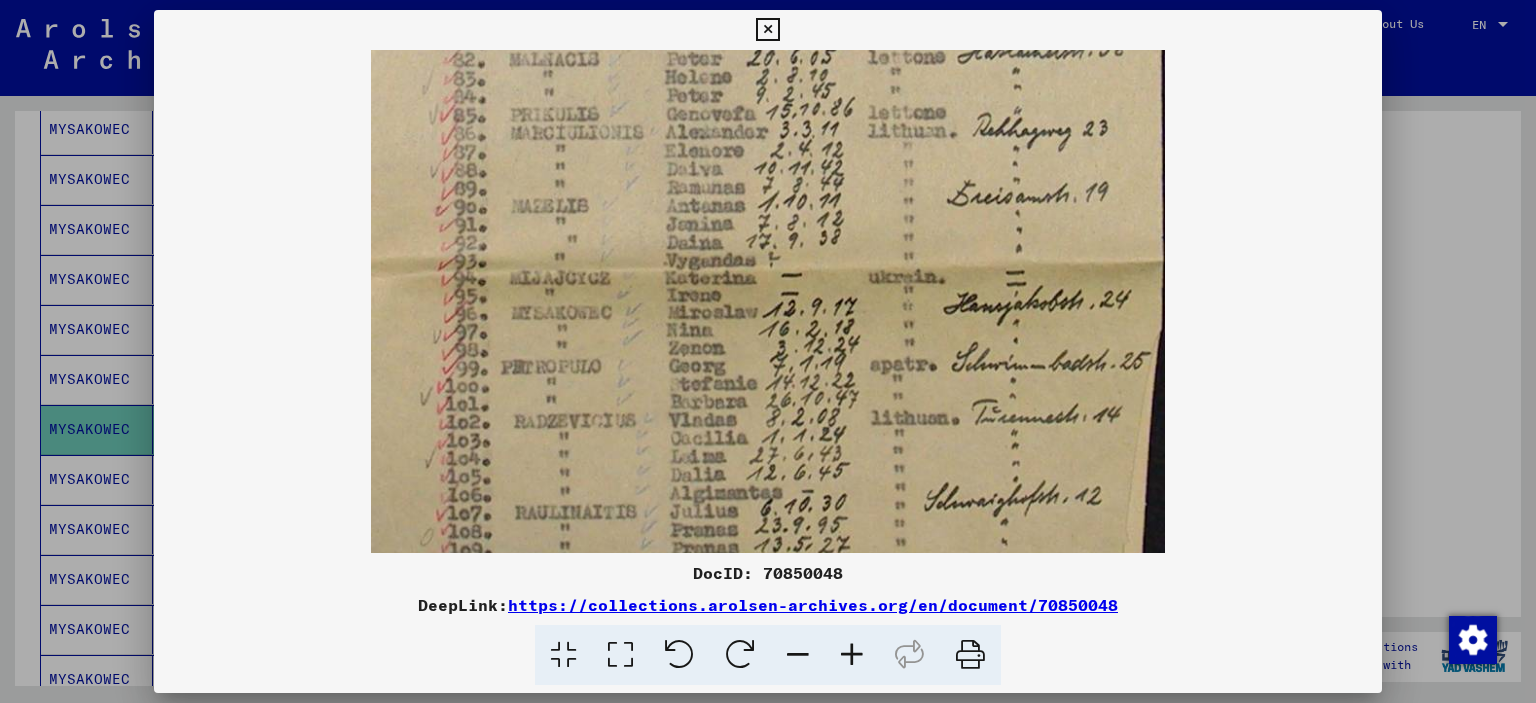 drag, startPoint x: 653, startPoint y: 478, endPoint x: 651, endPoint y: 329, distance: 149.01343 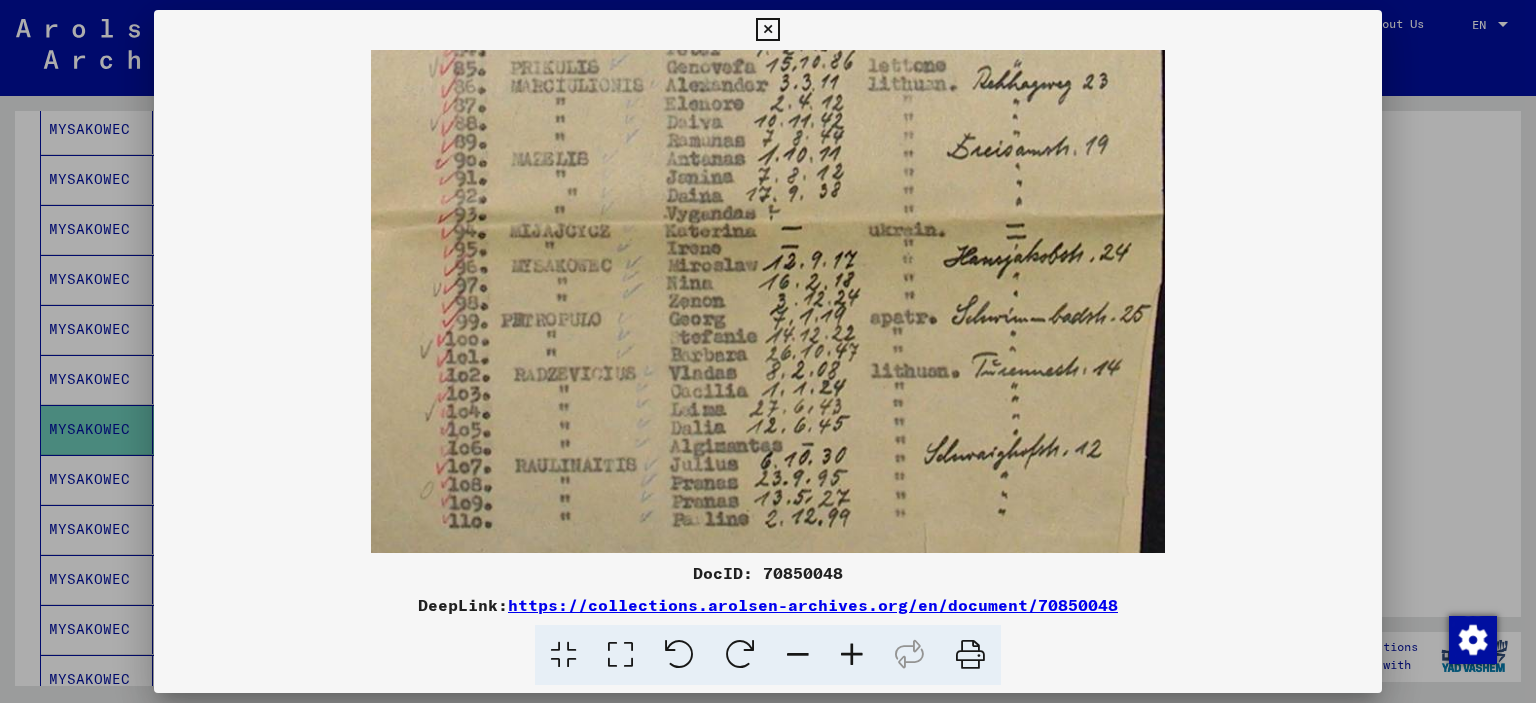 scroll, scrollTop: 719, scrollLeft: 0, axis: vertical 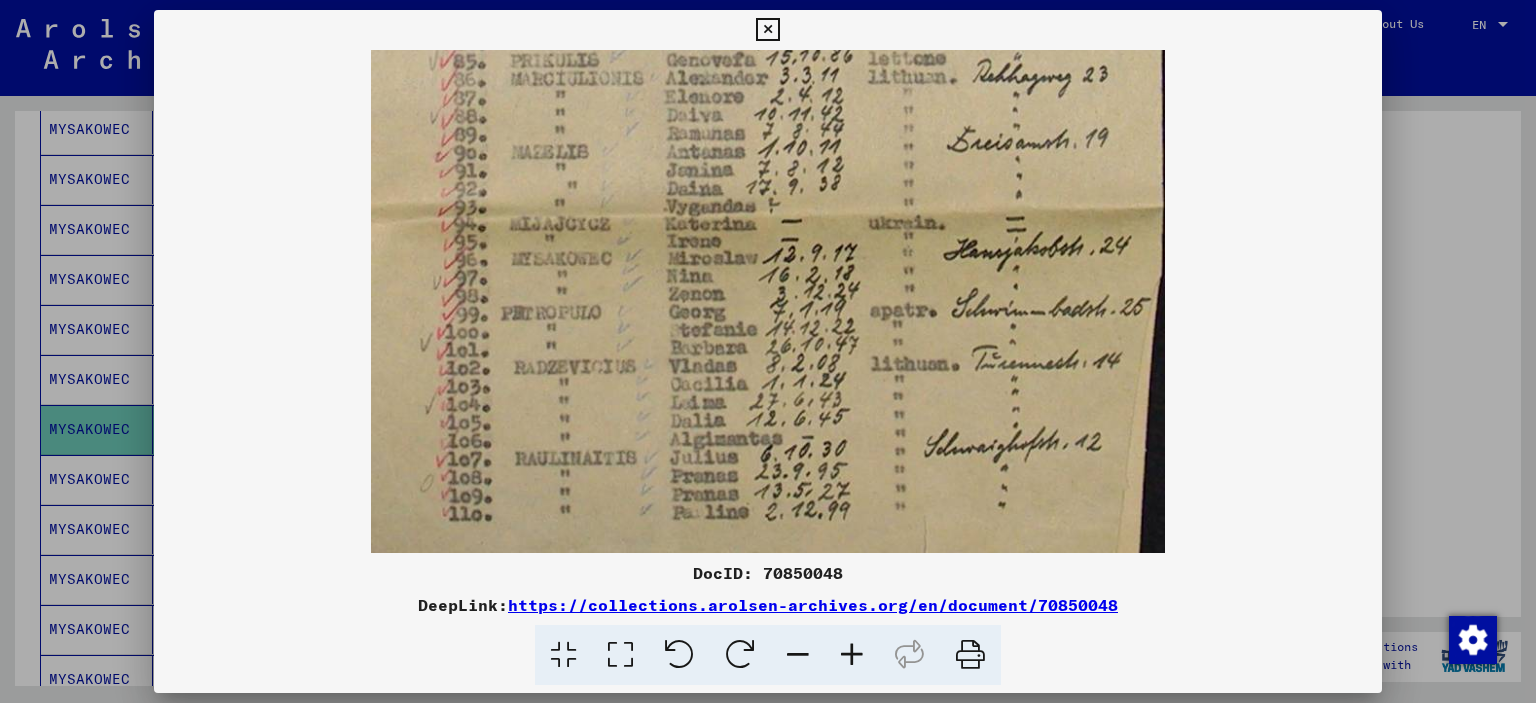drag, startPoint x: 648, startPoint y: 447, endPoint x: 646, endPoint y: 395, distance: 52.03845 